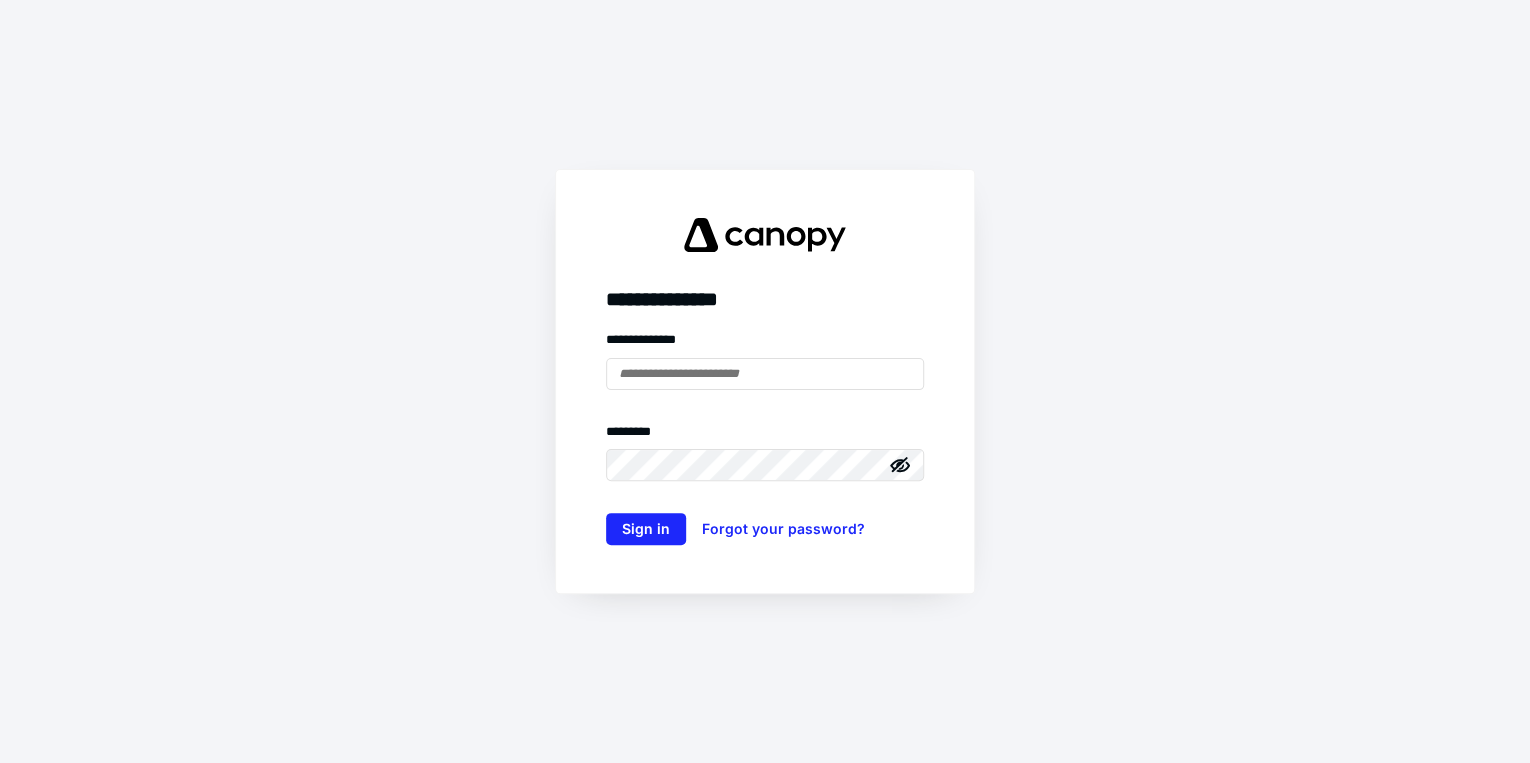 scroll, scrollTop: 0, scrollLeft: 0, axis: both 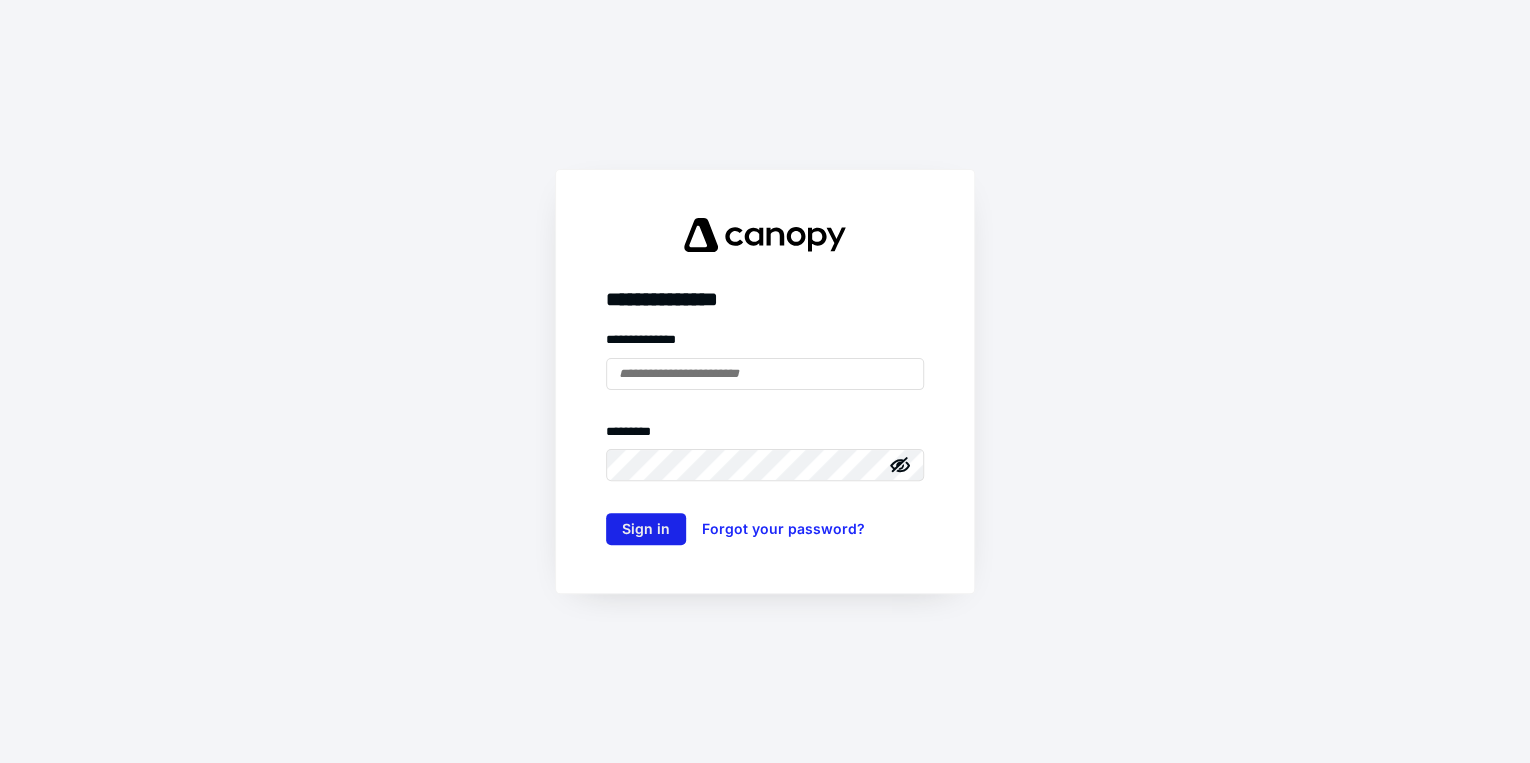 type on "**********" 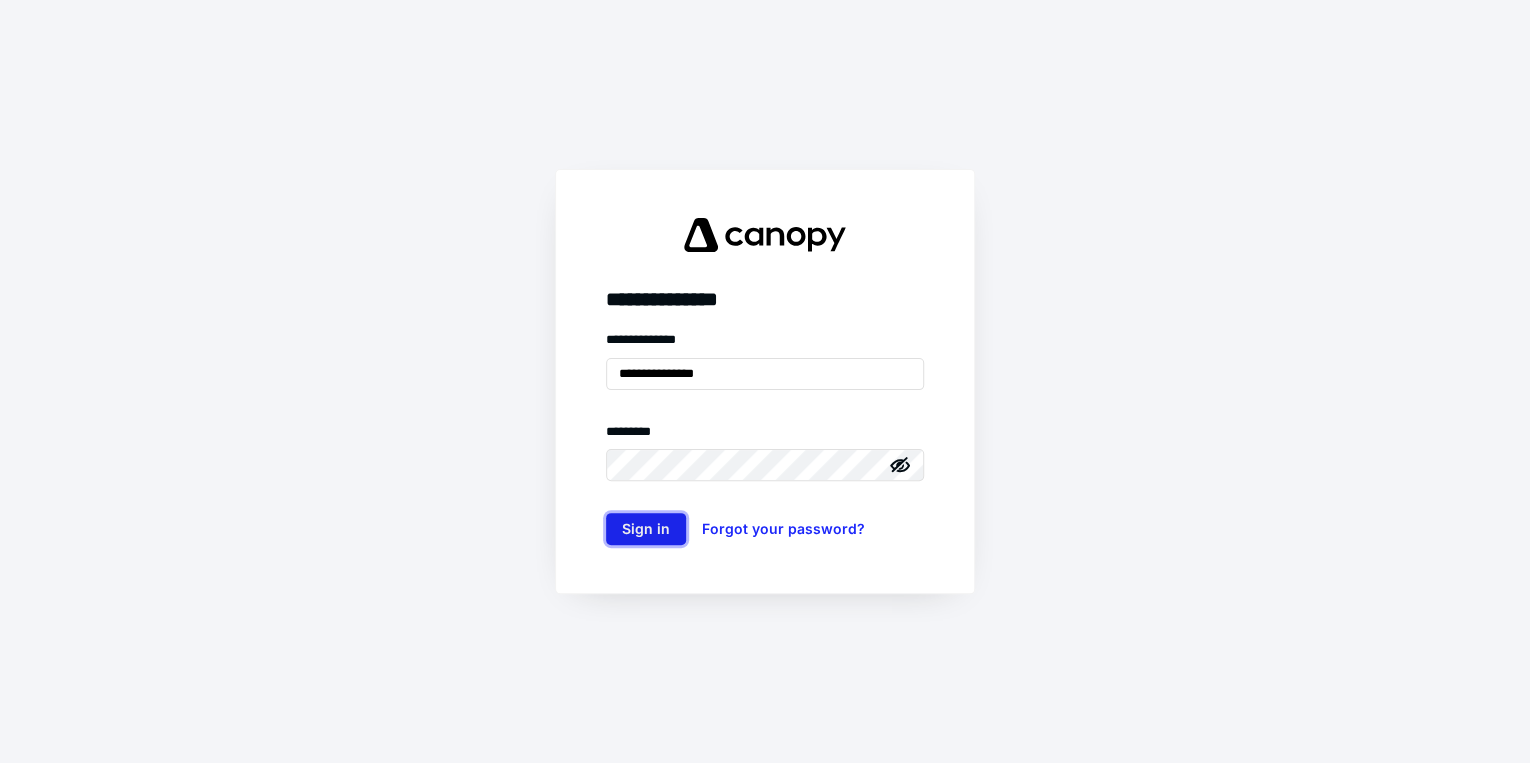 click on "Sign in" at bounding box center (646, 529) 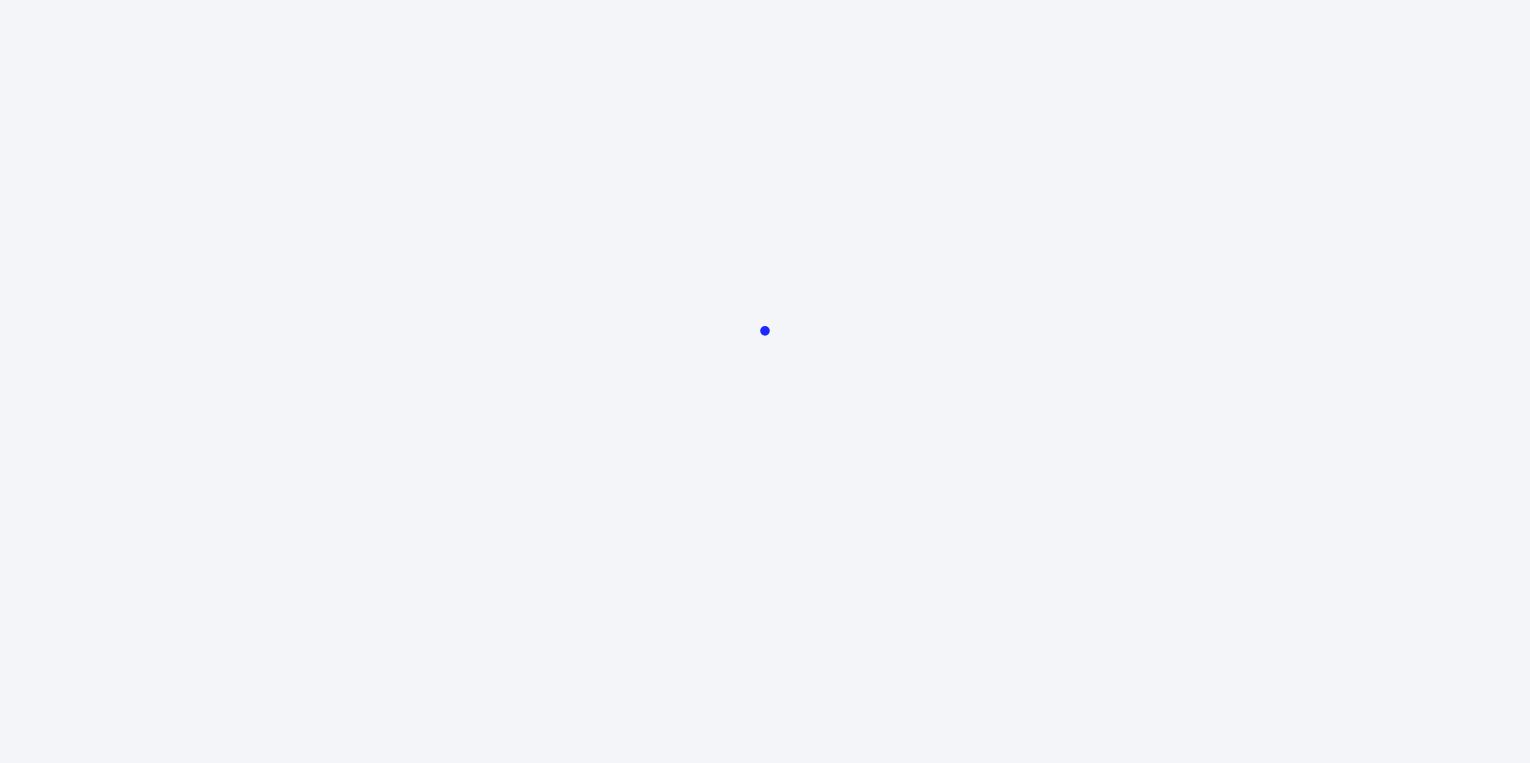 scroll, scrollTop: 0, scrollLeft: 0, axis: both 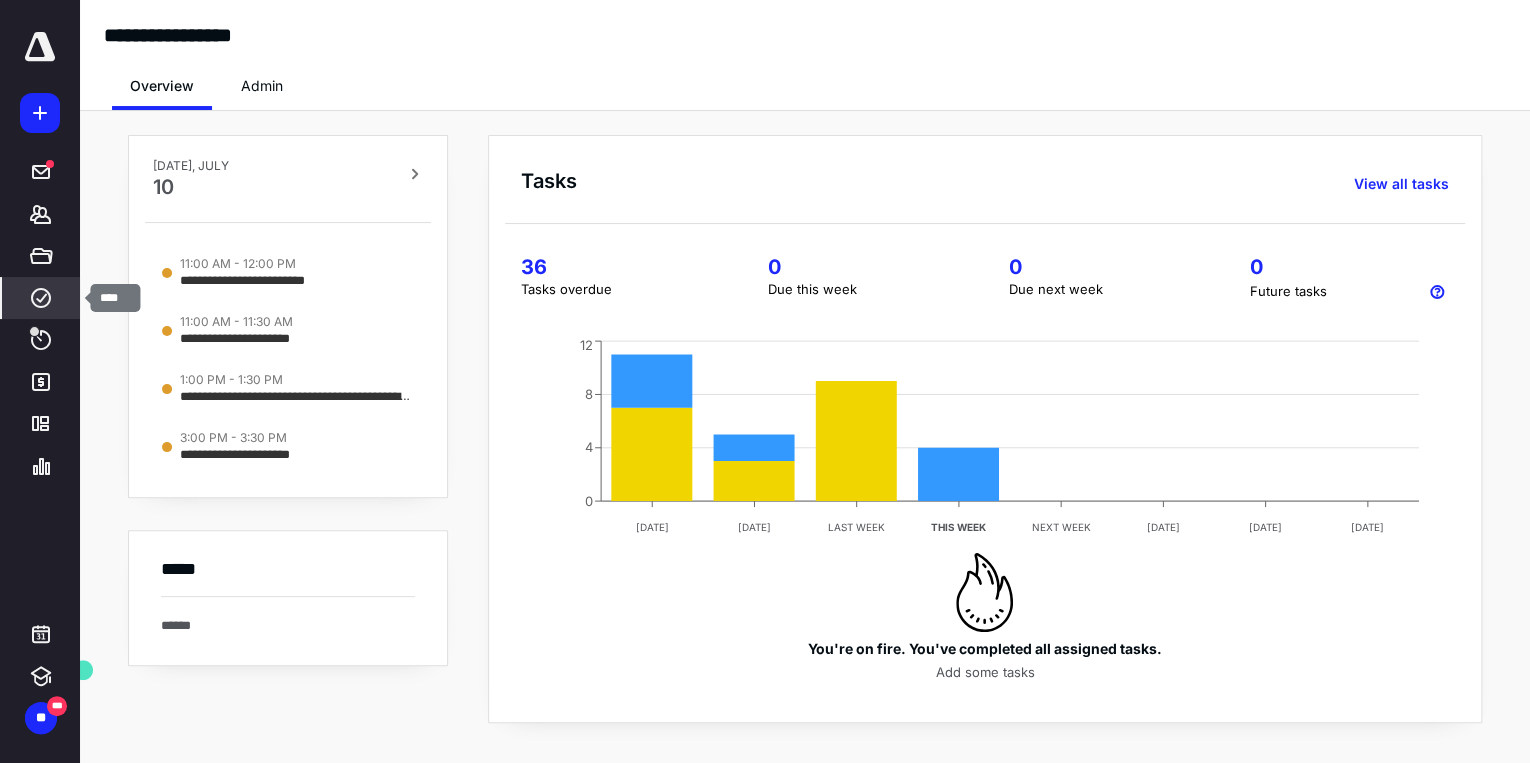 click 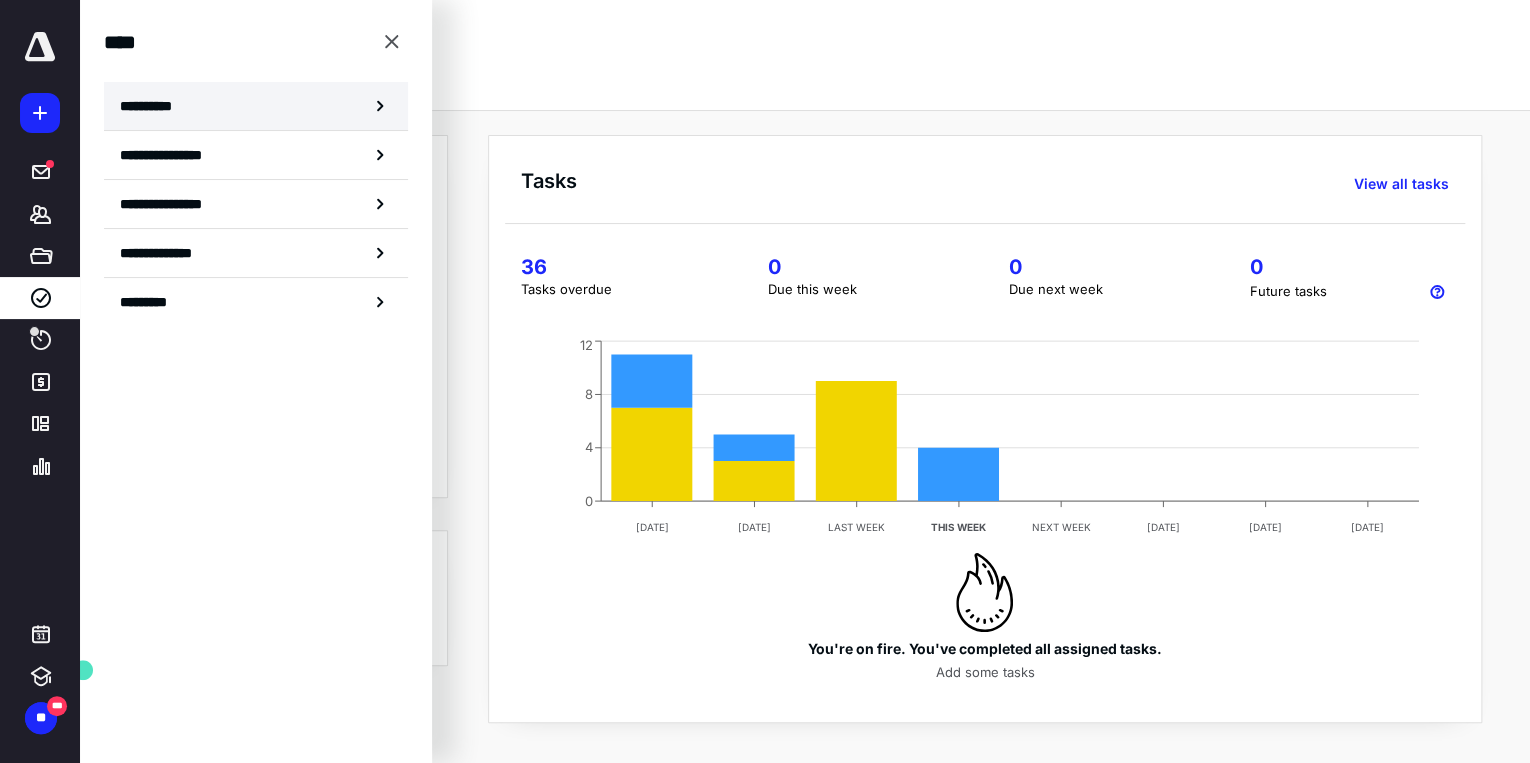 click on "**********" at bounding box center (256, 106) 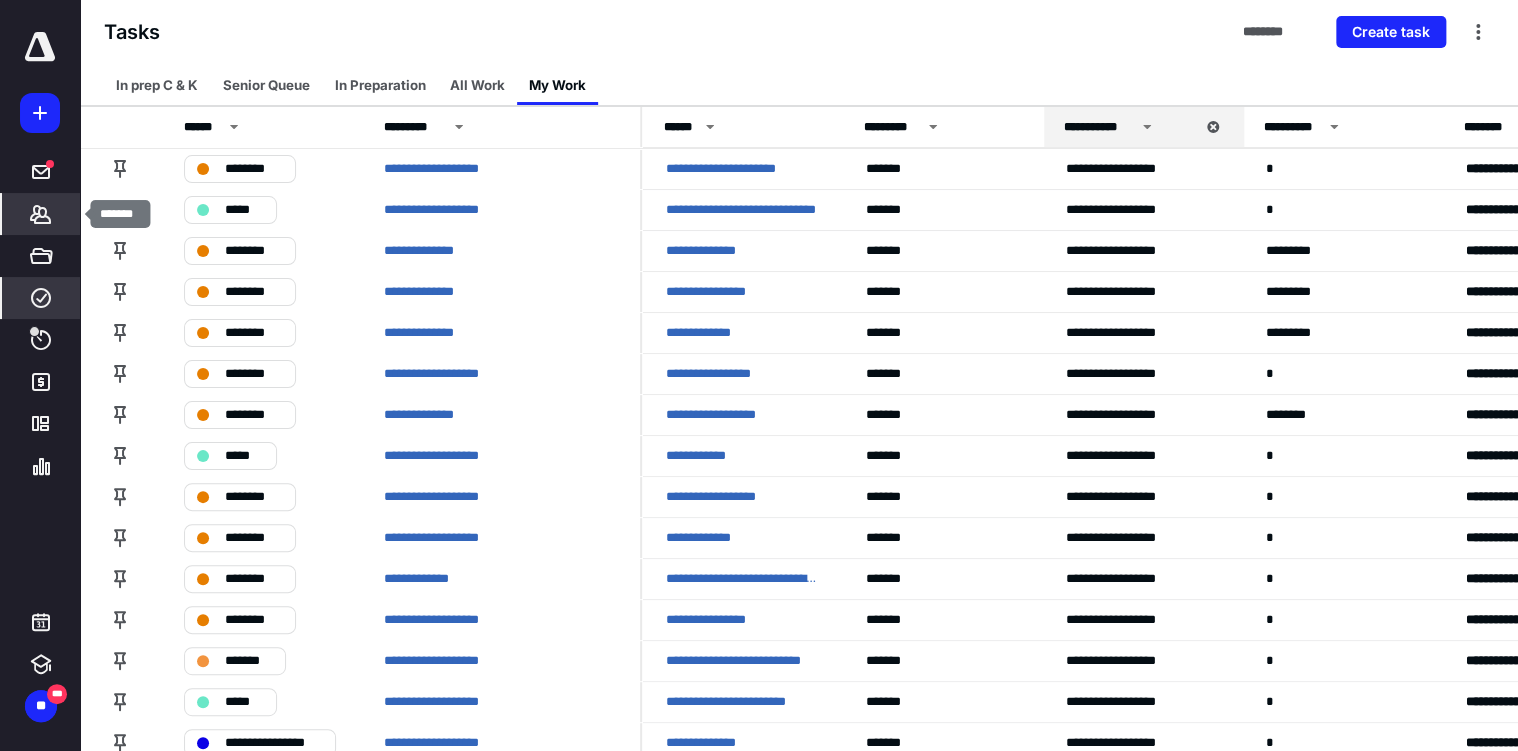click 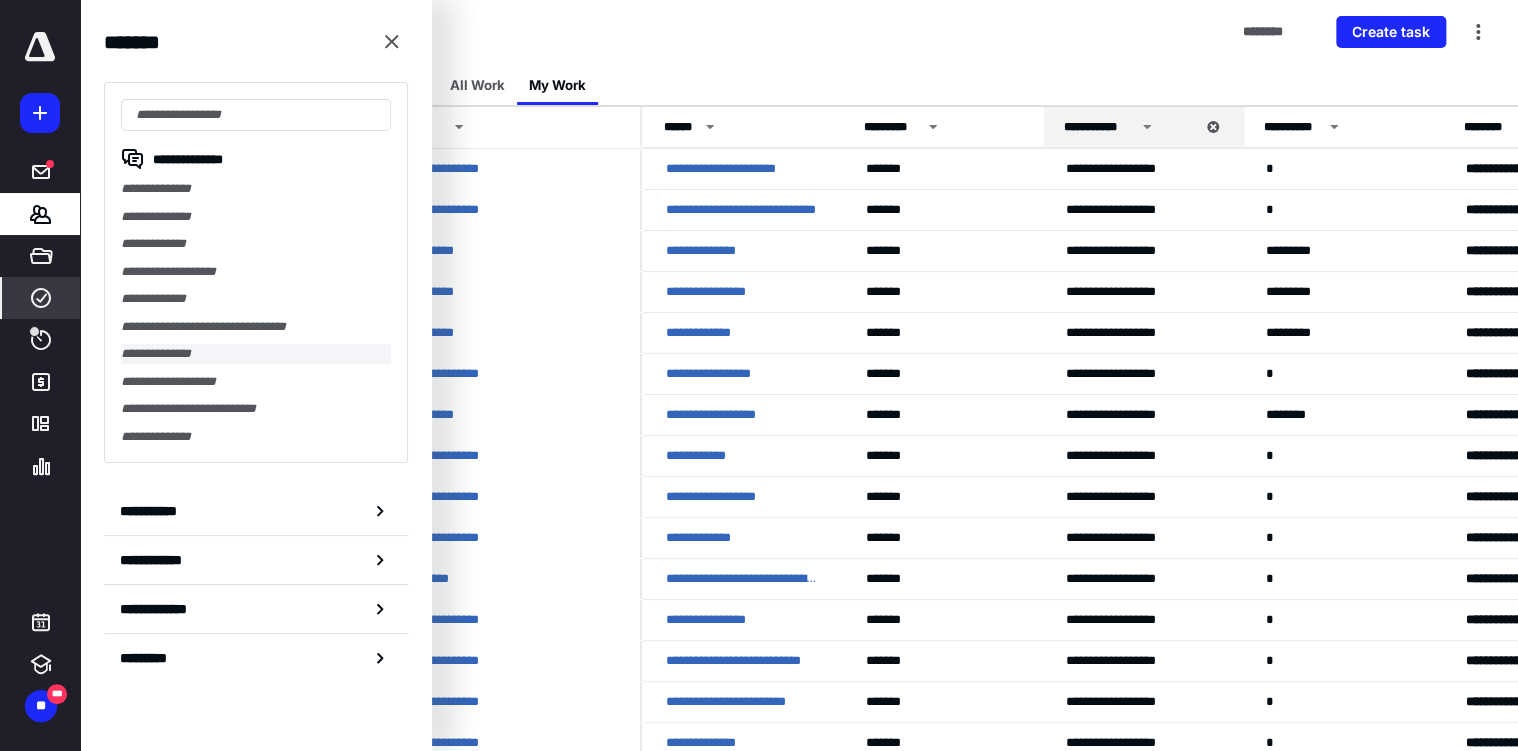 click on "**********" at bounding box center (256, 354) 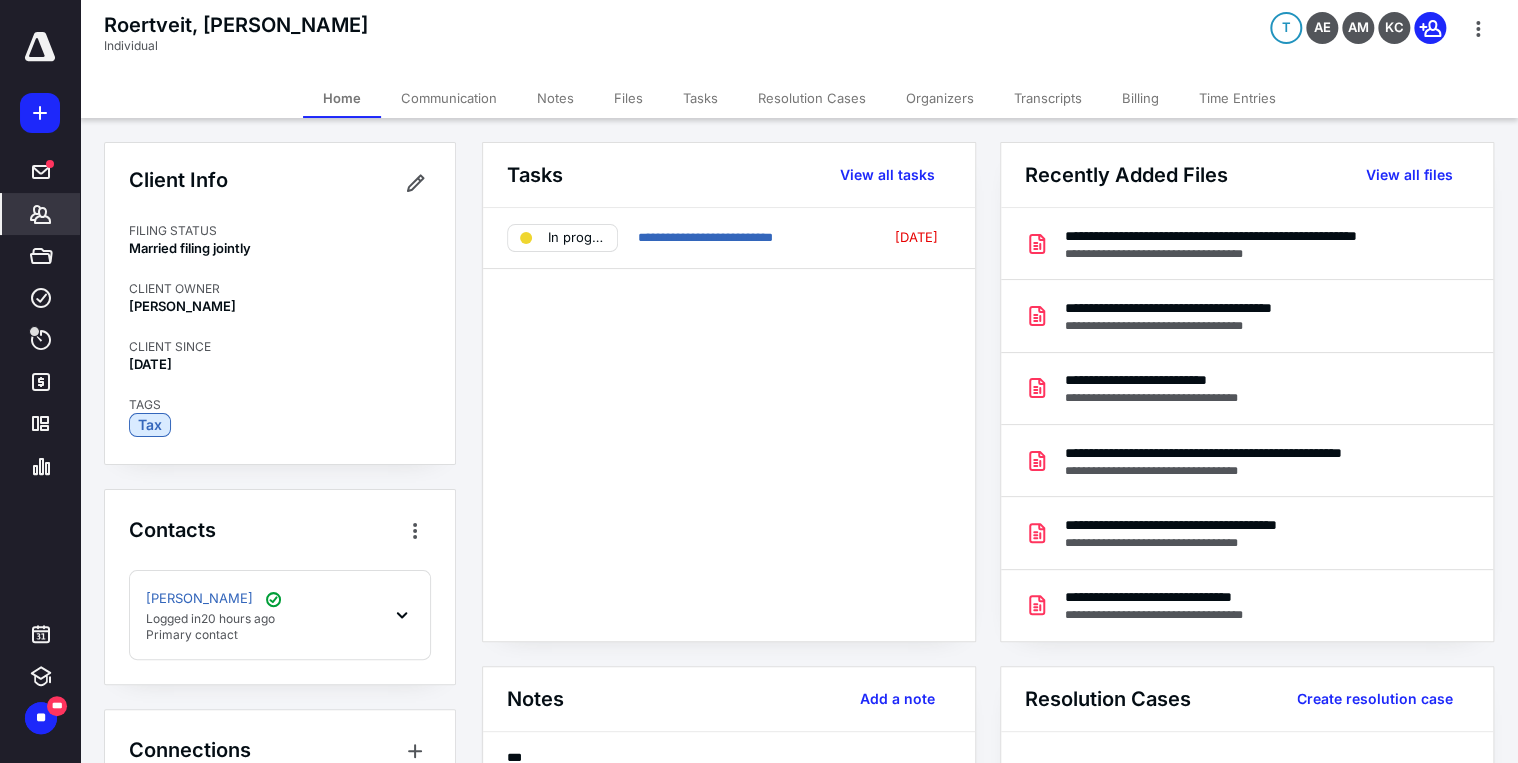 click on "Files" at bounding box center [628, 98] 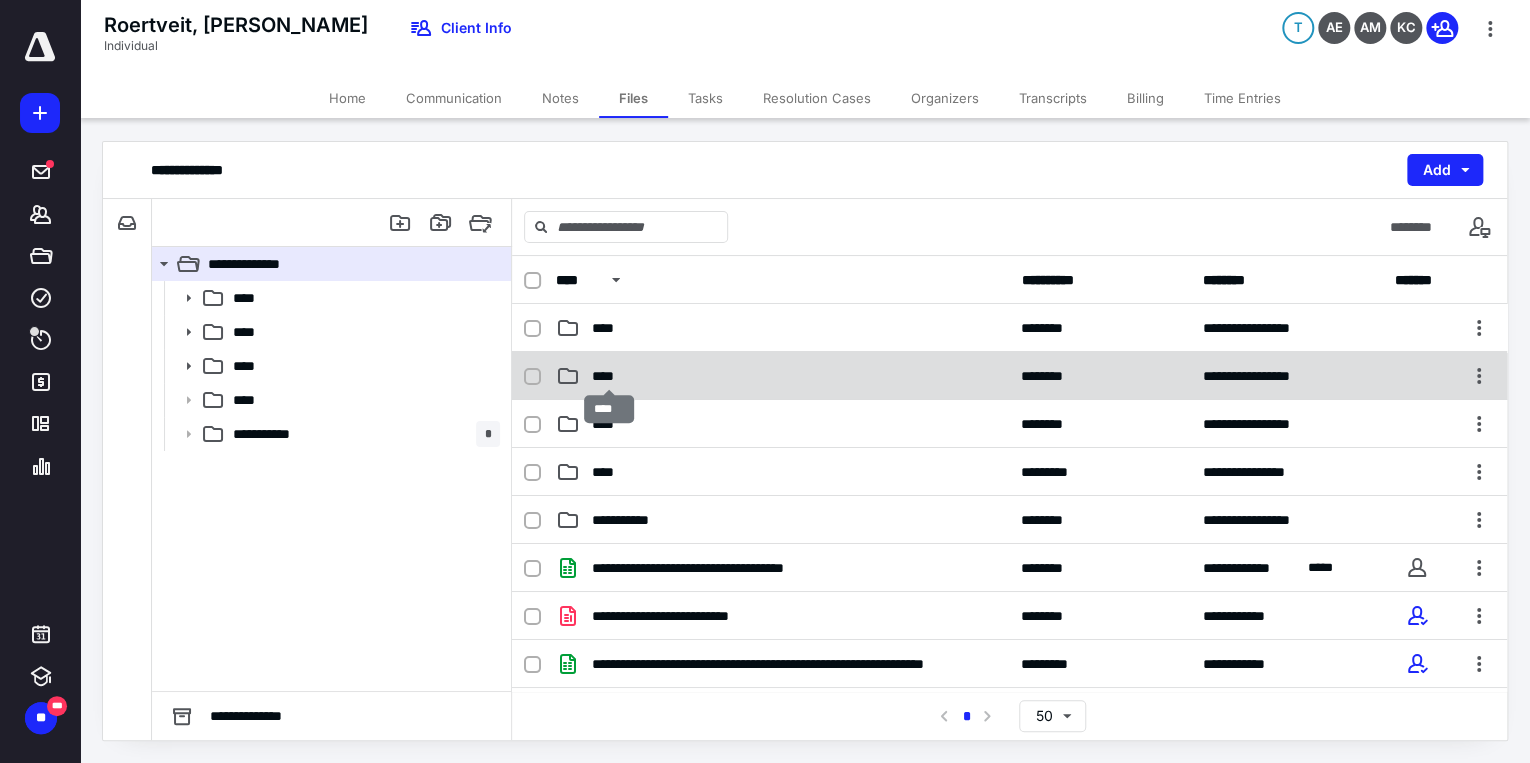 click on "****" at bounding box center (609, 376) 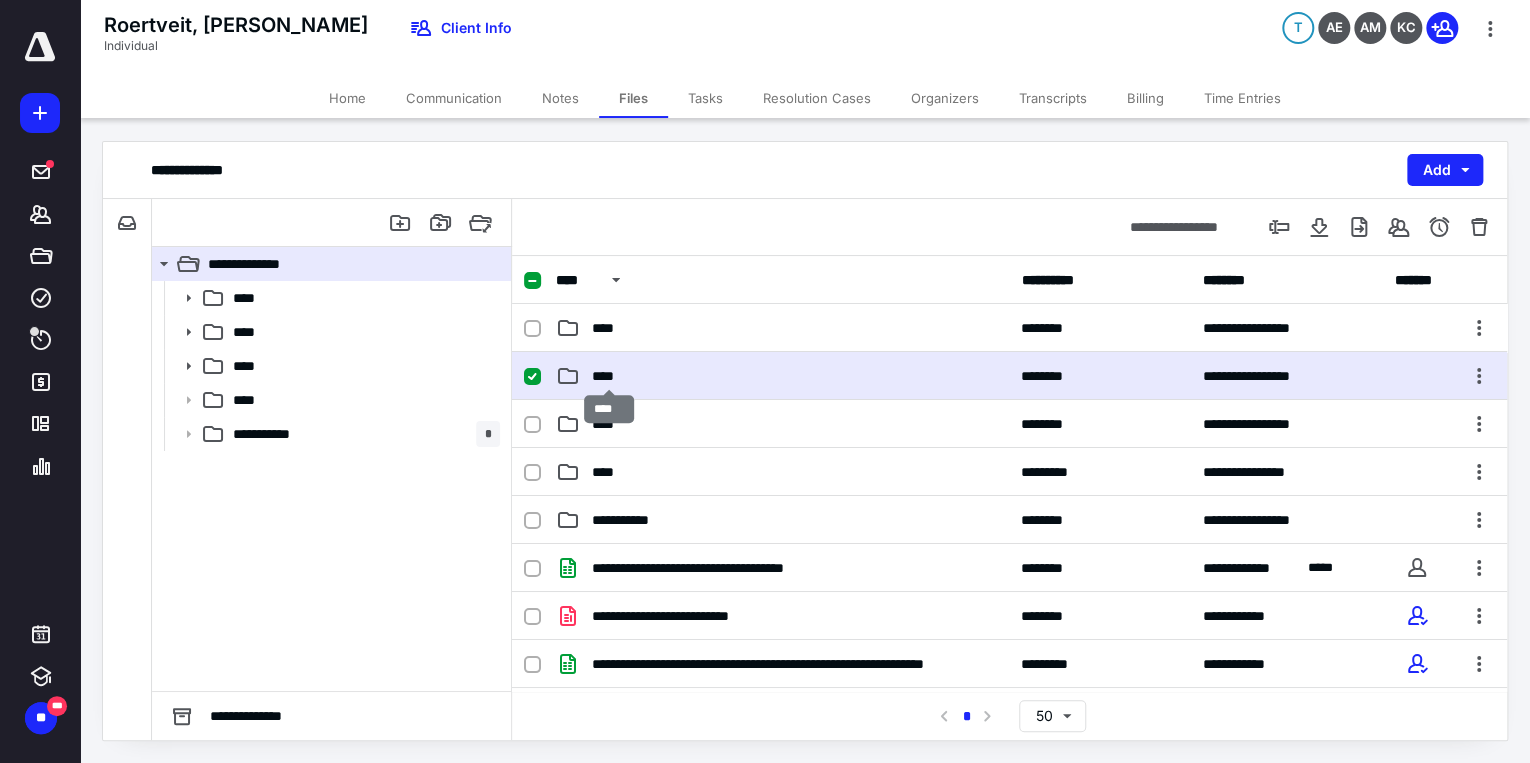 click on "****" at bounding box center (609, 376) 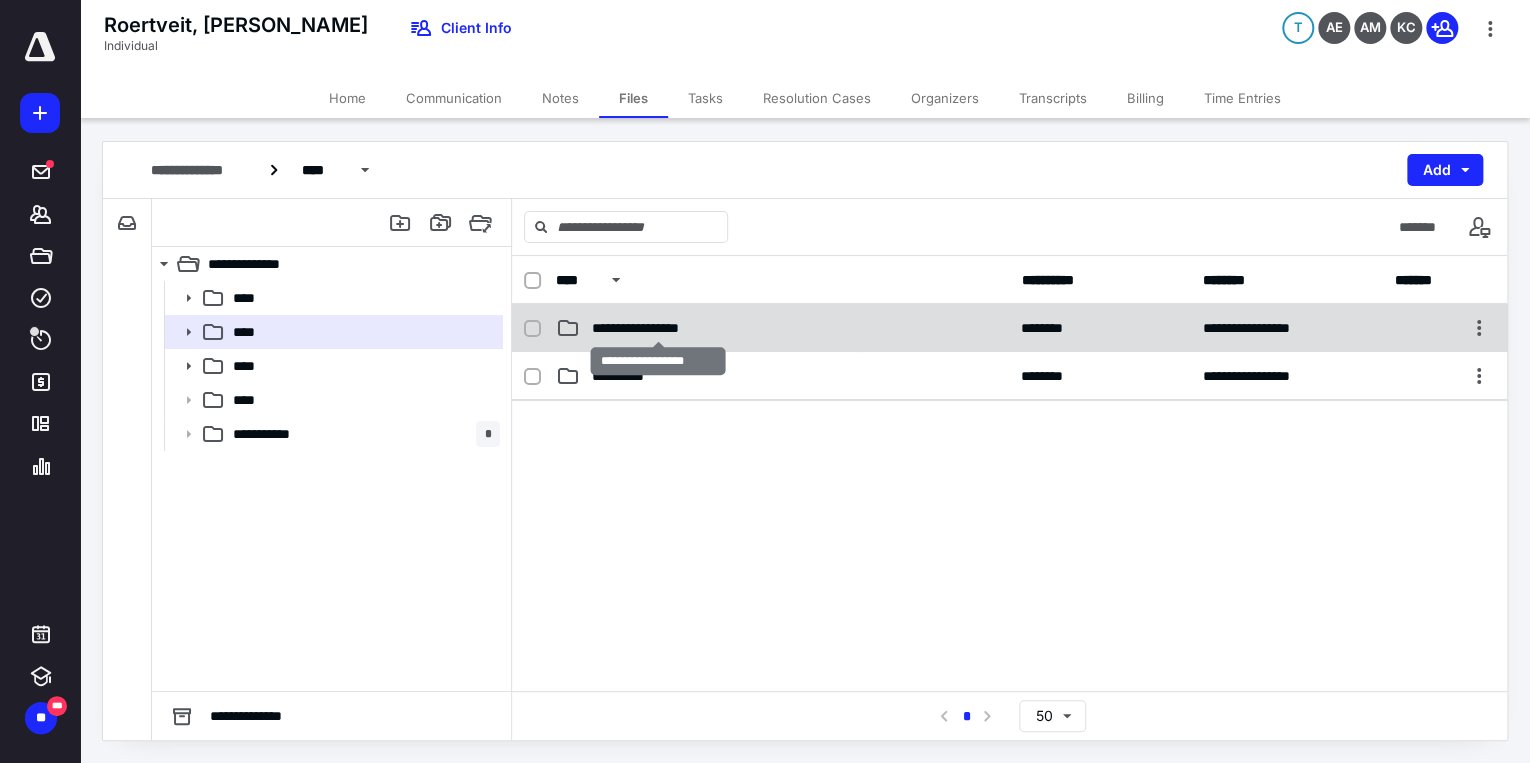 click on "**********" at bounding box center (658, 328) 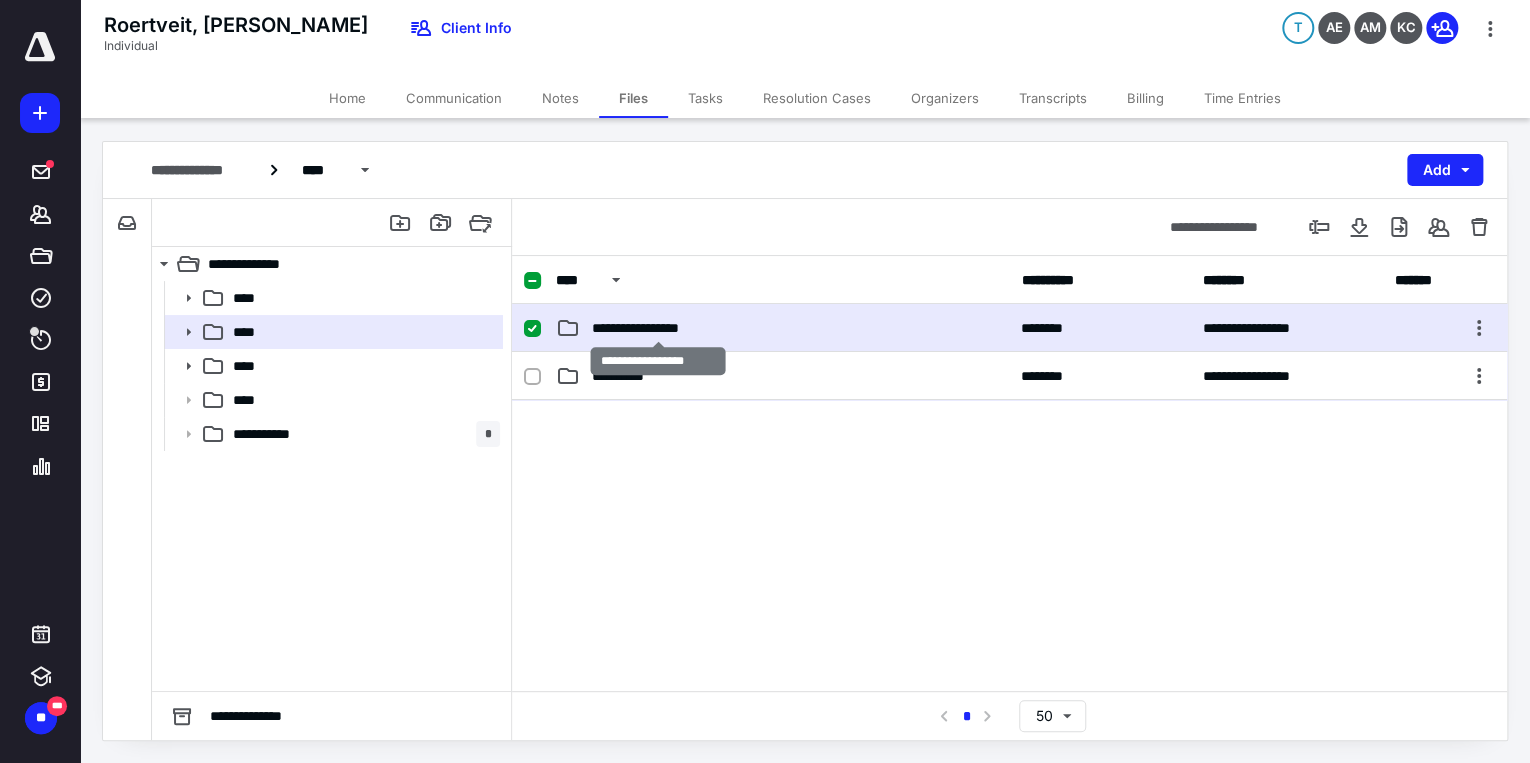 click on "**********" at bounding box center [658, 328] 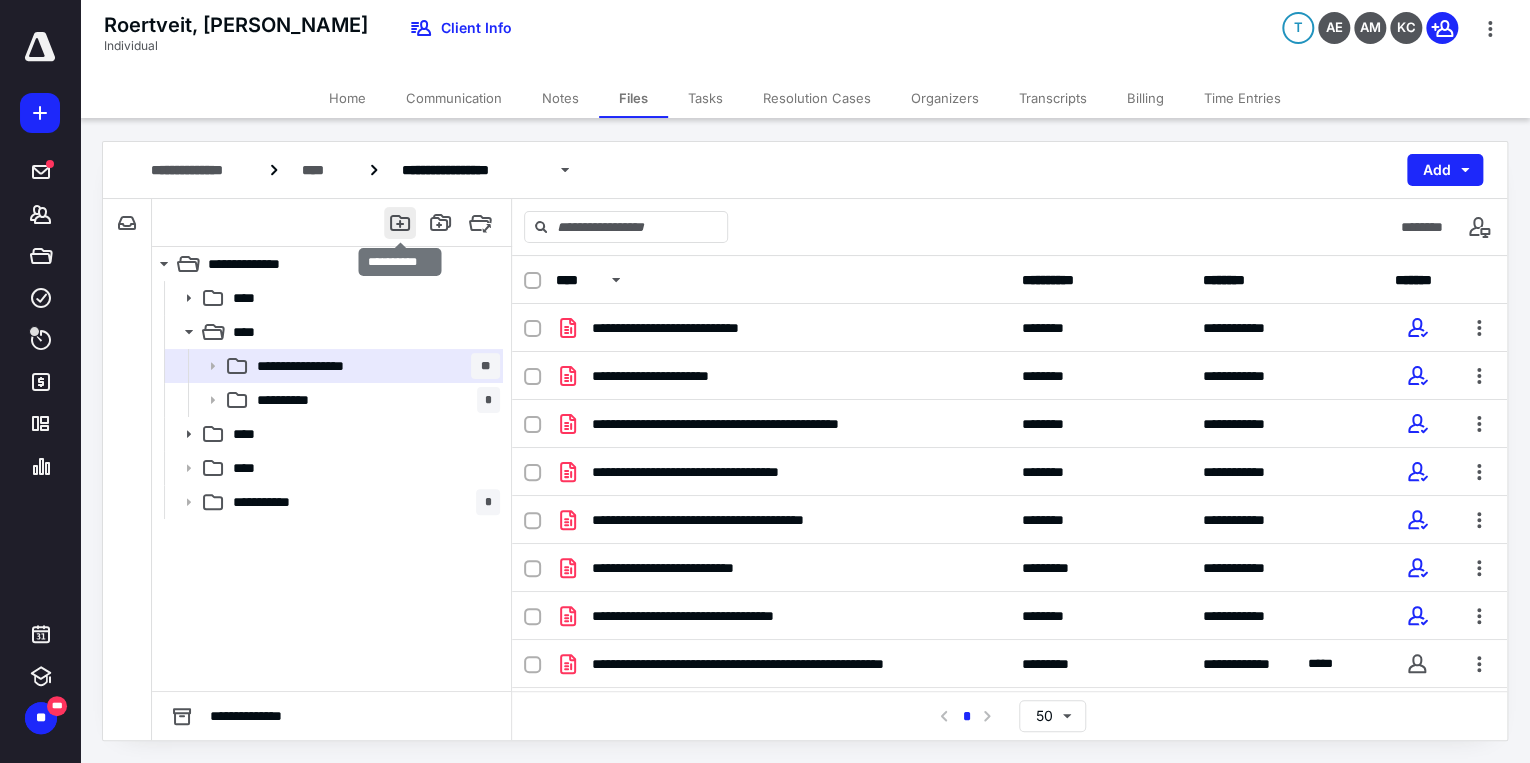 click at bounding box center (400, 223) 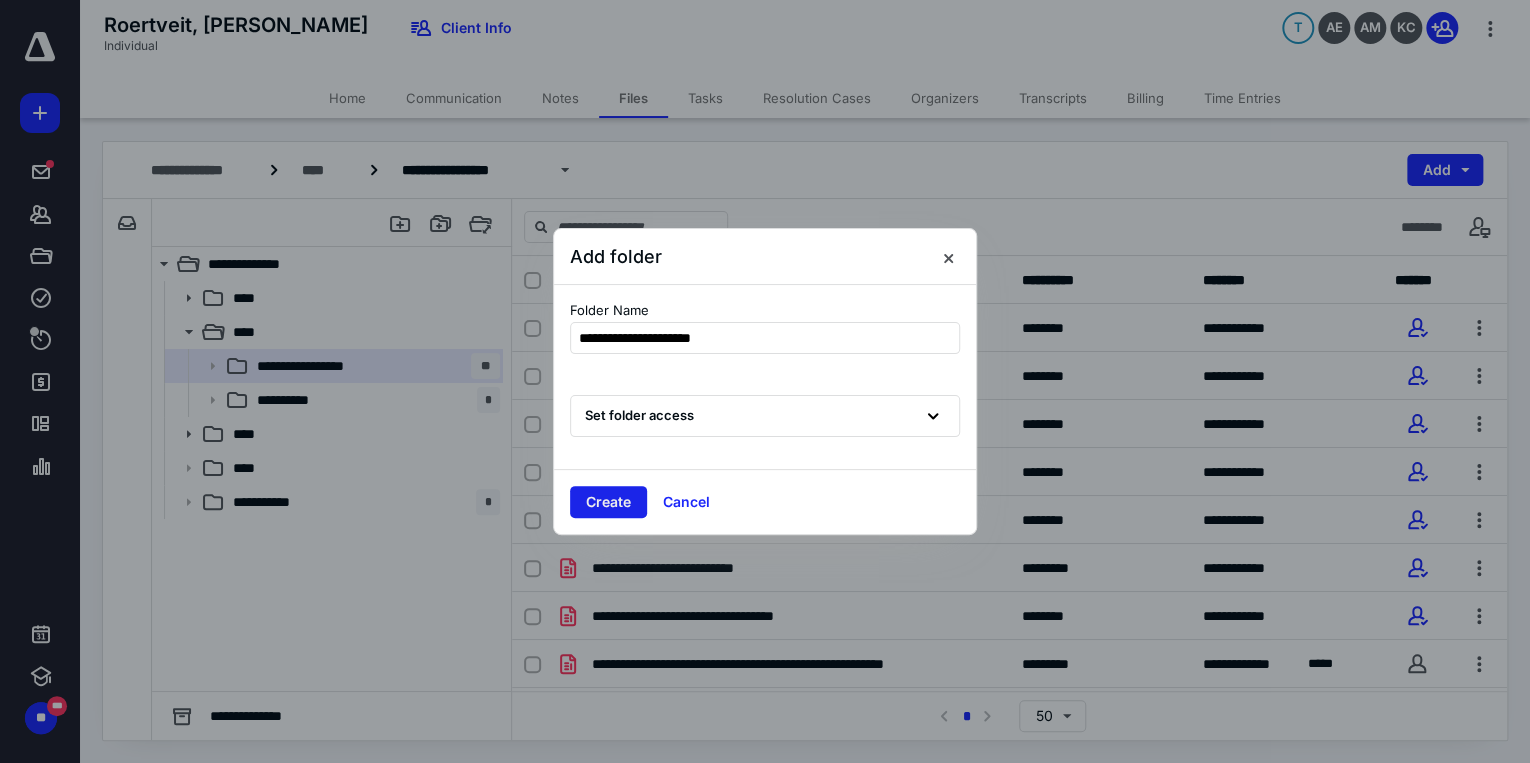 type on "**********" 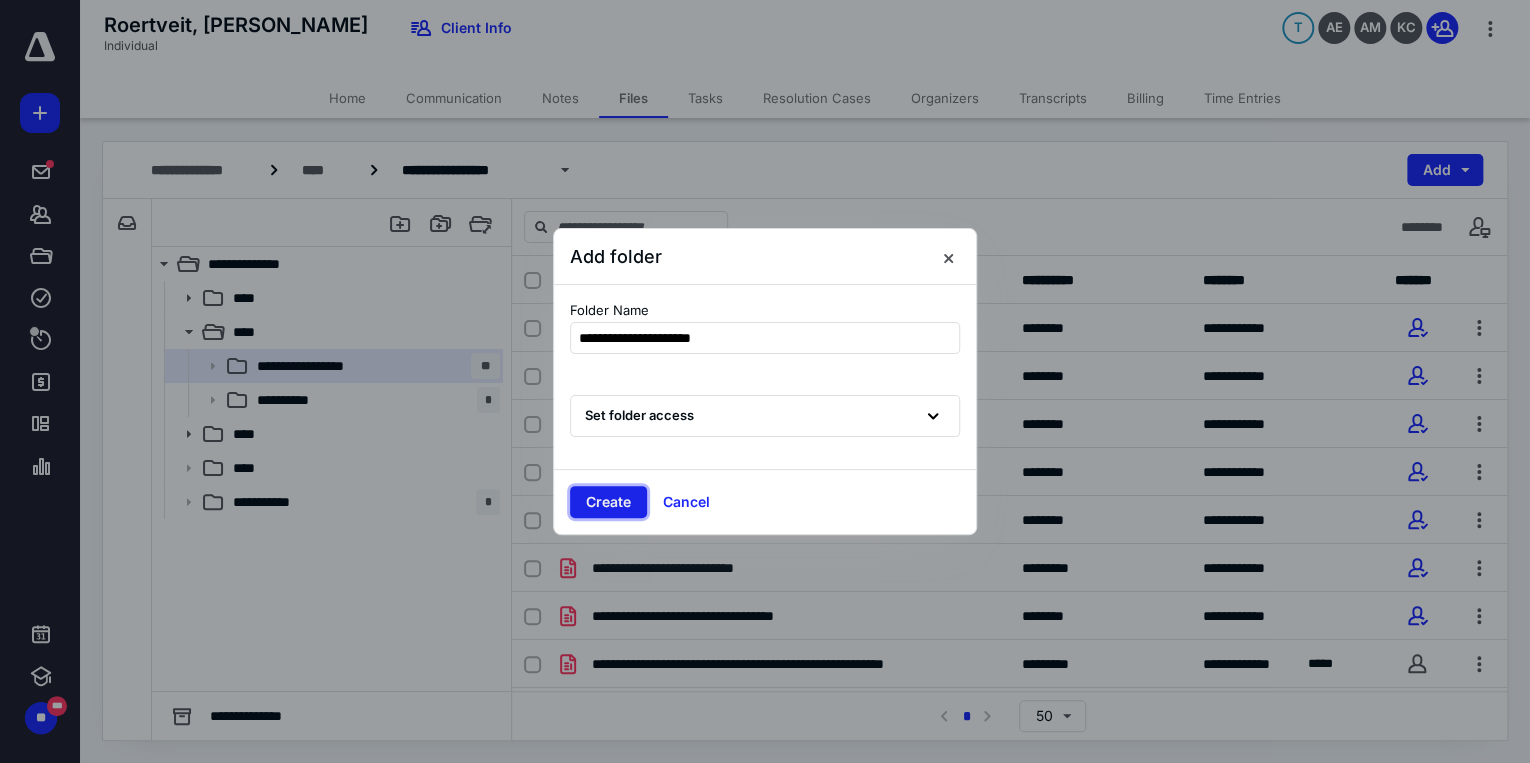 click on "Create" at bounding box center [608, 502] 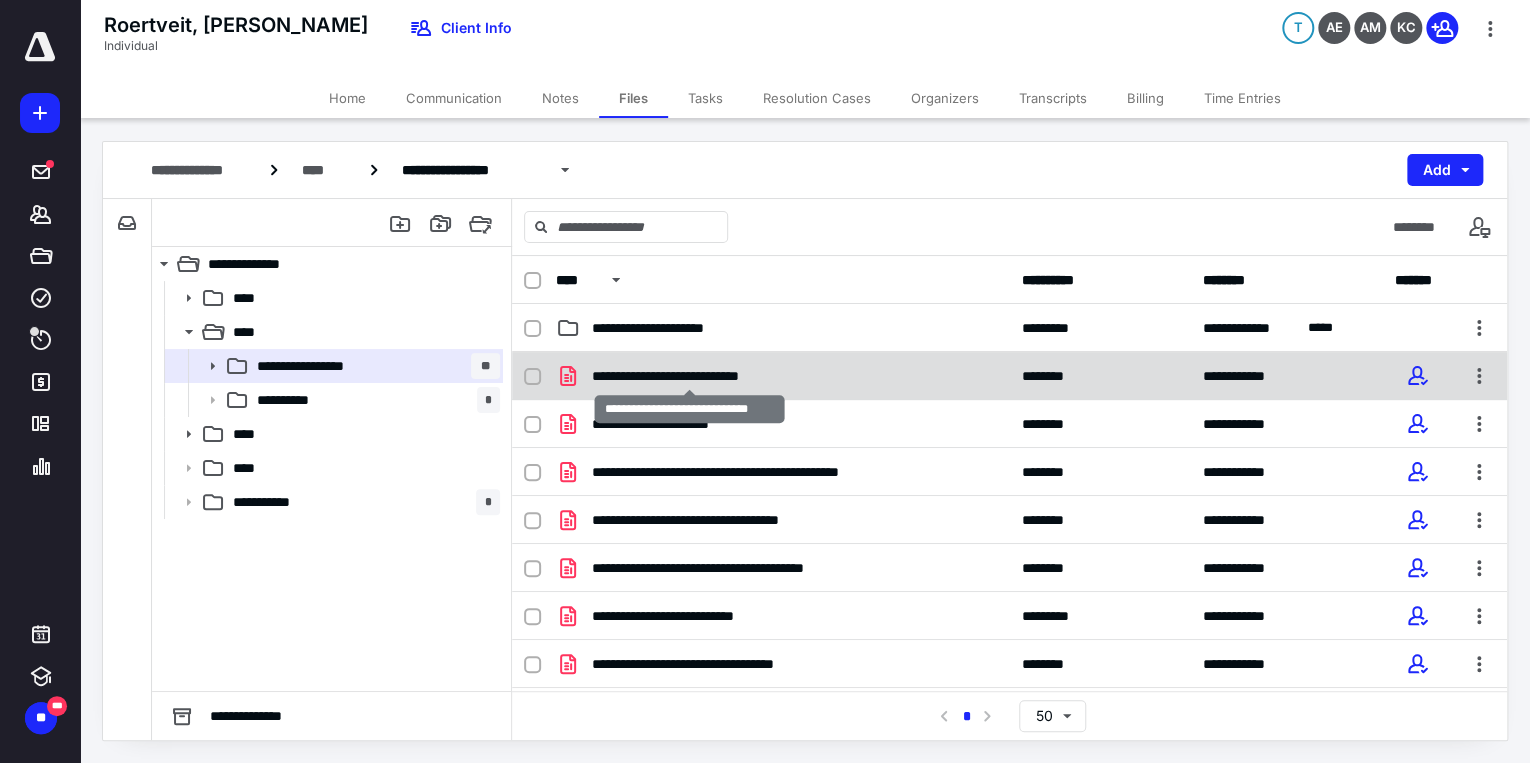 click on "**********" at bounding box center (690, 376) 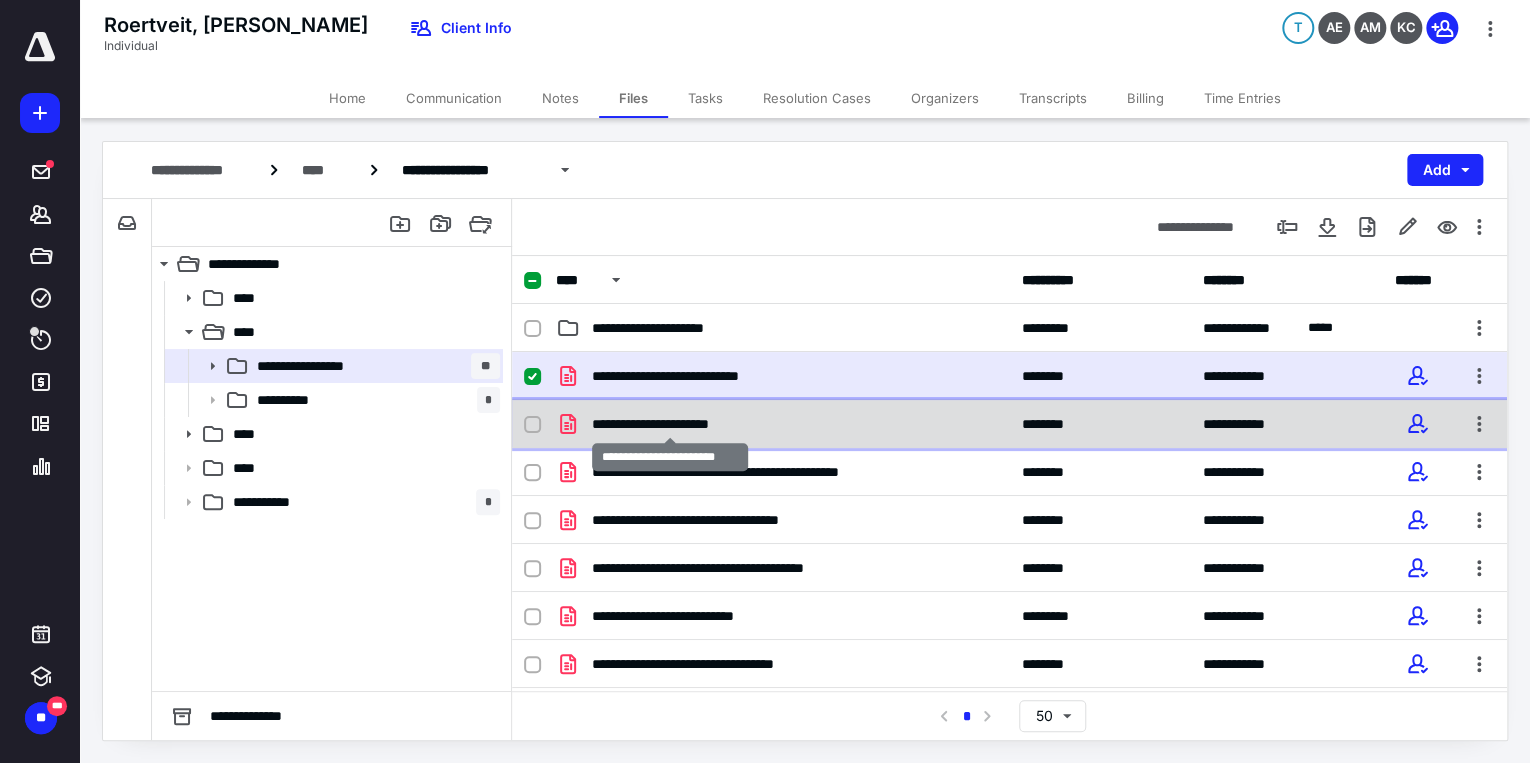 click on "**********" at bounding box center [670, 424] 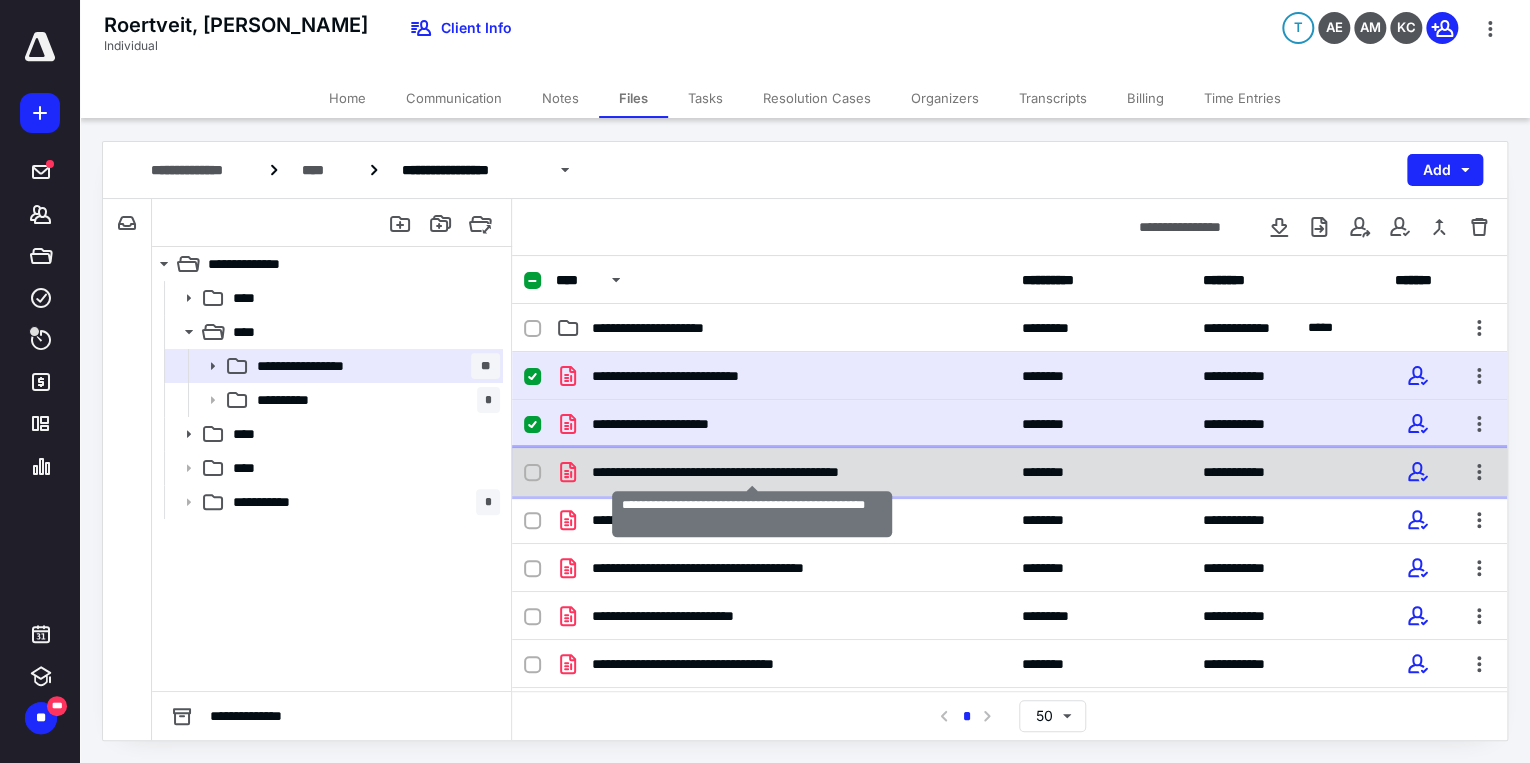 click on "**********" at bounding box center (752, 472) 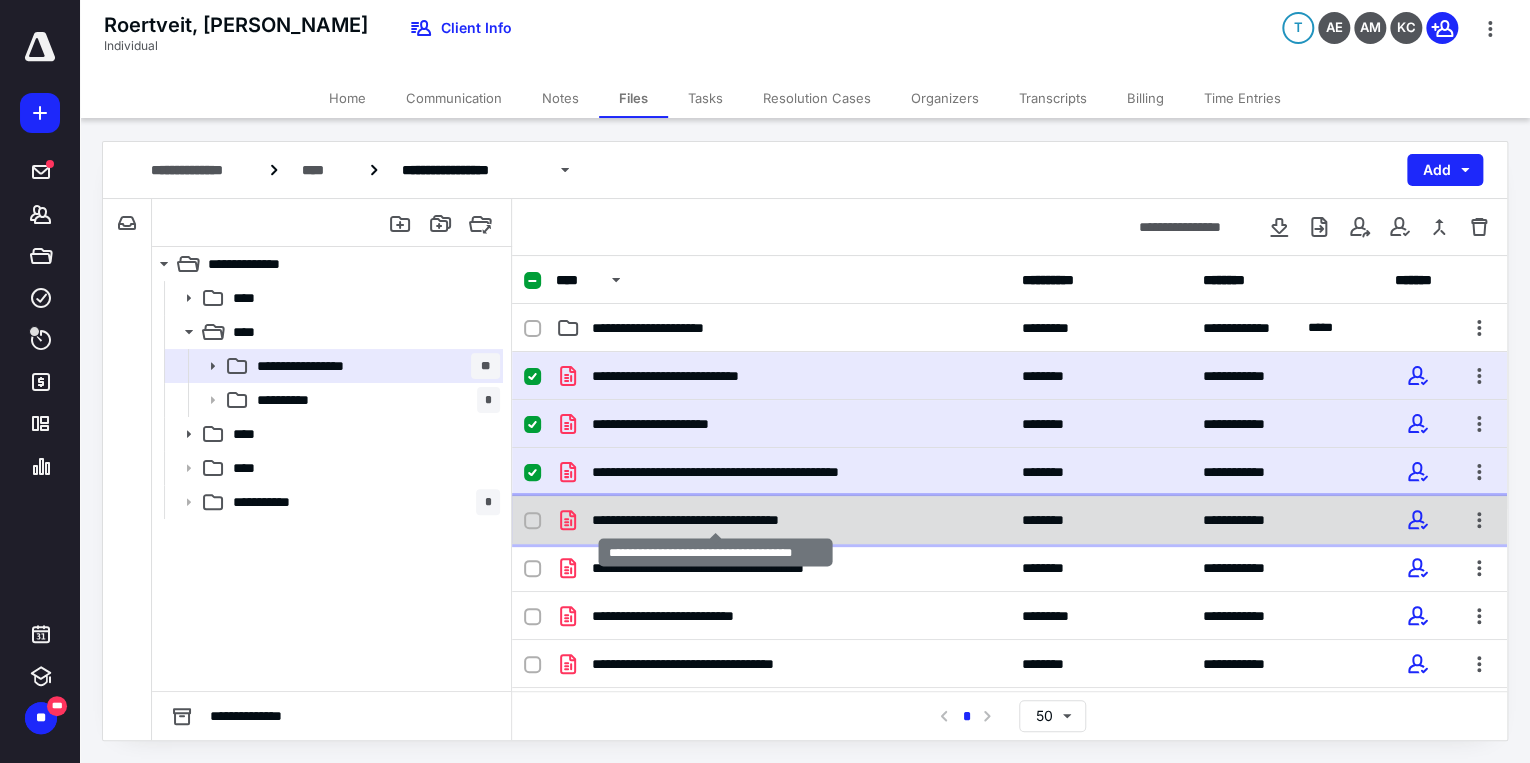 click on "**********" at bounding box center [715, 520] 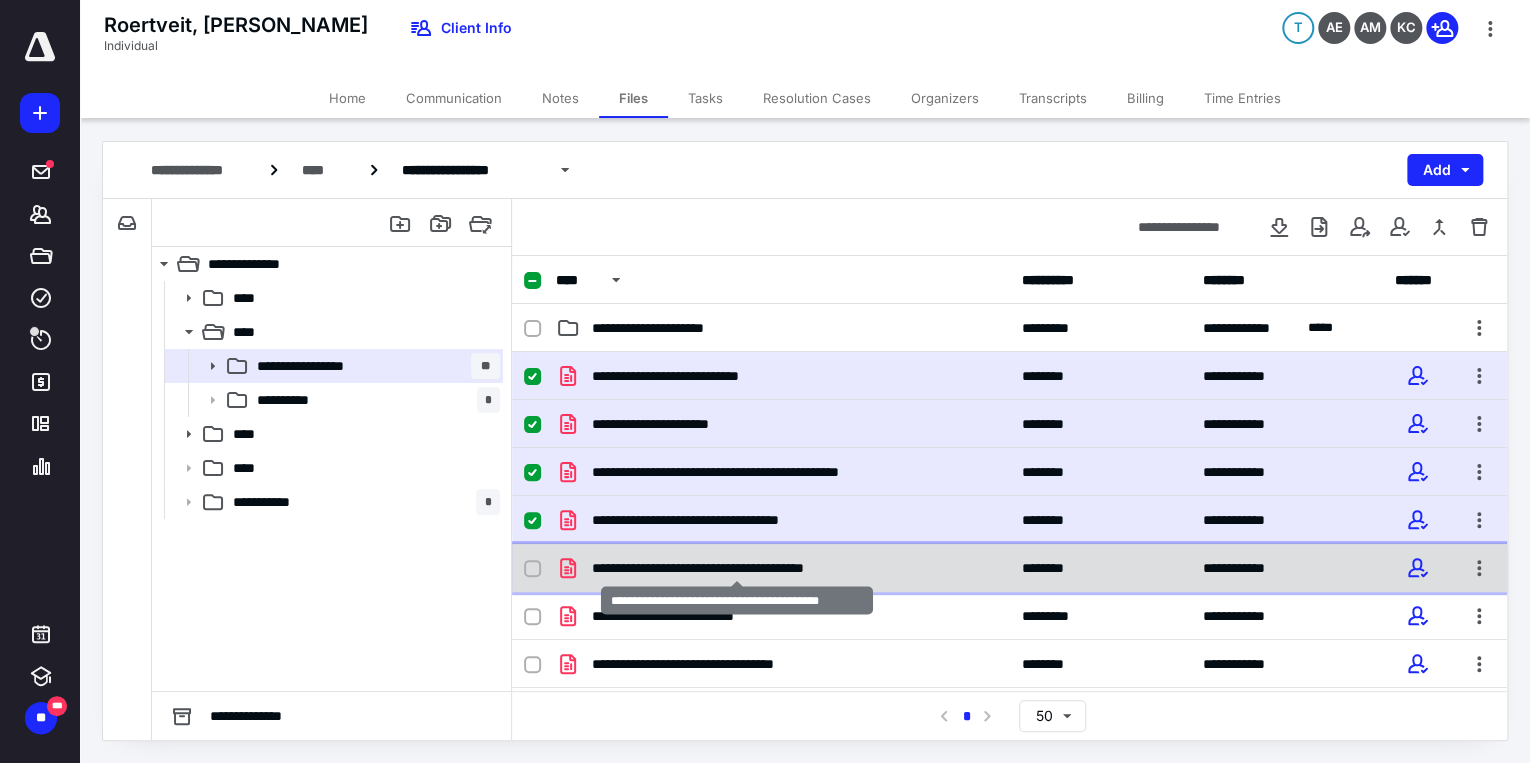click on "**********" at bounding box center (737, 568) 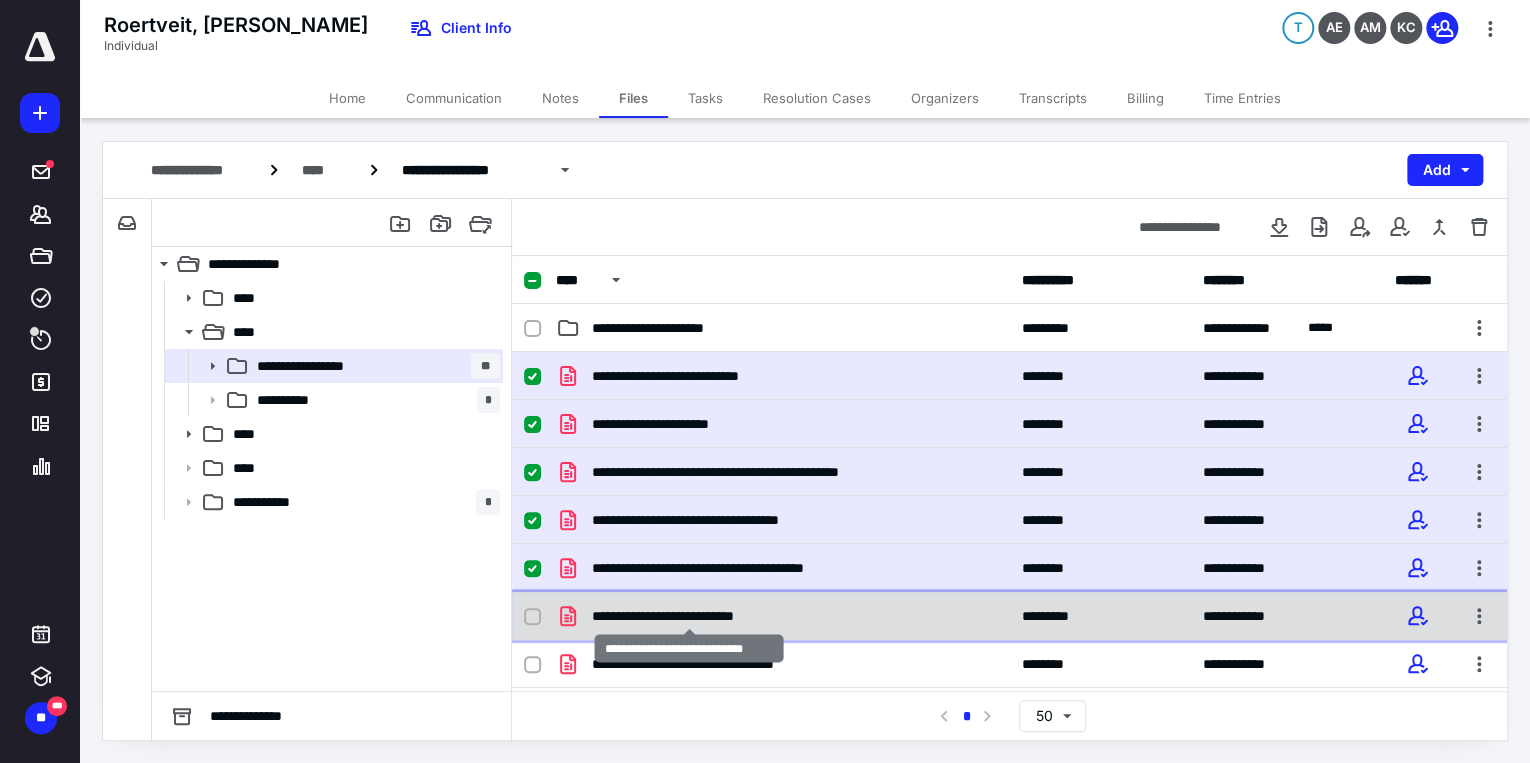 click on "**********" at bounding box center (689, 616) 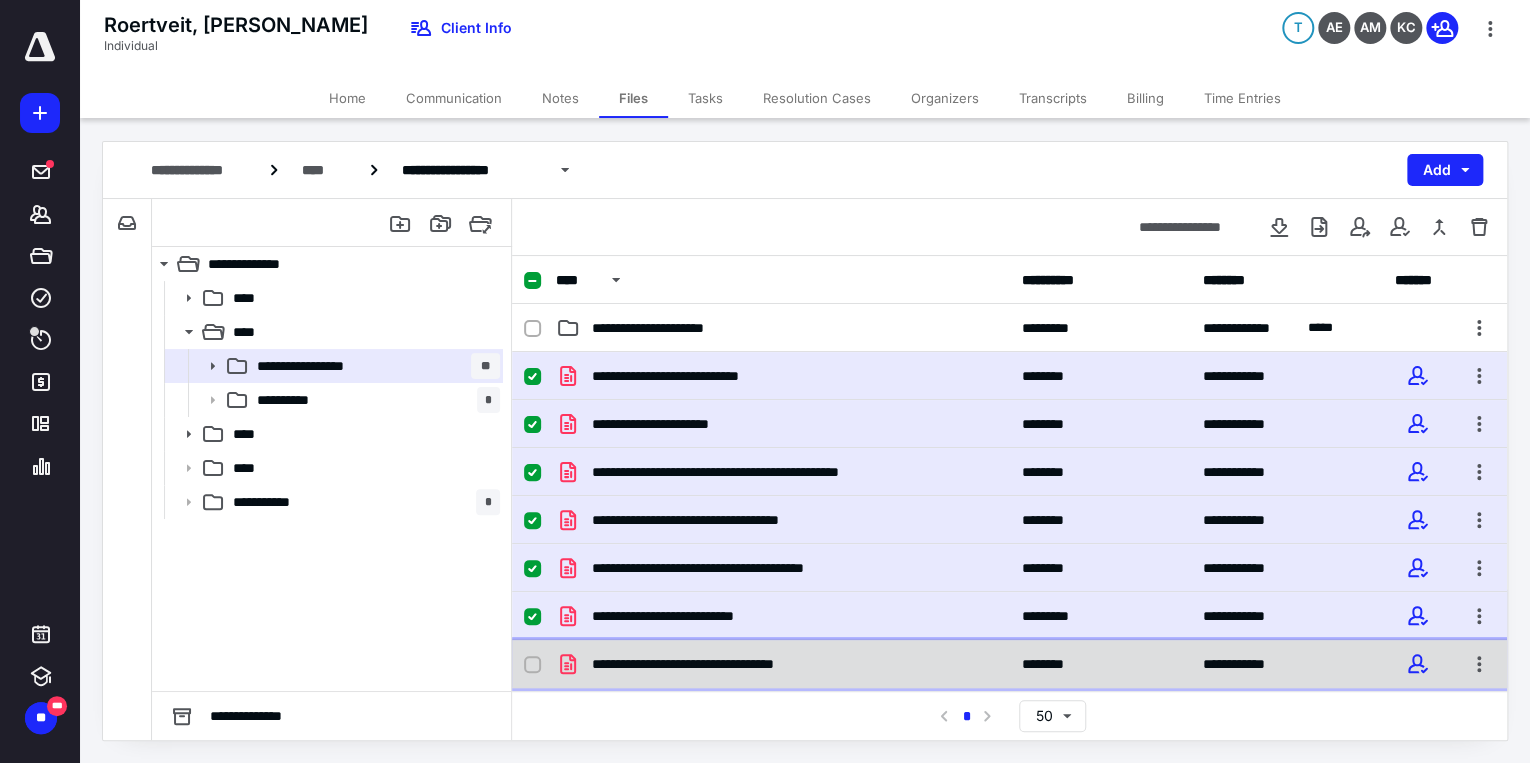 click on "**********" at bounding box center [712, 664] 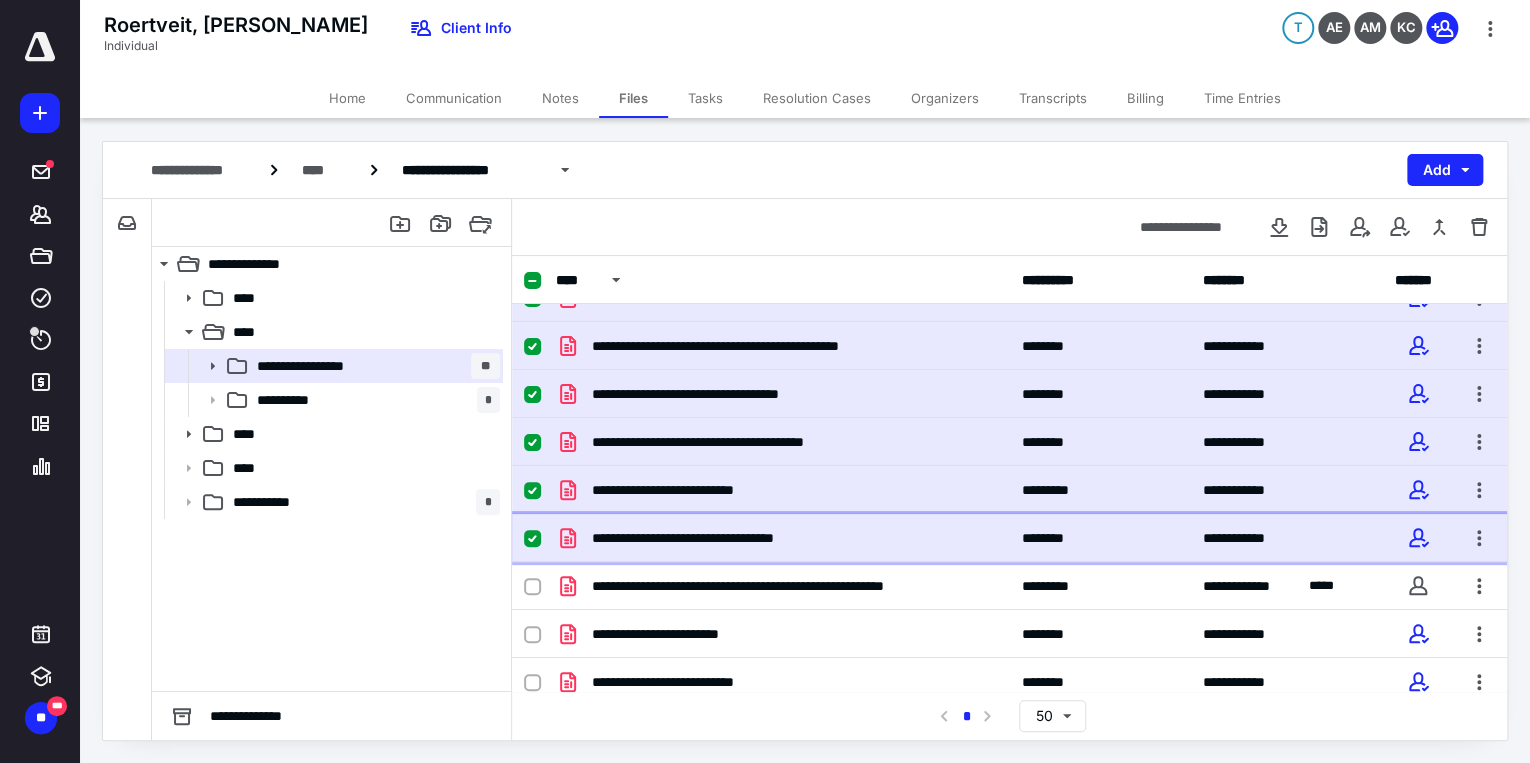 scroll, scrollTop: 233, scrollLeft: 0, axis: vertical 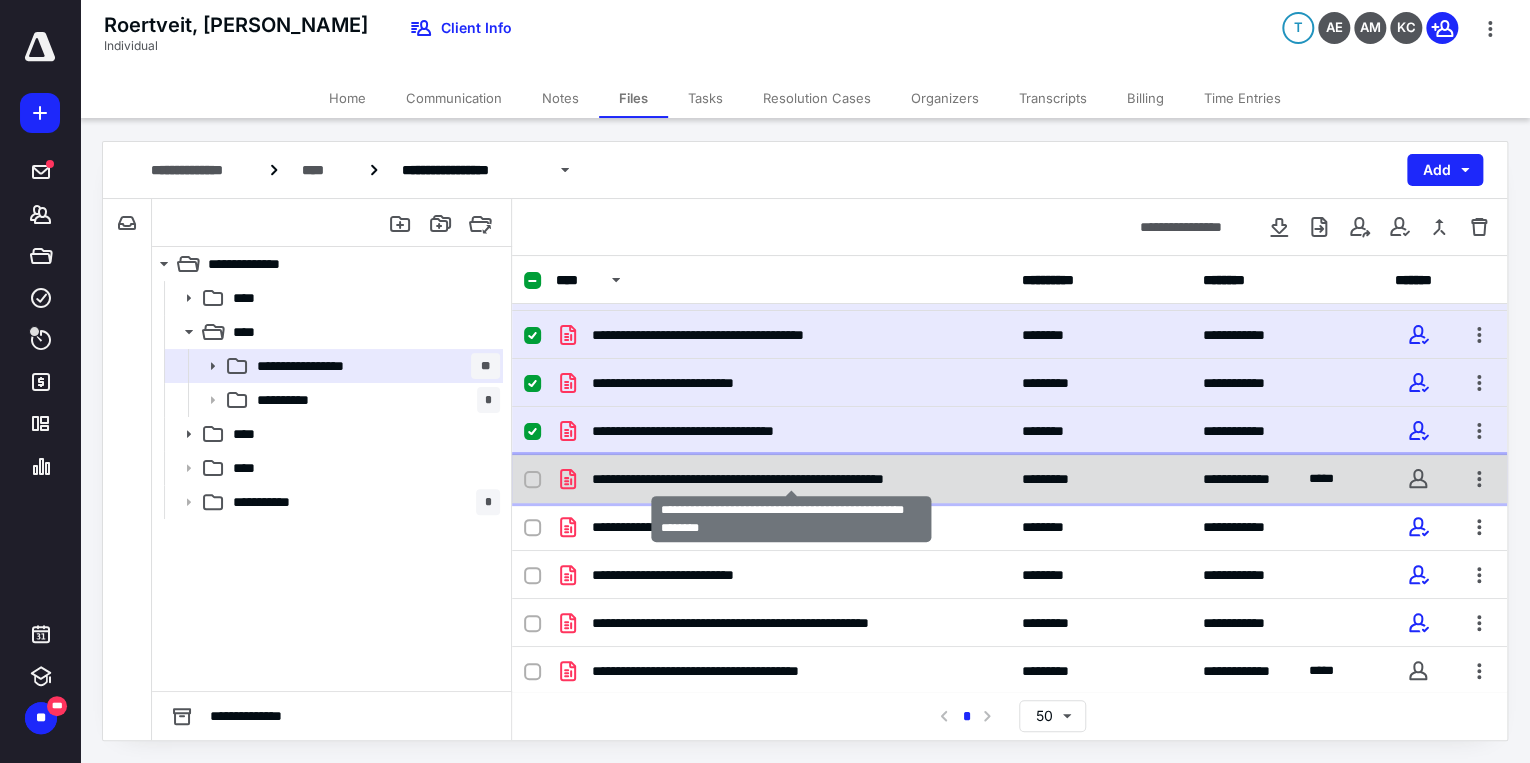 click on "**********" at bounding box center (792, 479) 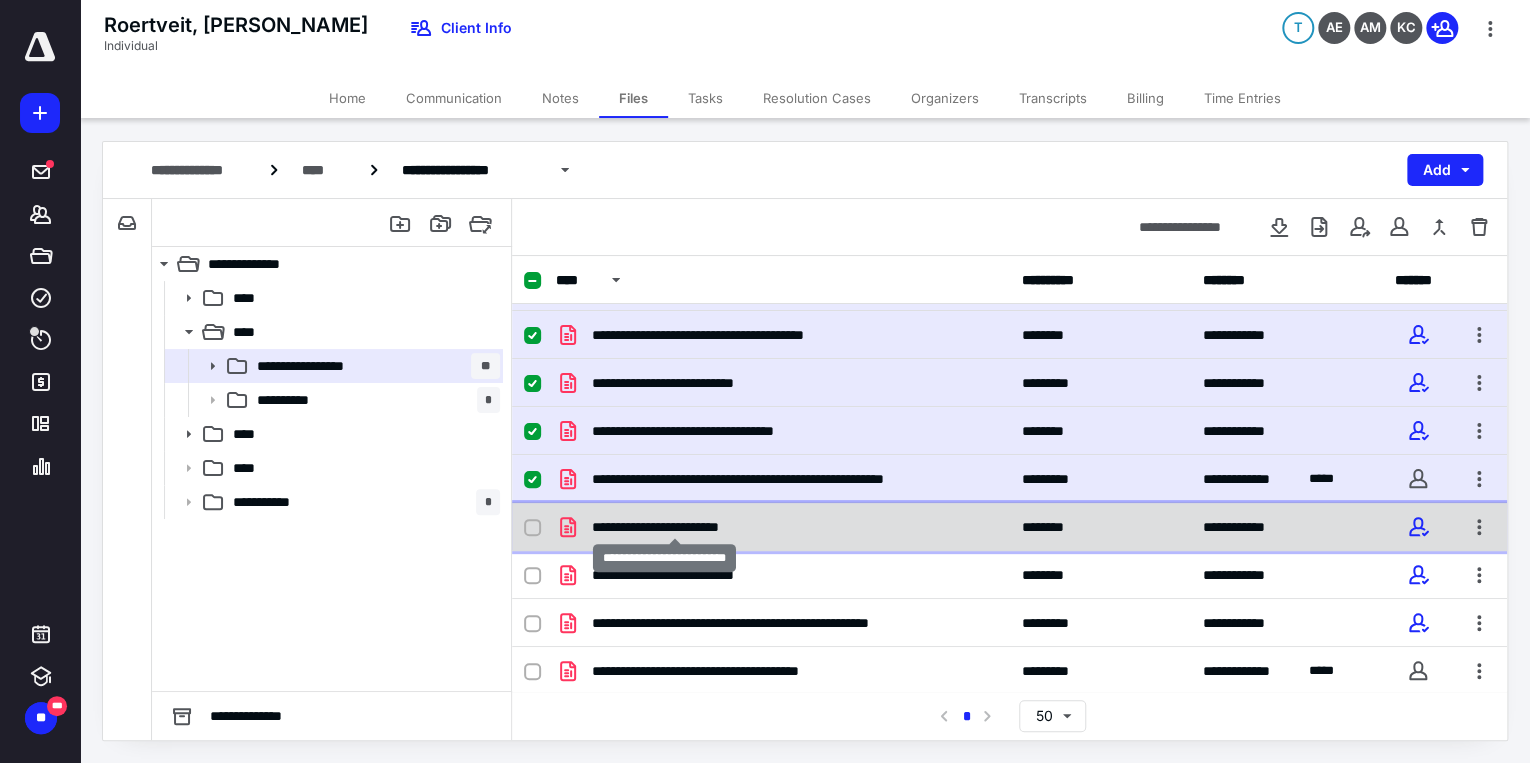 click on "**********" at bounding box center [675, 527] 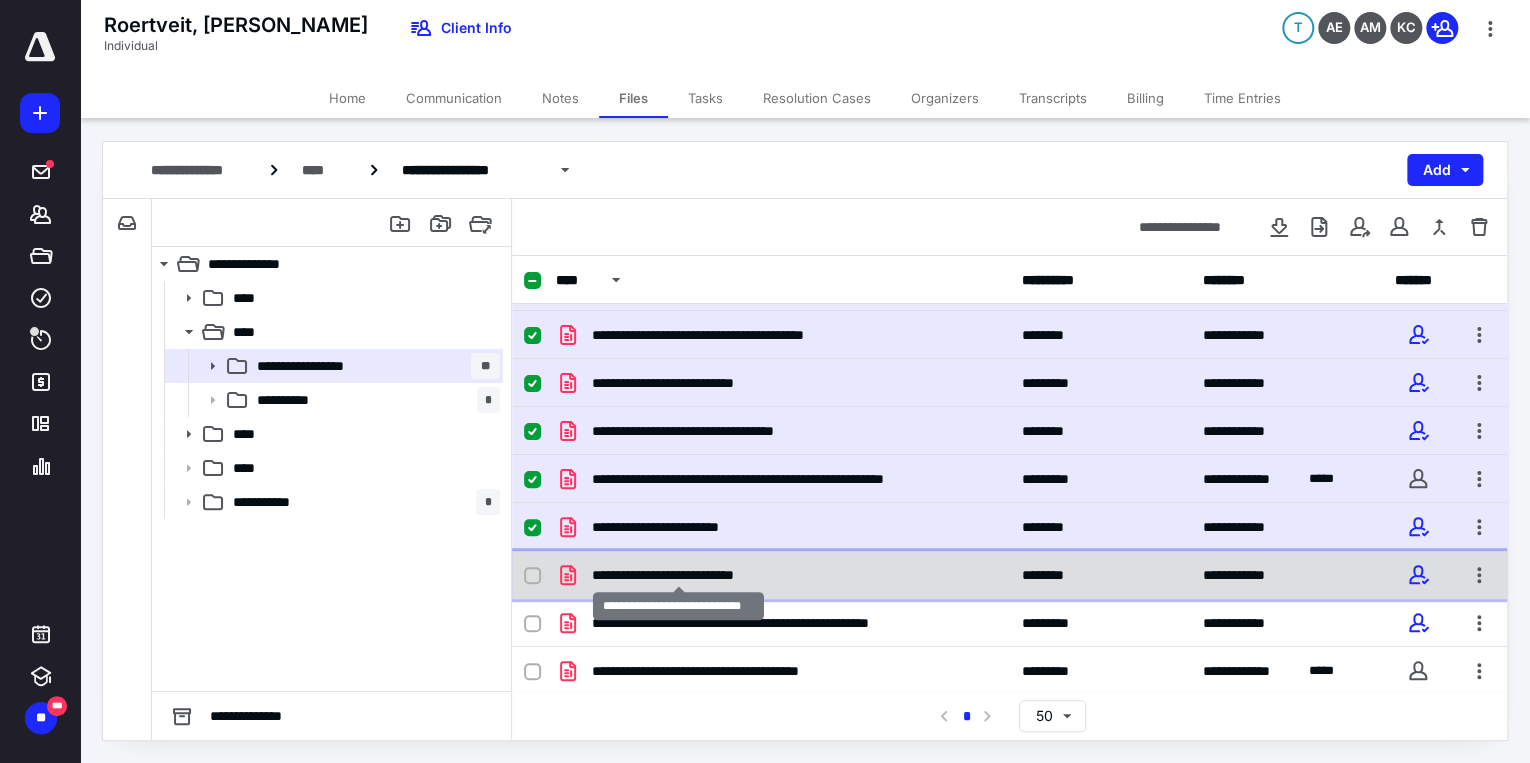 click on "**********" at bounding box center [679, 575] 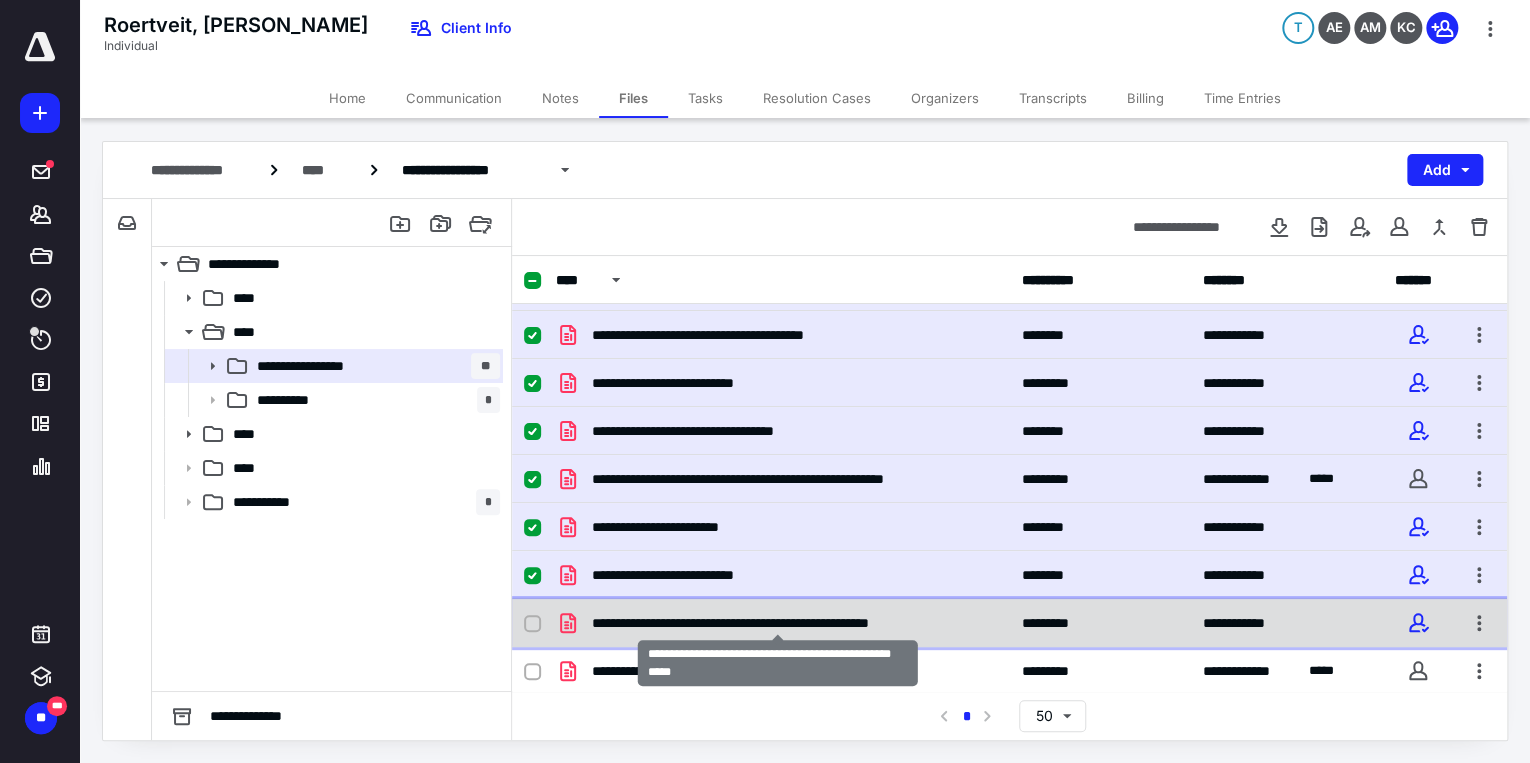 click on "**********" at bounding box center (777, 623) 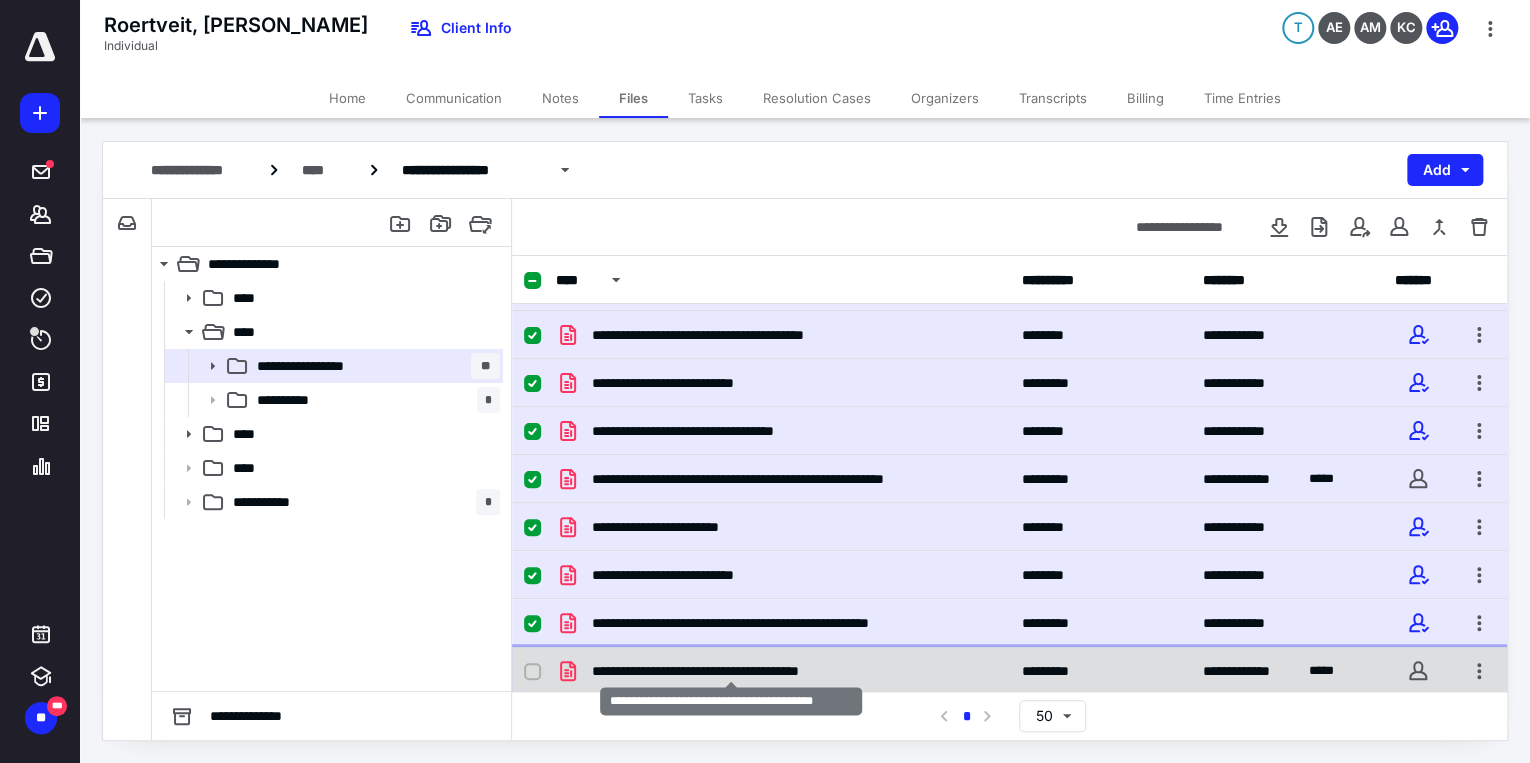 click on "**********" at bounding box center (731, 671) 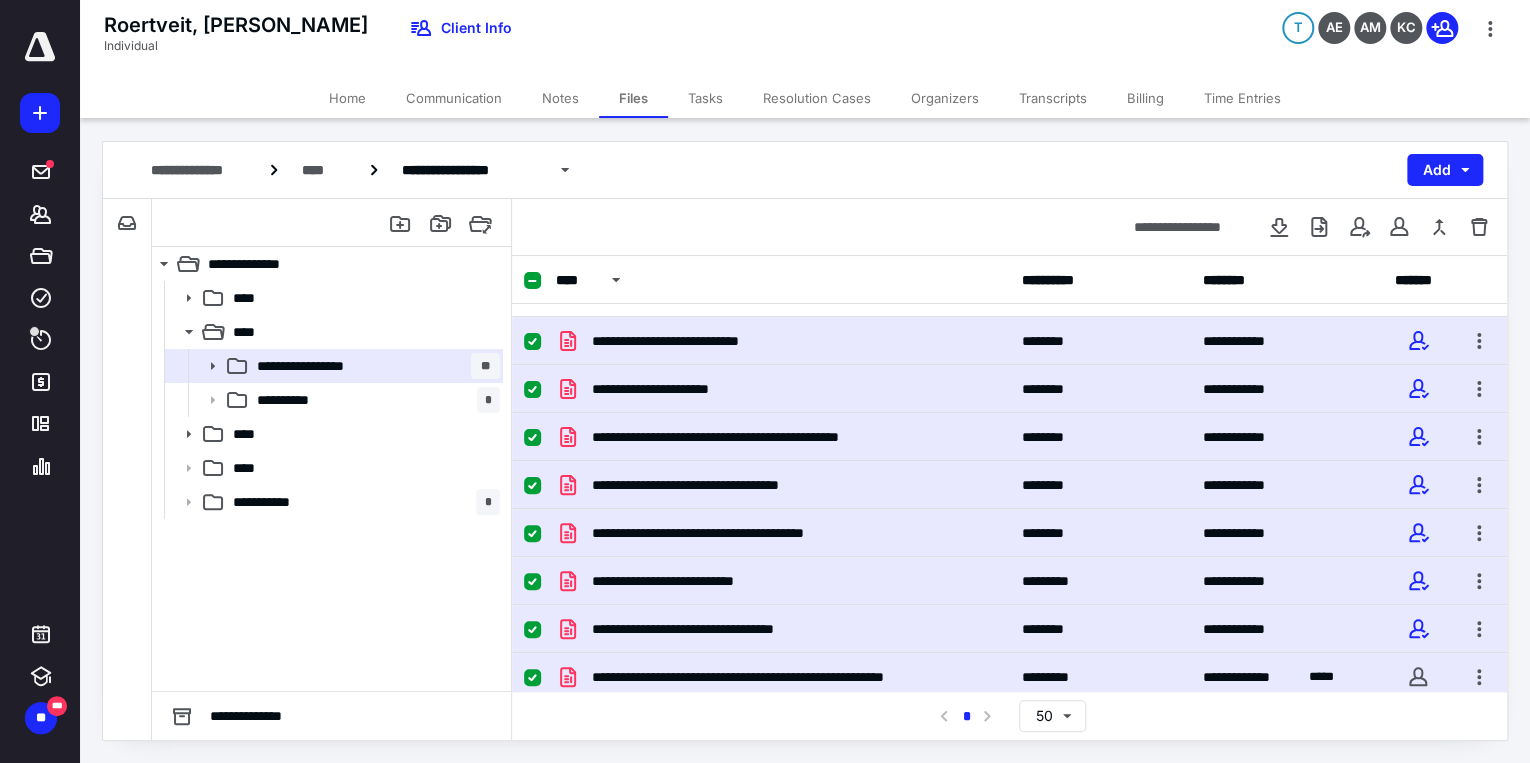 scroll, scrollTop: 0, scrollLeft: 0, axis: both 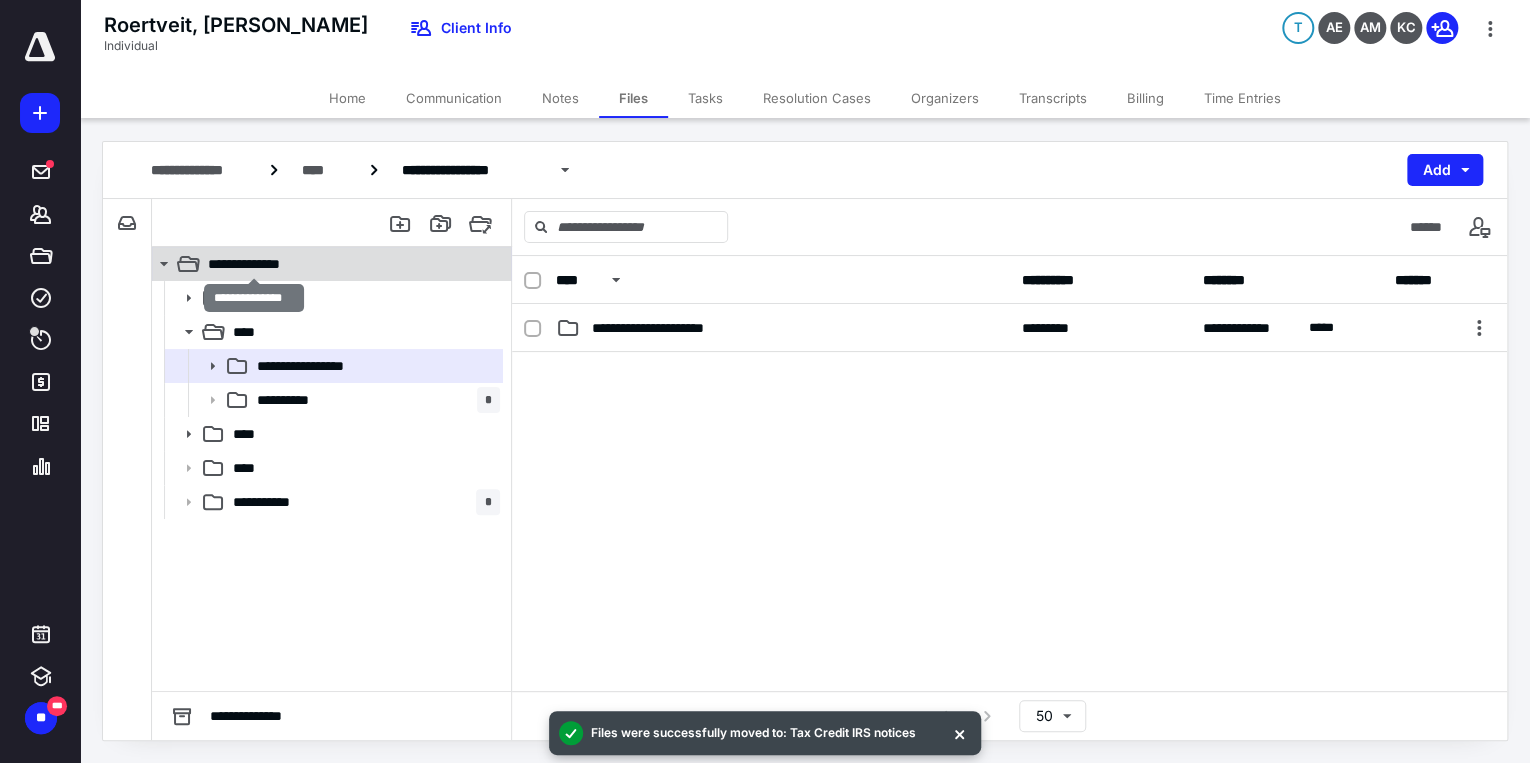 click on "**********" at bounding box center [254, 264] 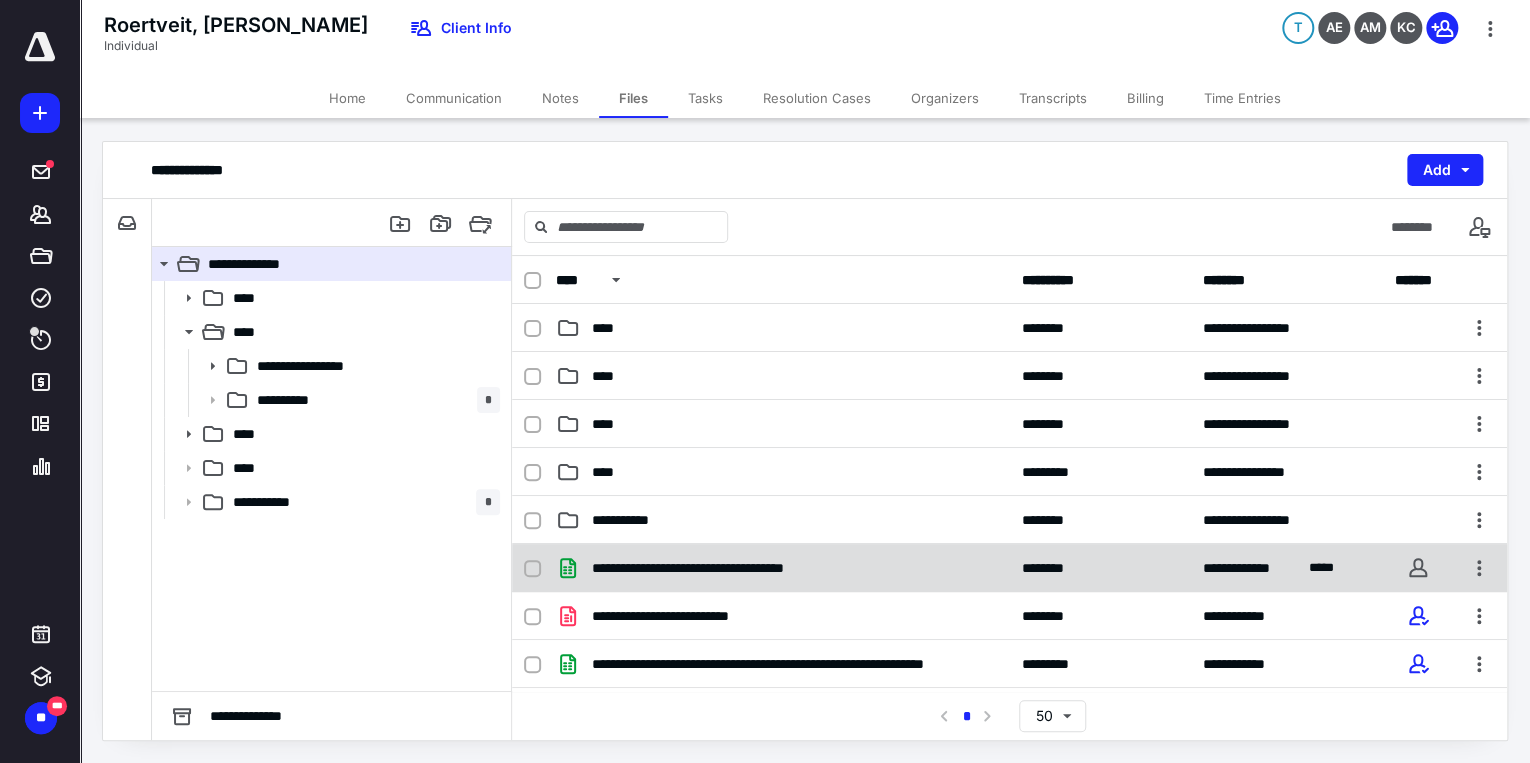 click 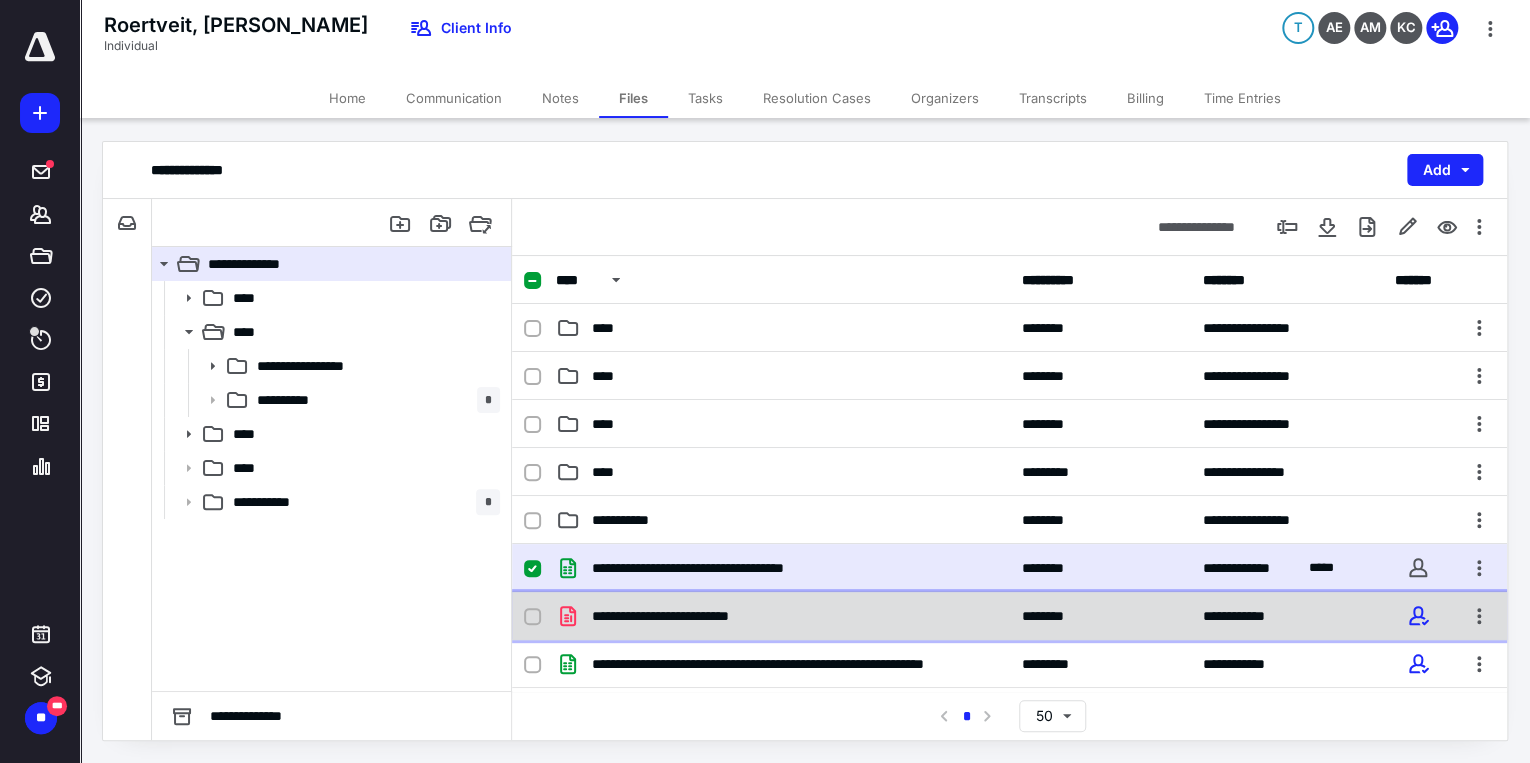 click 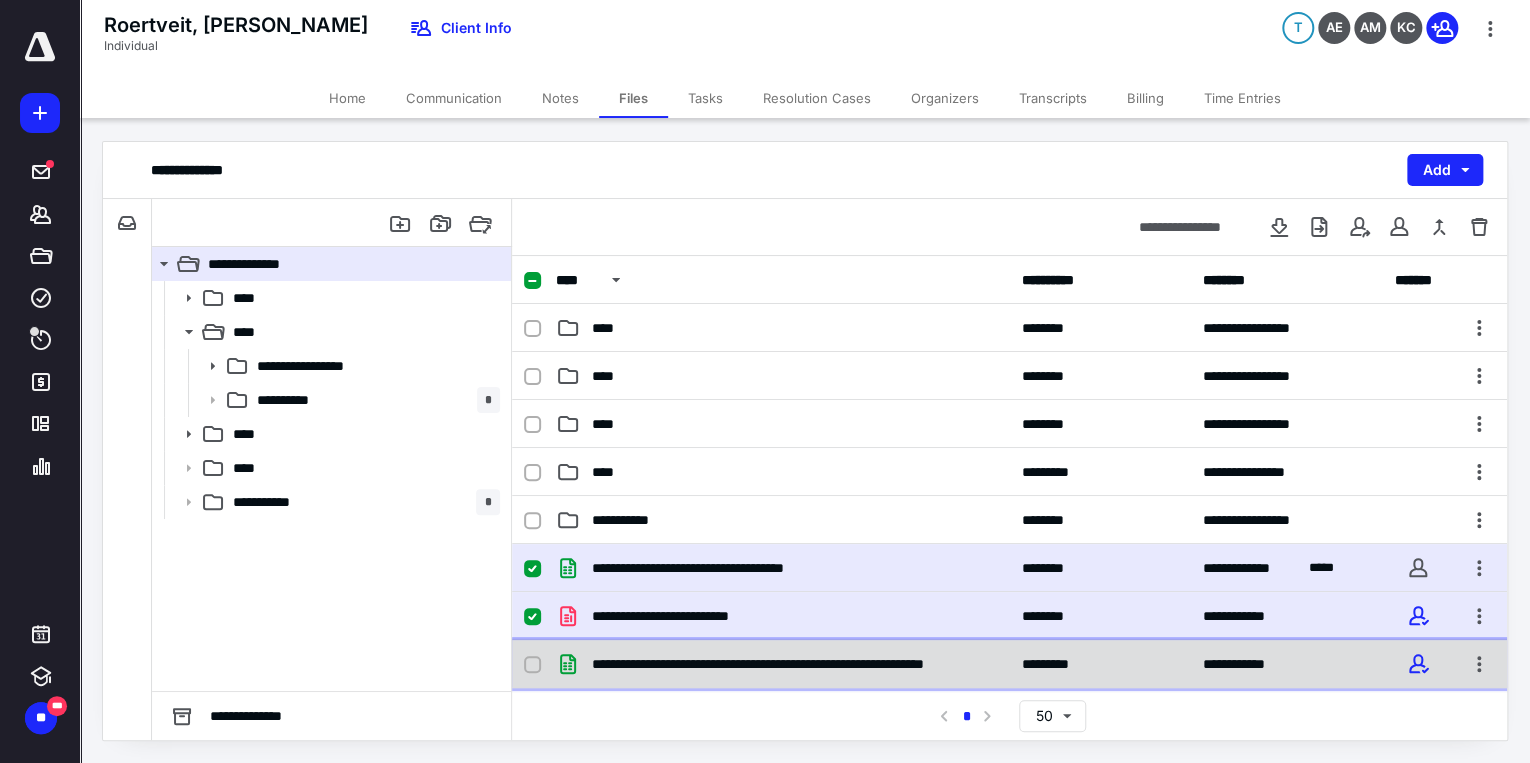 click 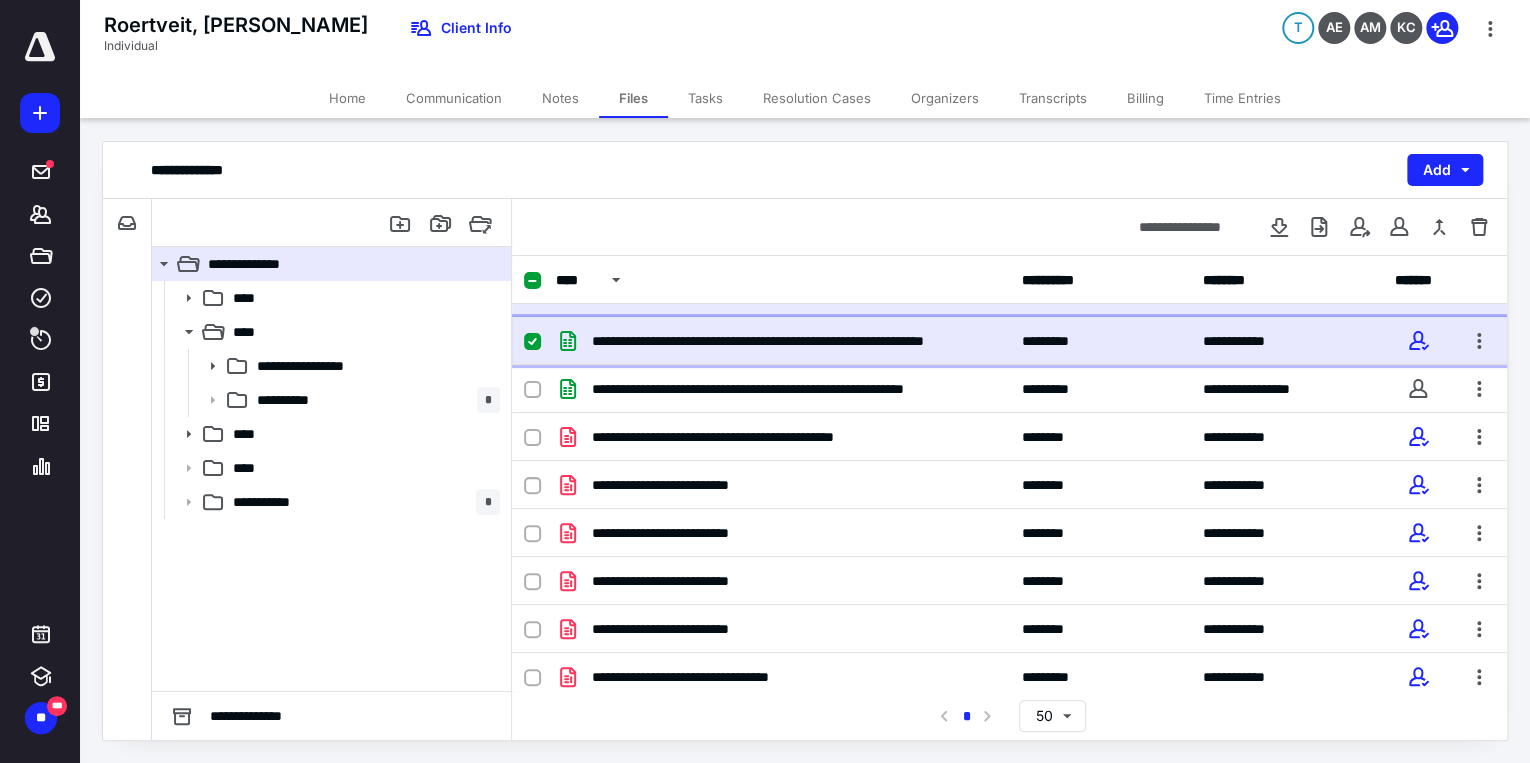 scroll, scrollTop: 325, scrollLeft: 0, axis: vertical 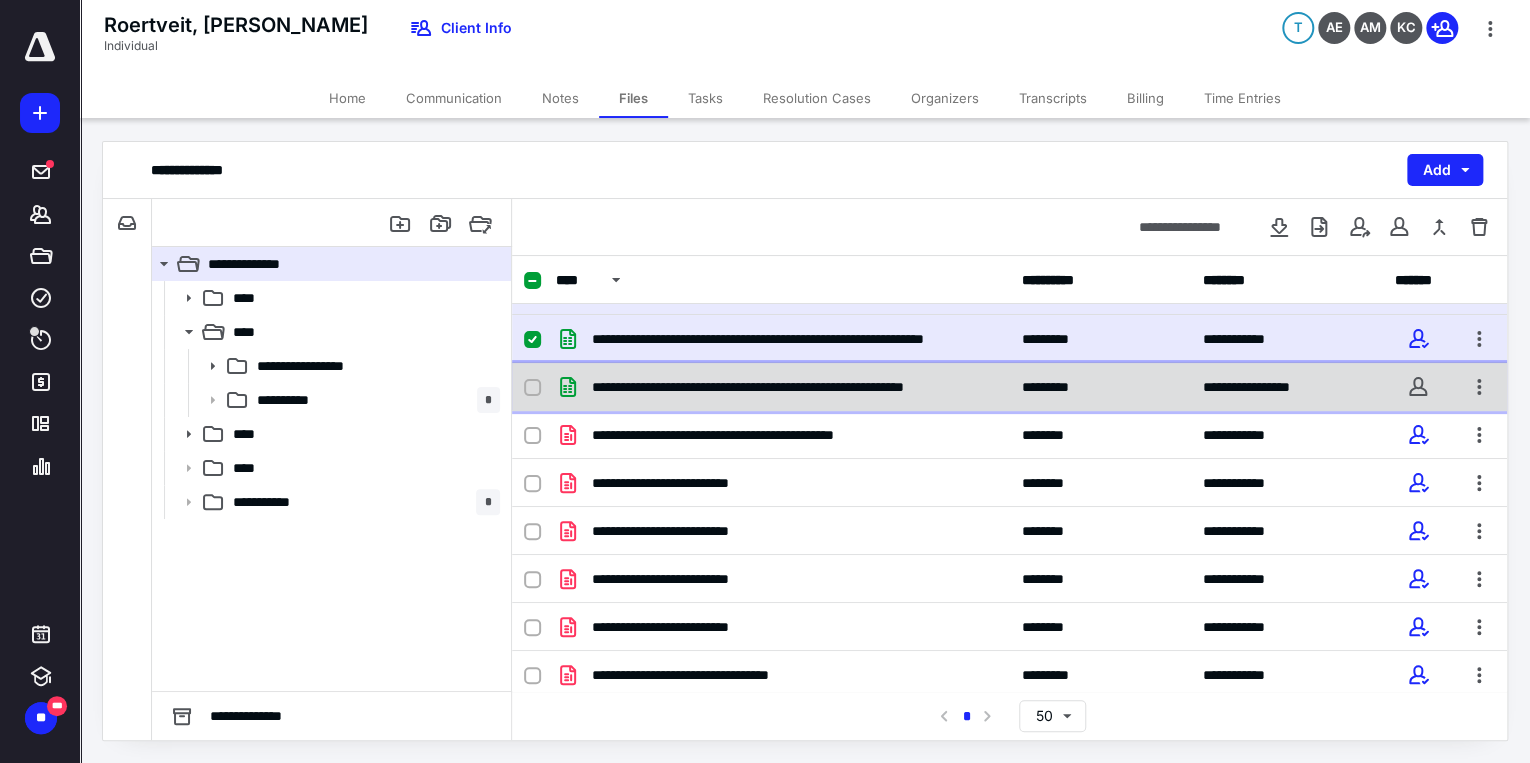 click 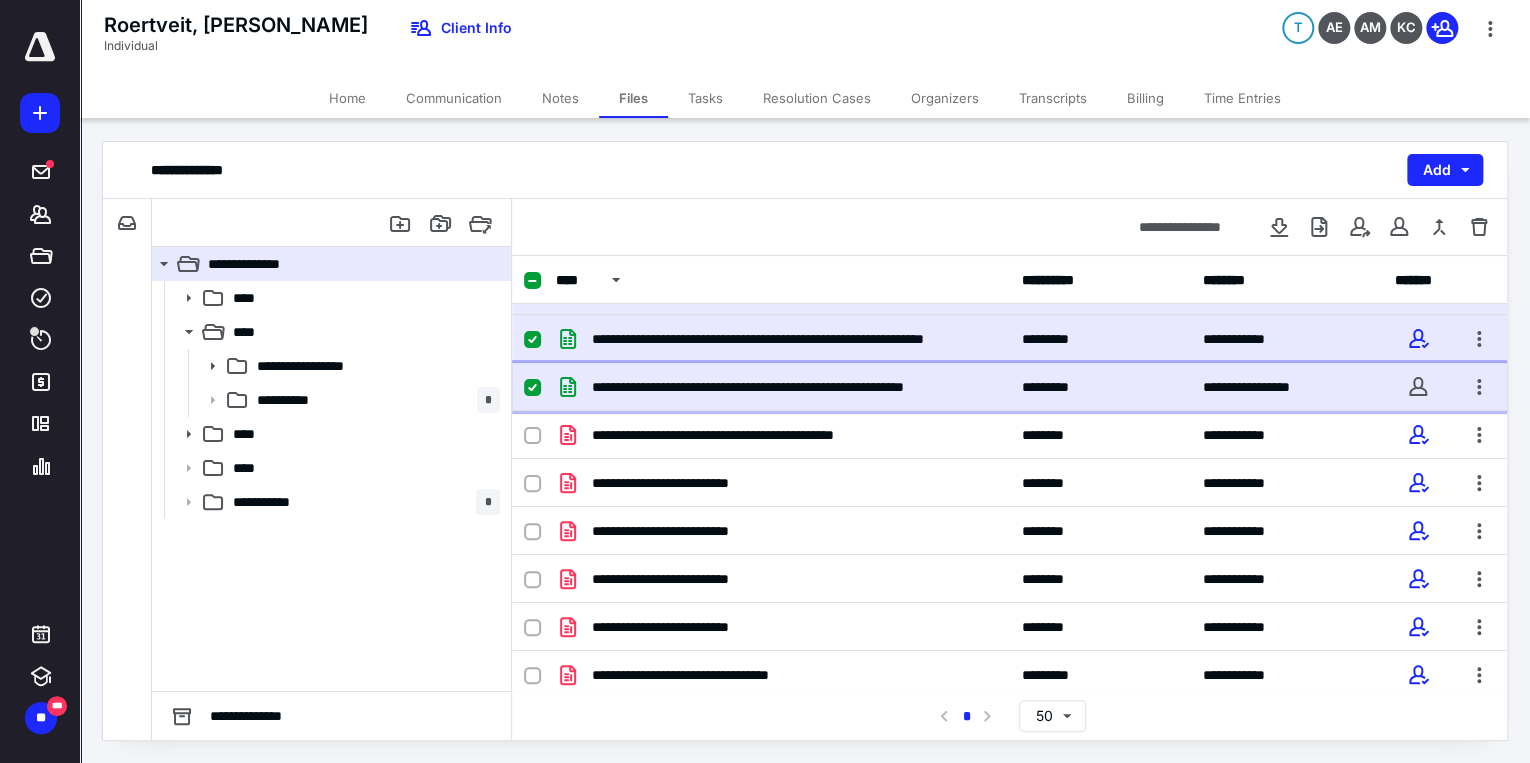 checkbox on "true" 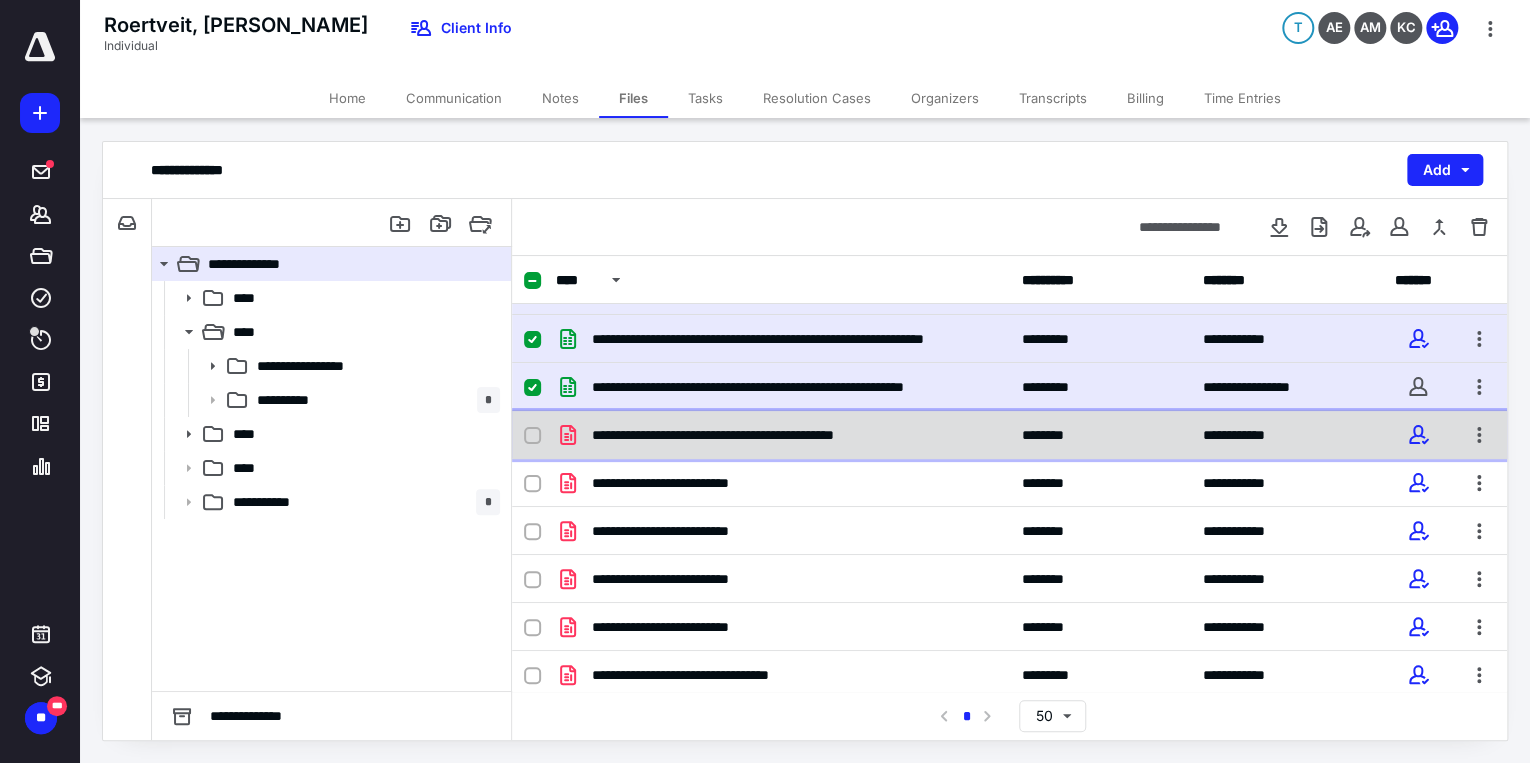 click 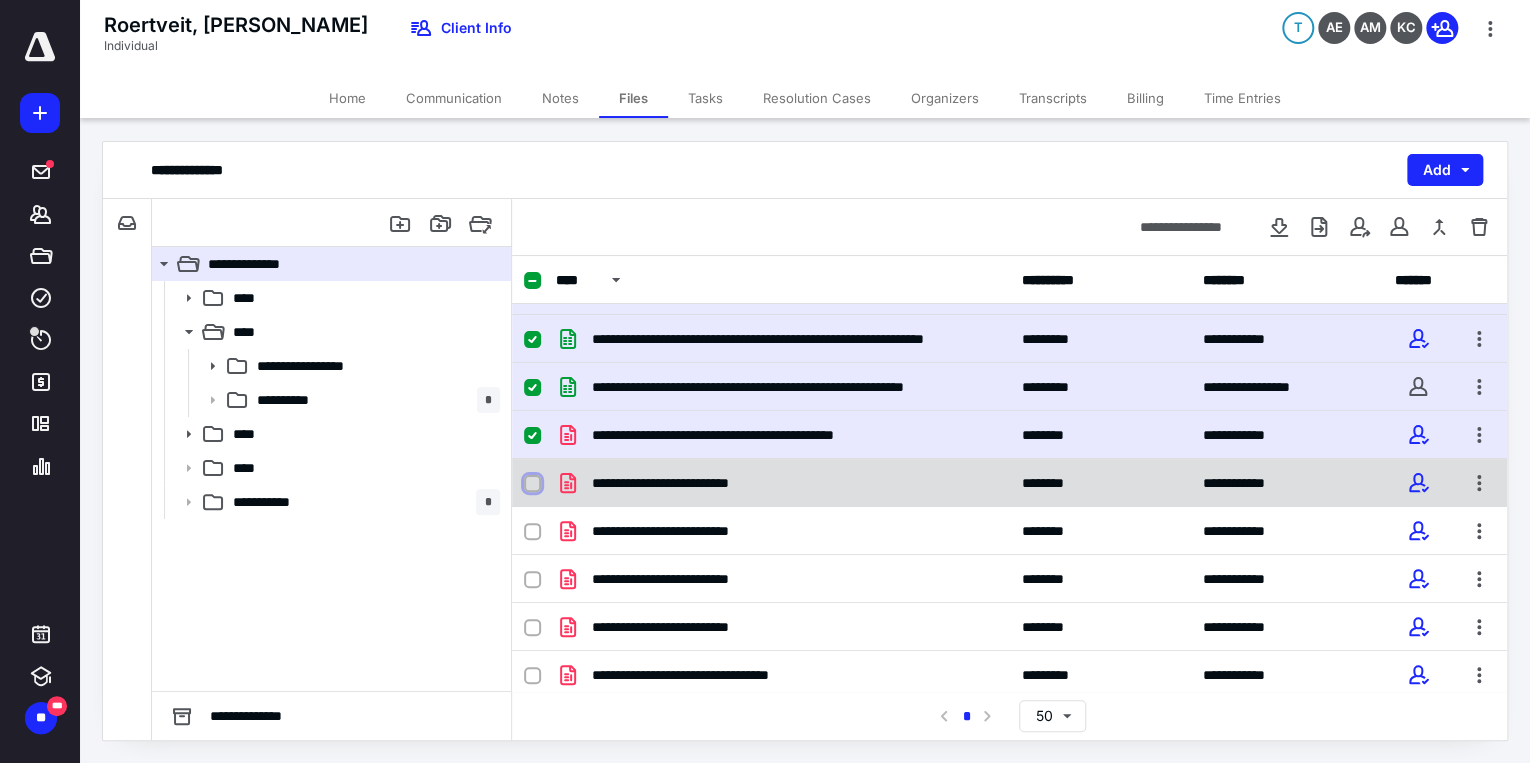 click at bounding box center (532, 484) 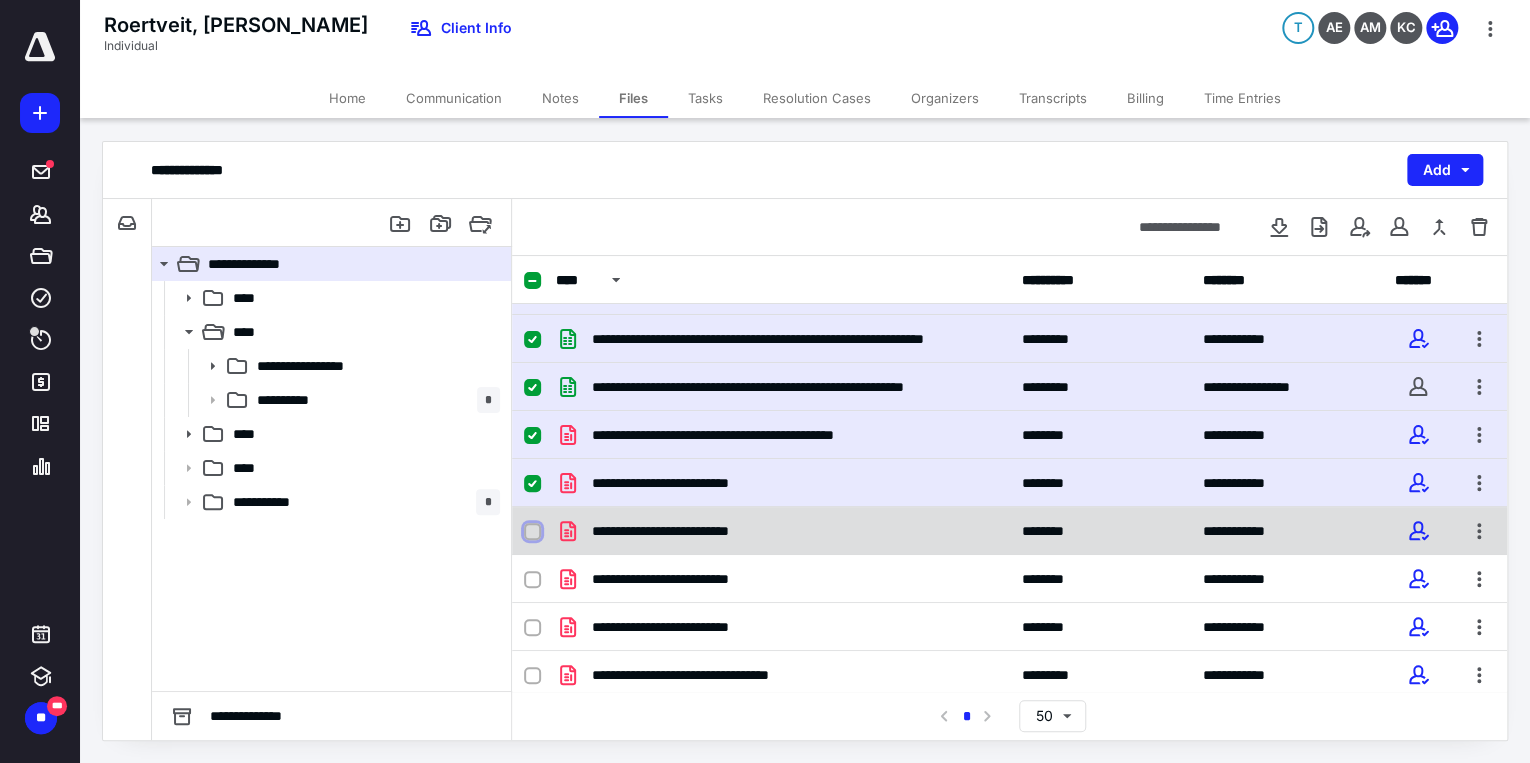 click at bounding box center [532, 532] 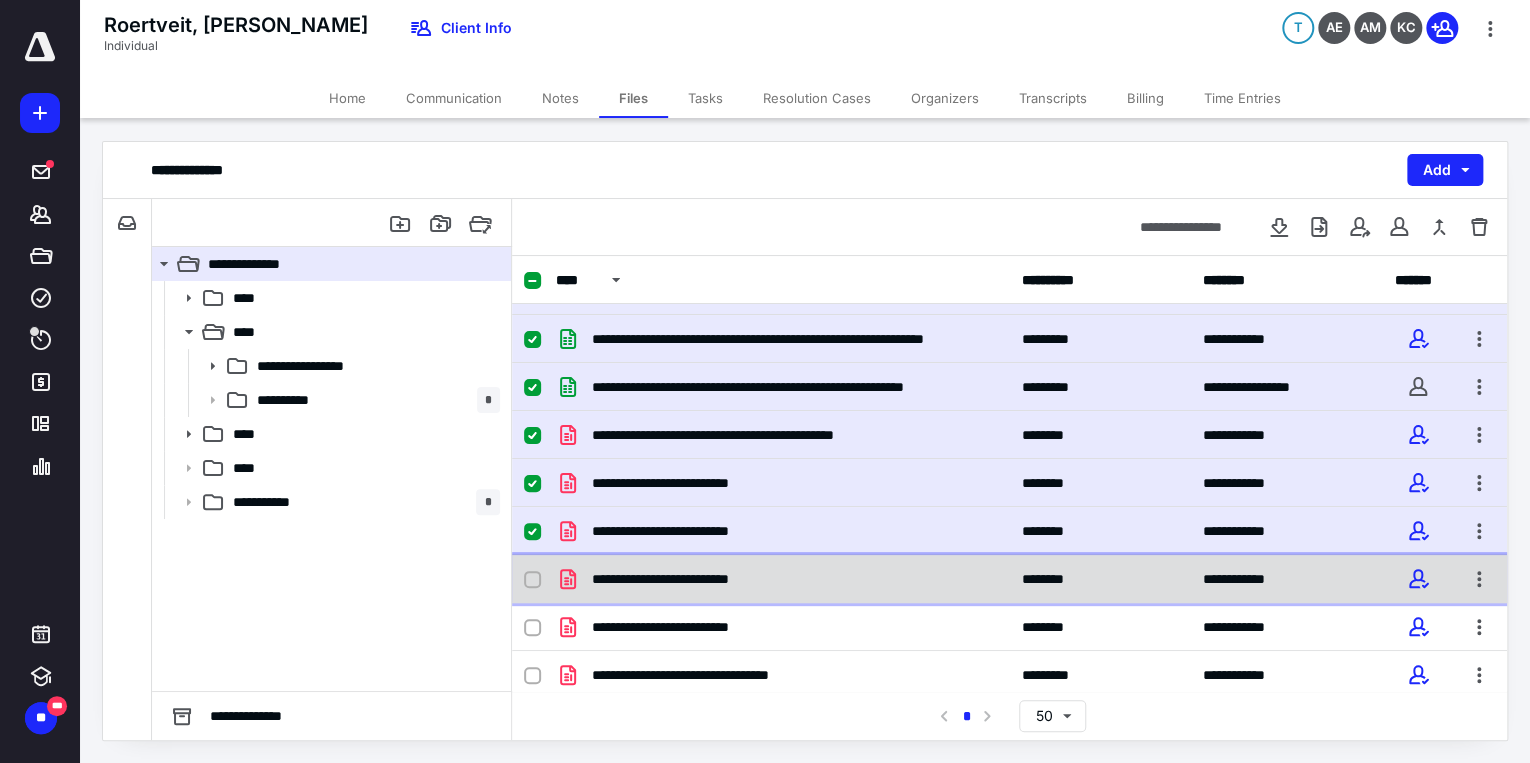 click 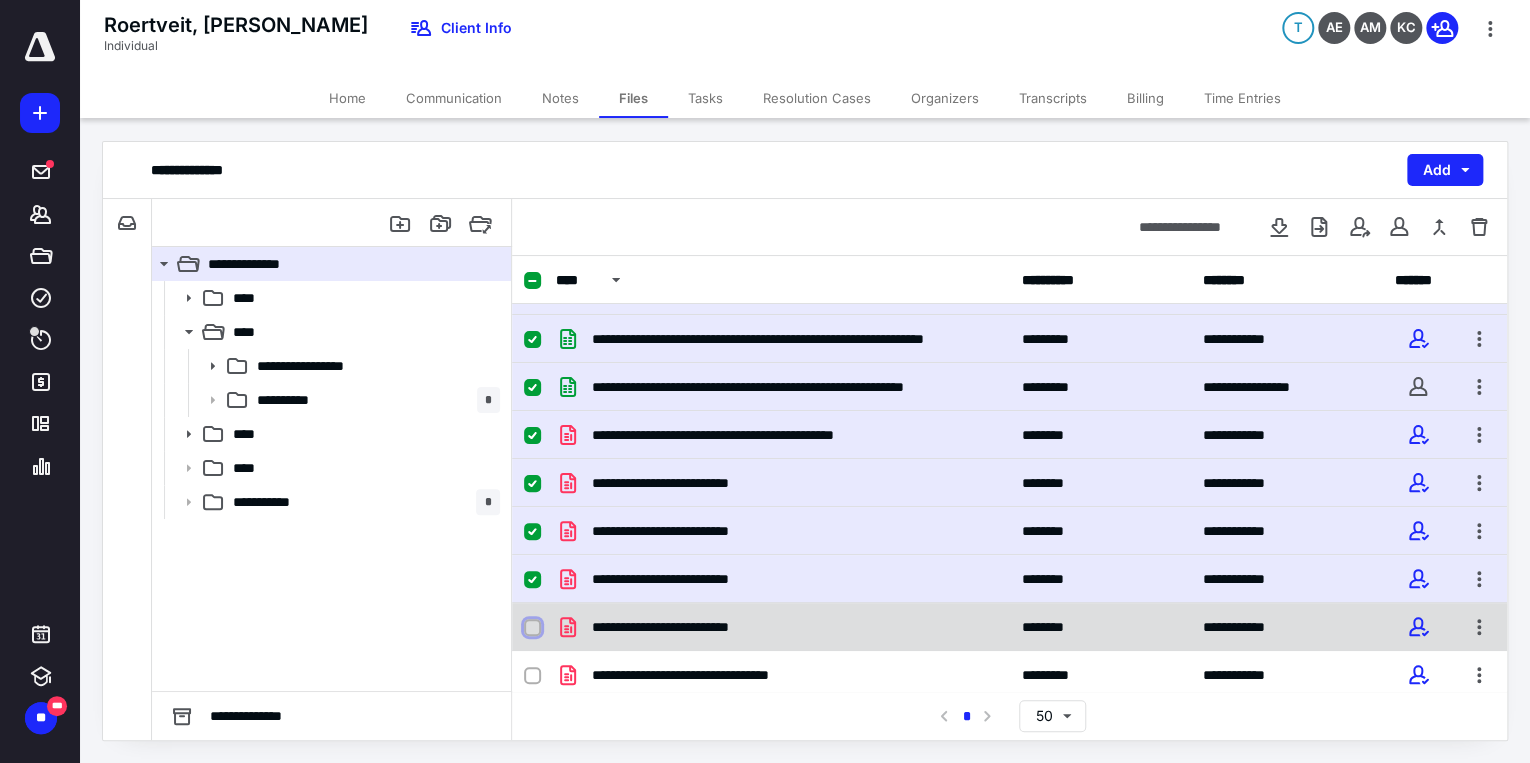 click at bounding box center (532, 628) 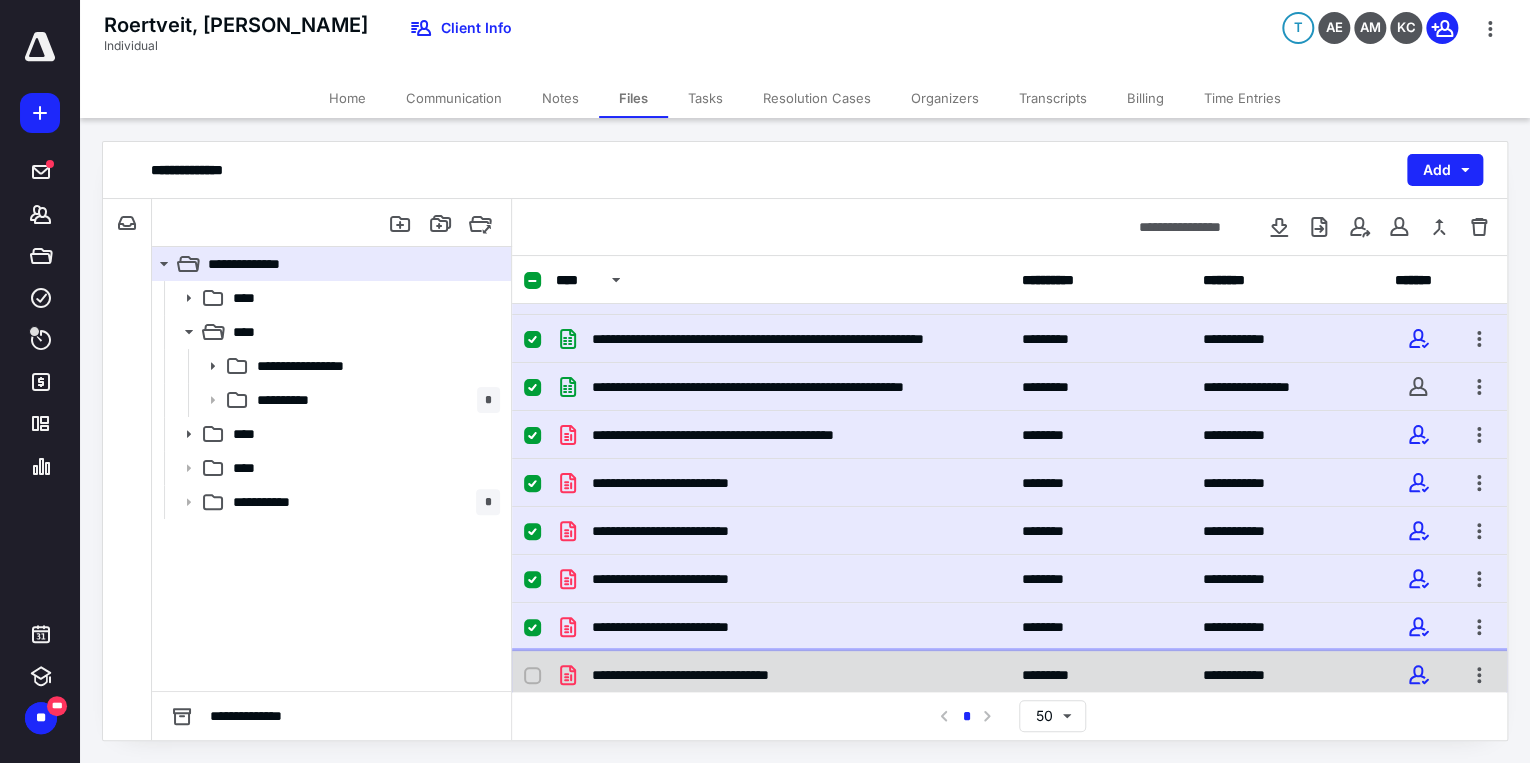 click 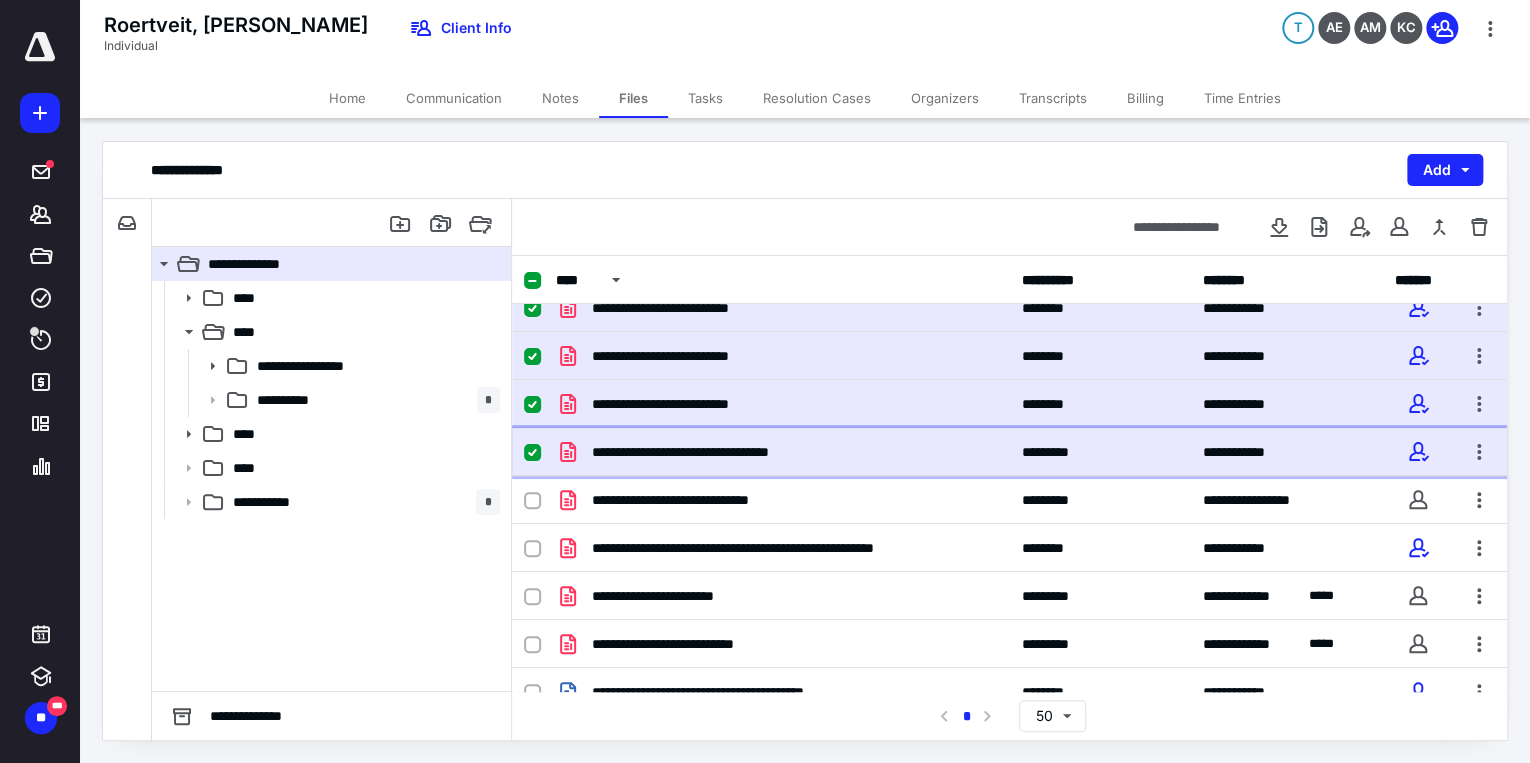 scroll, scrollTop: 576, scrollLeft: 0, axis: vertical 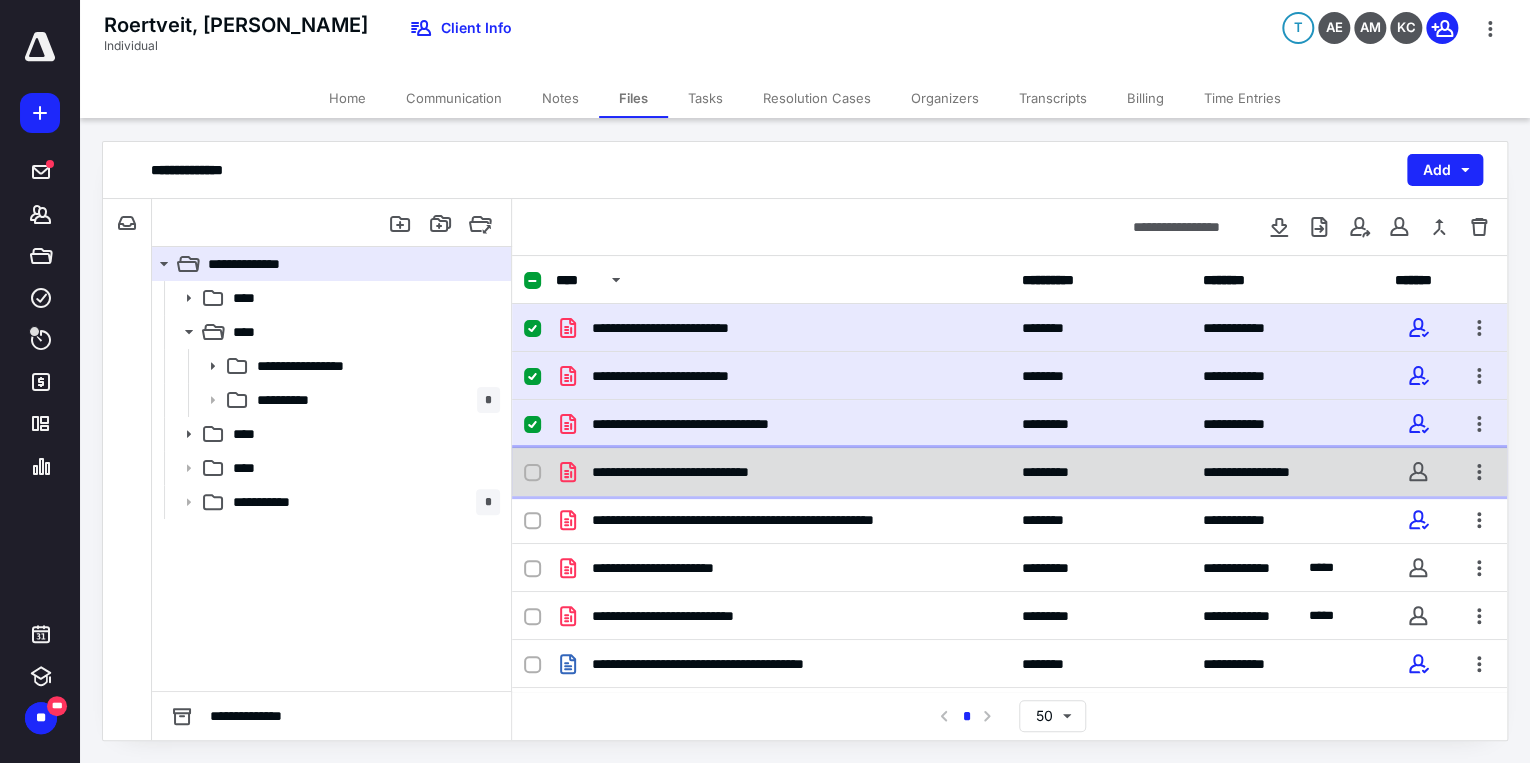 click 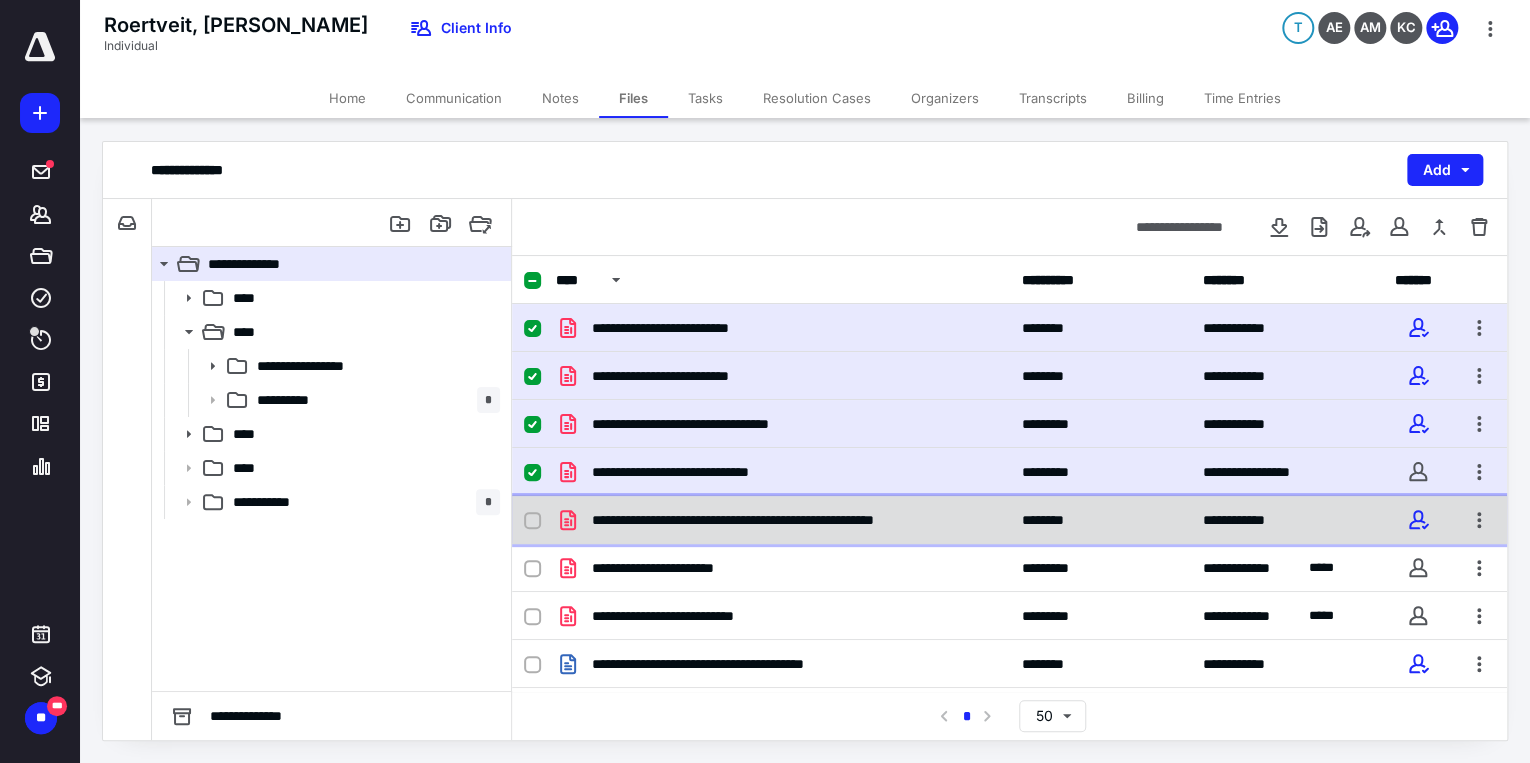 click 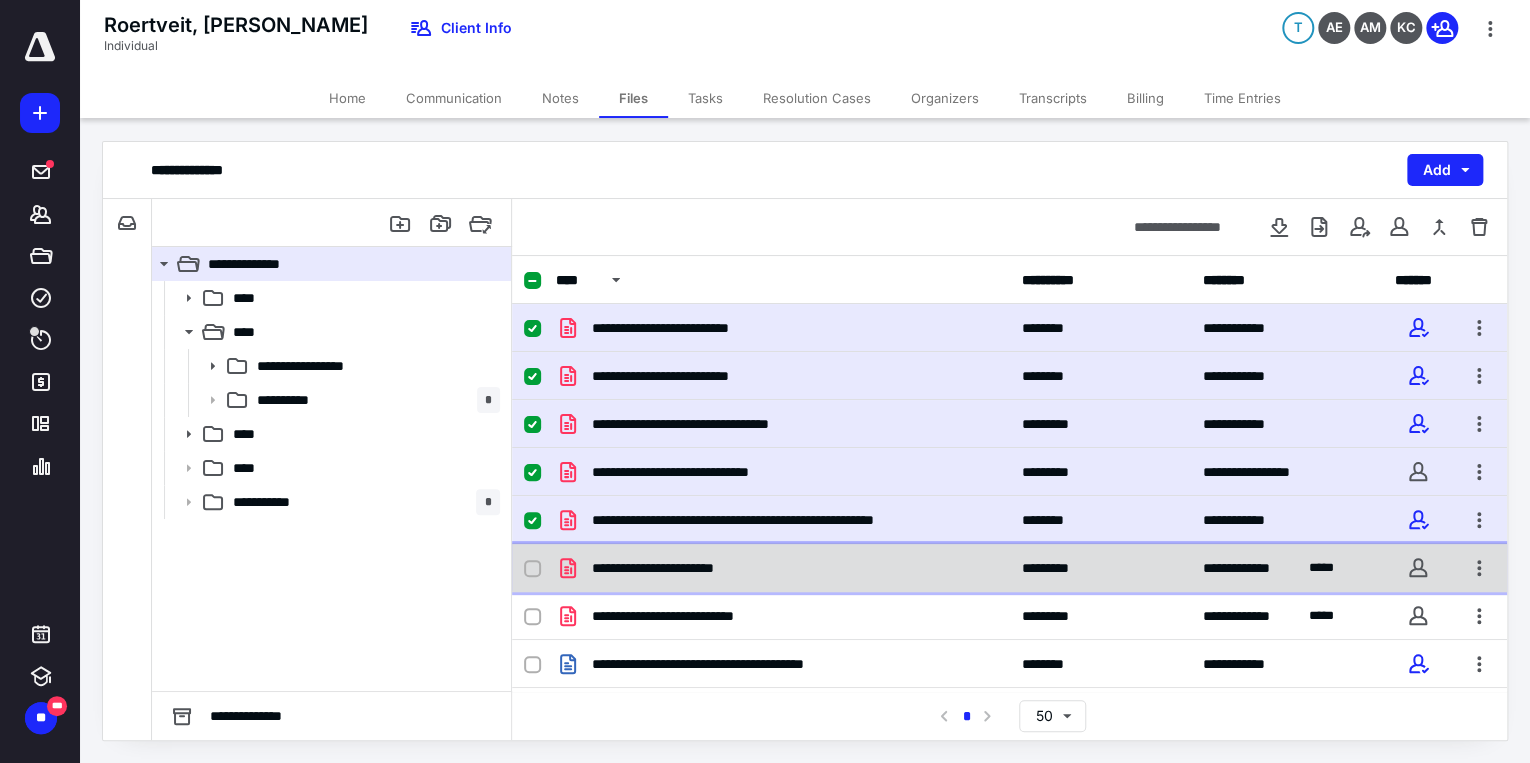 click 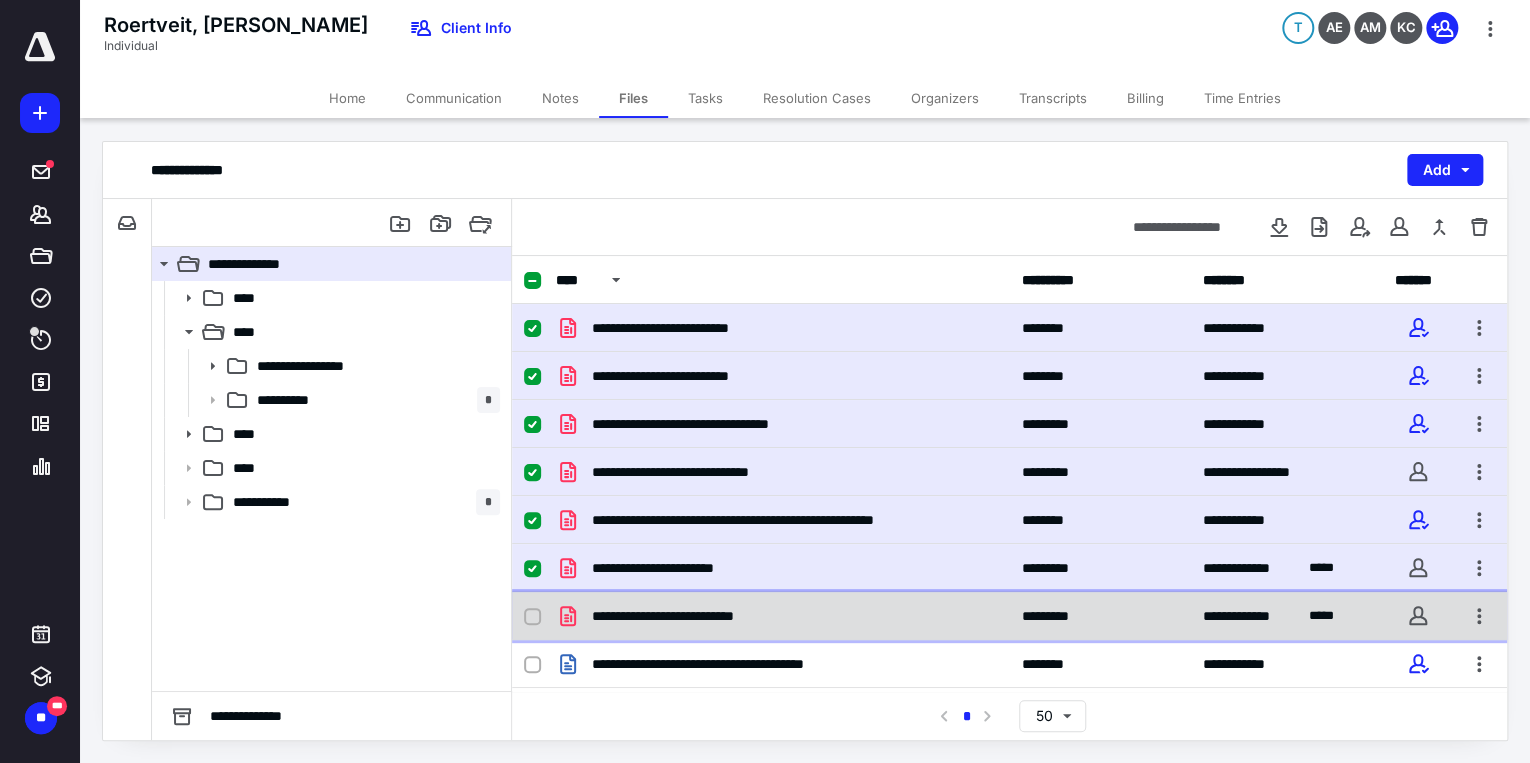 click 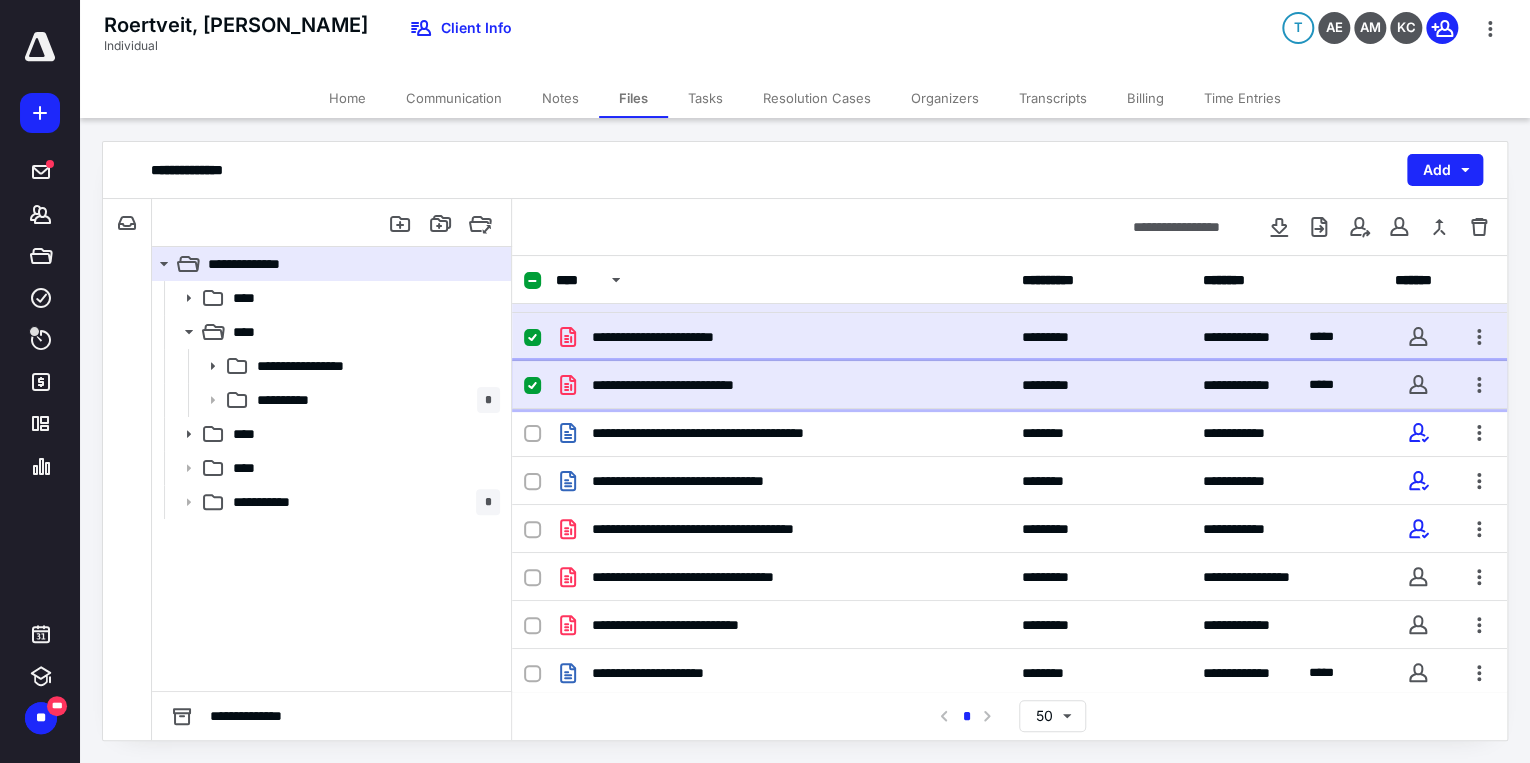 scroll, scrollTop: 798, scrollLeft: 0, axis: vertical 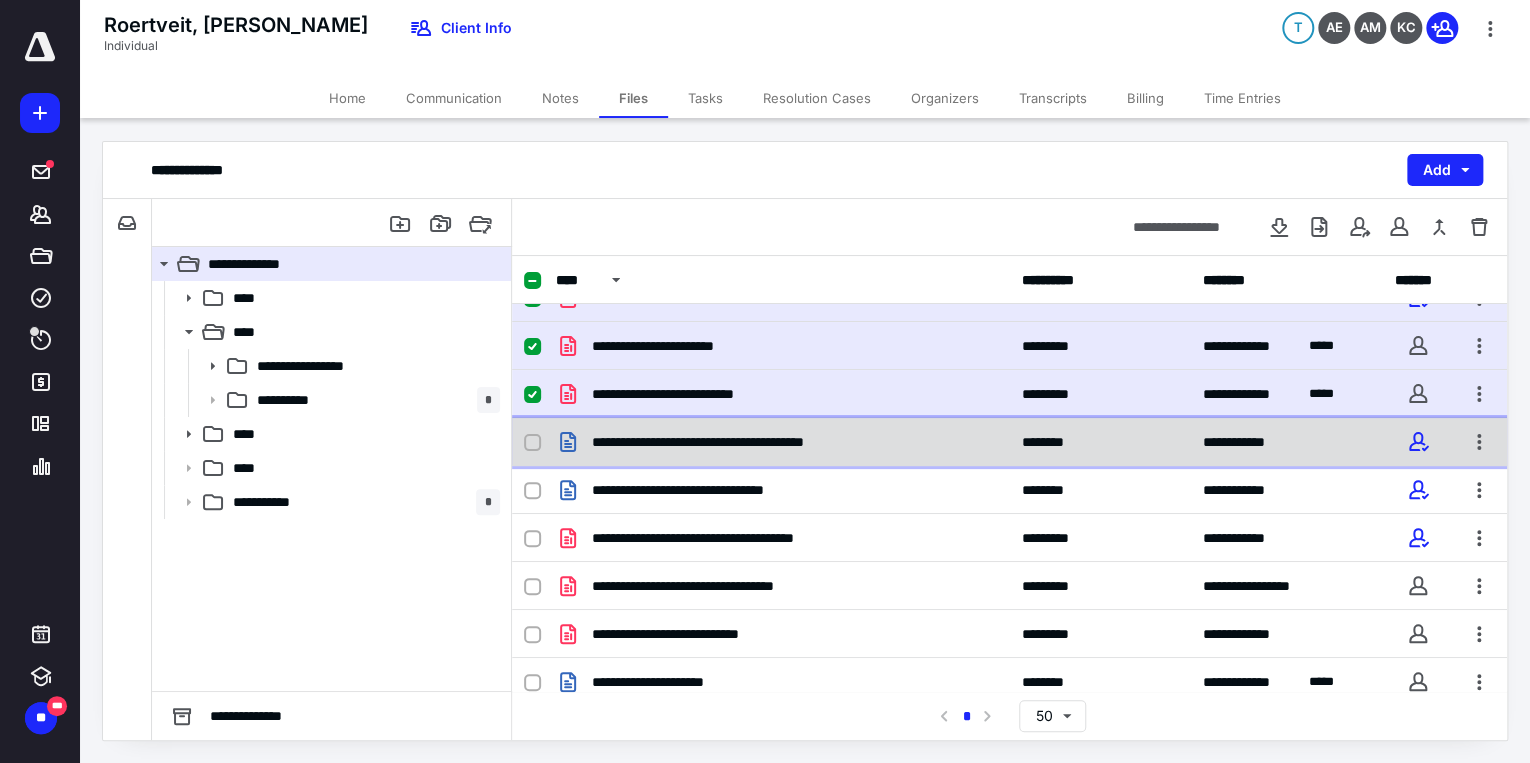 click 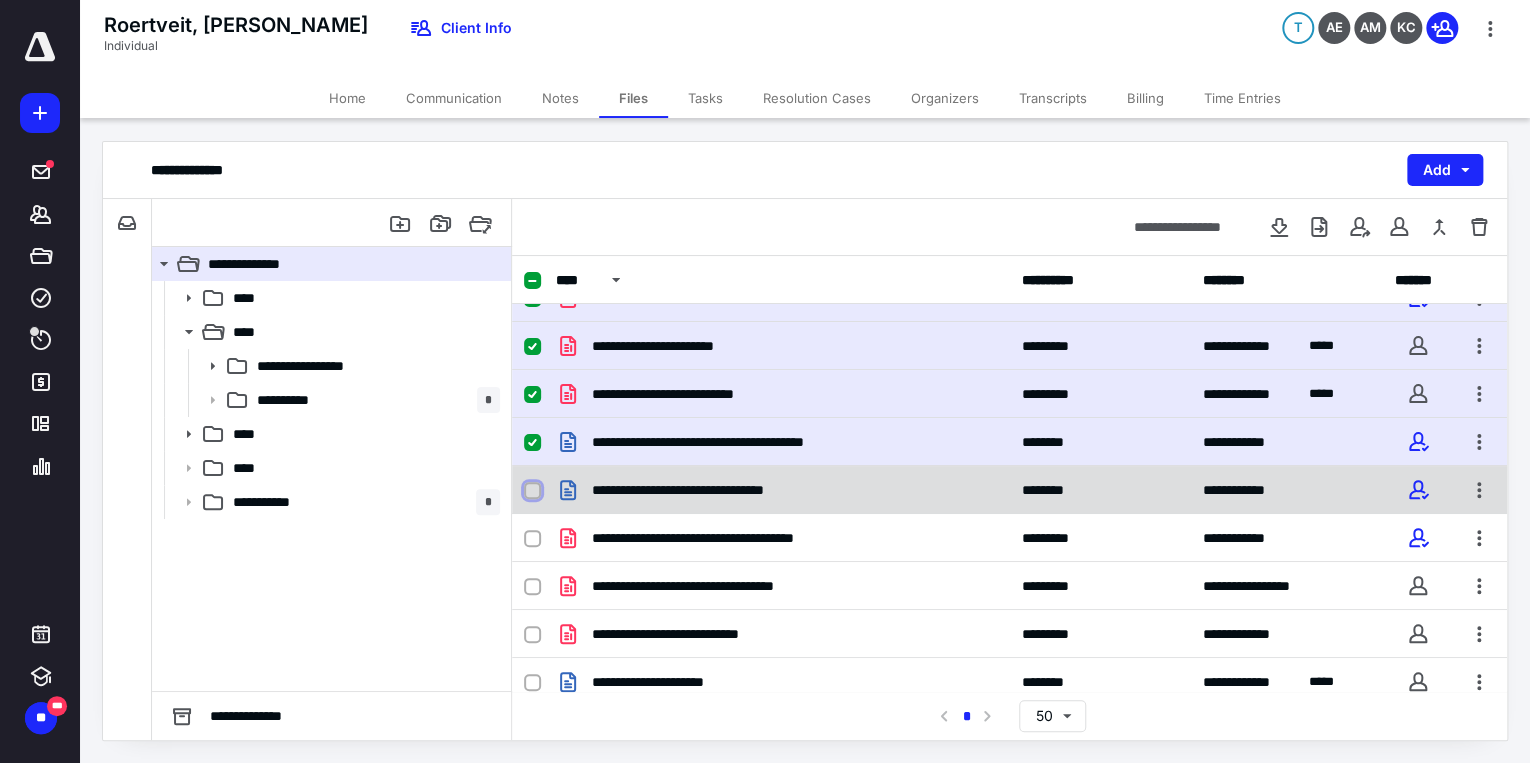click at bounding box center (532, 491) 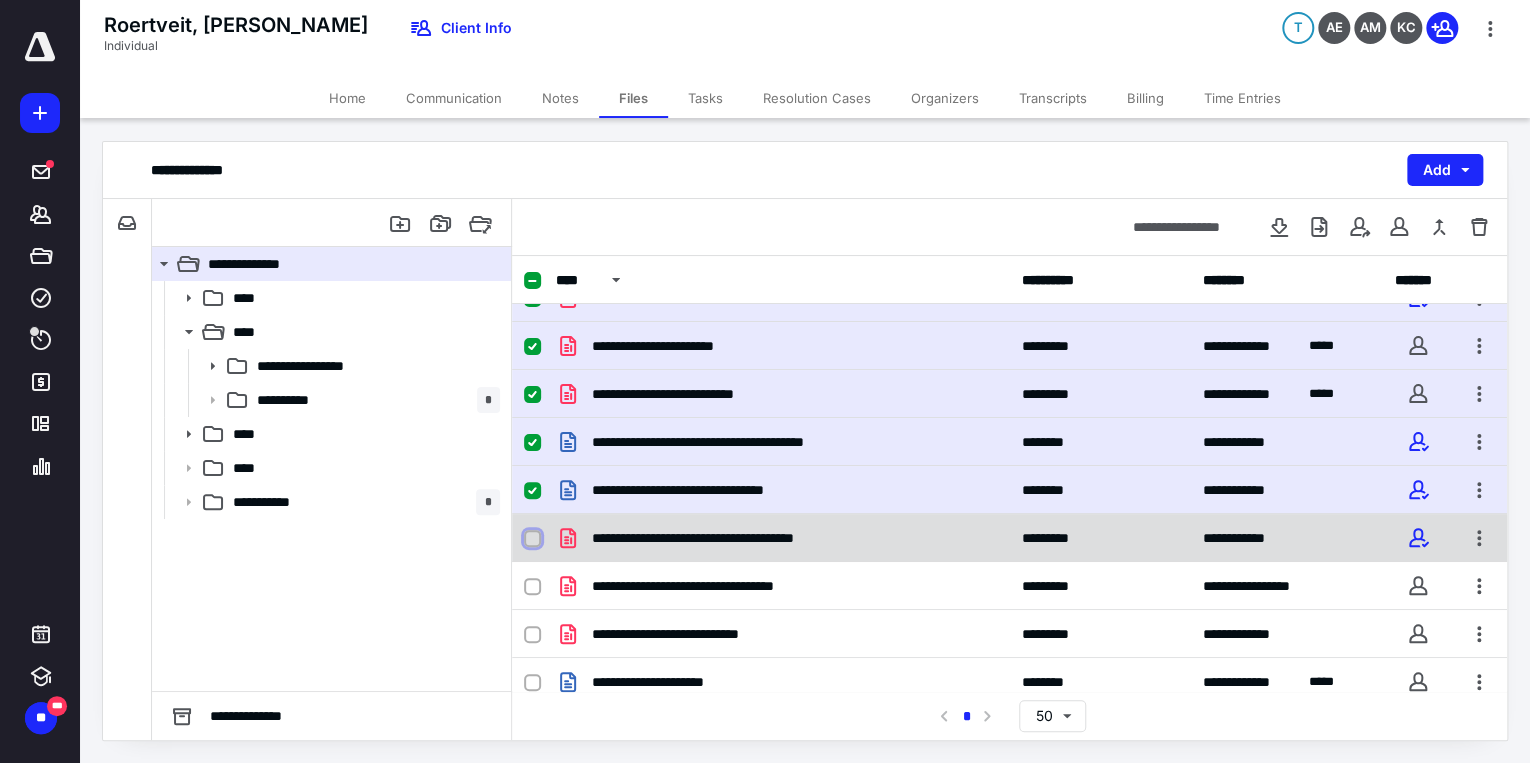 click at bounding box center [532, 539] 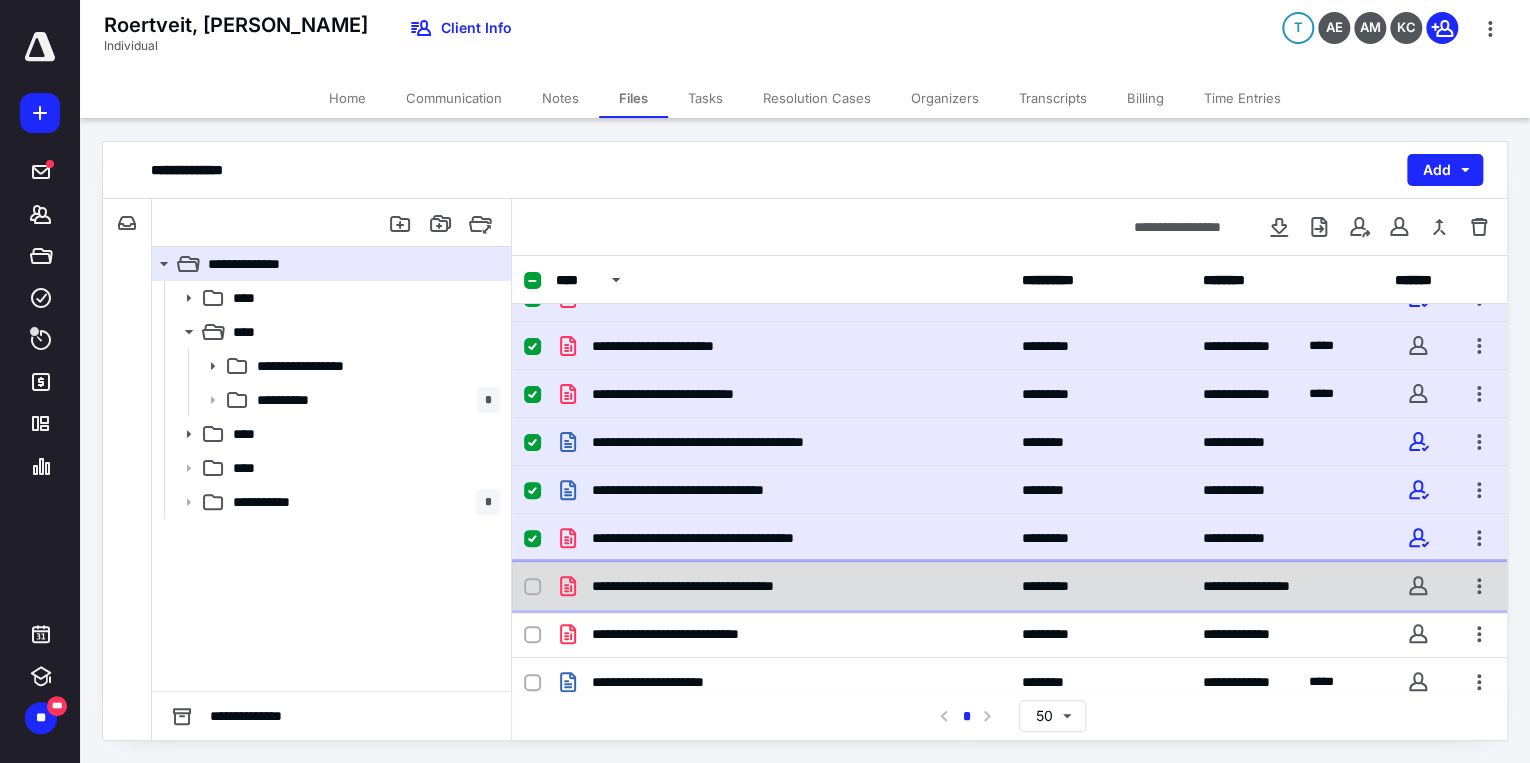 click 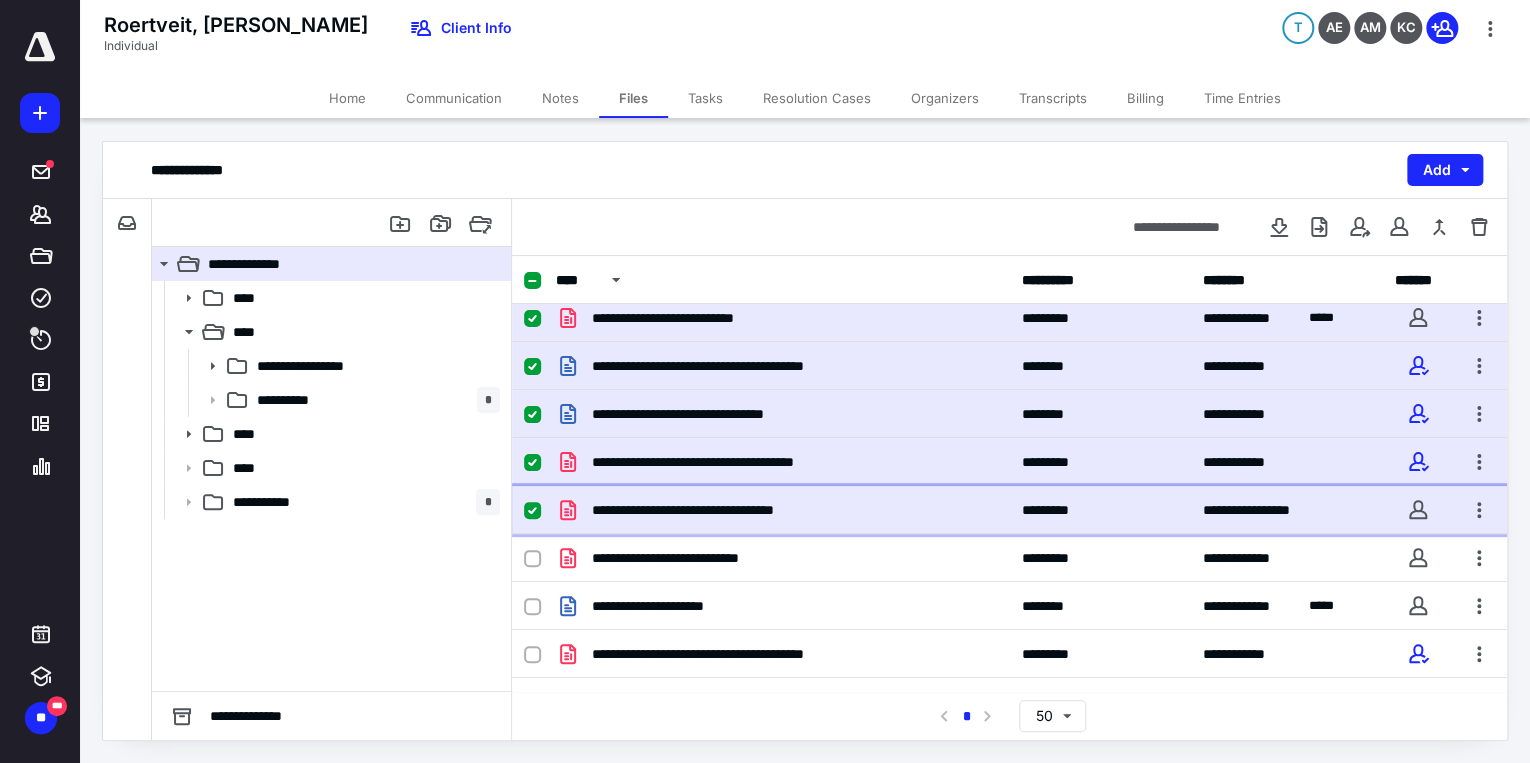 scroll, scrollTop: 950, scrollLeft: 0, axis: vertical 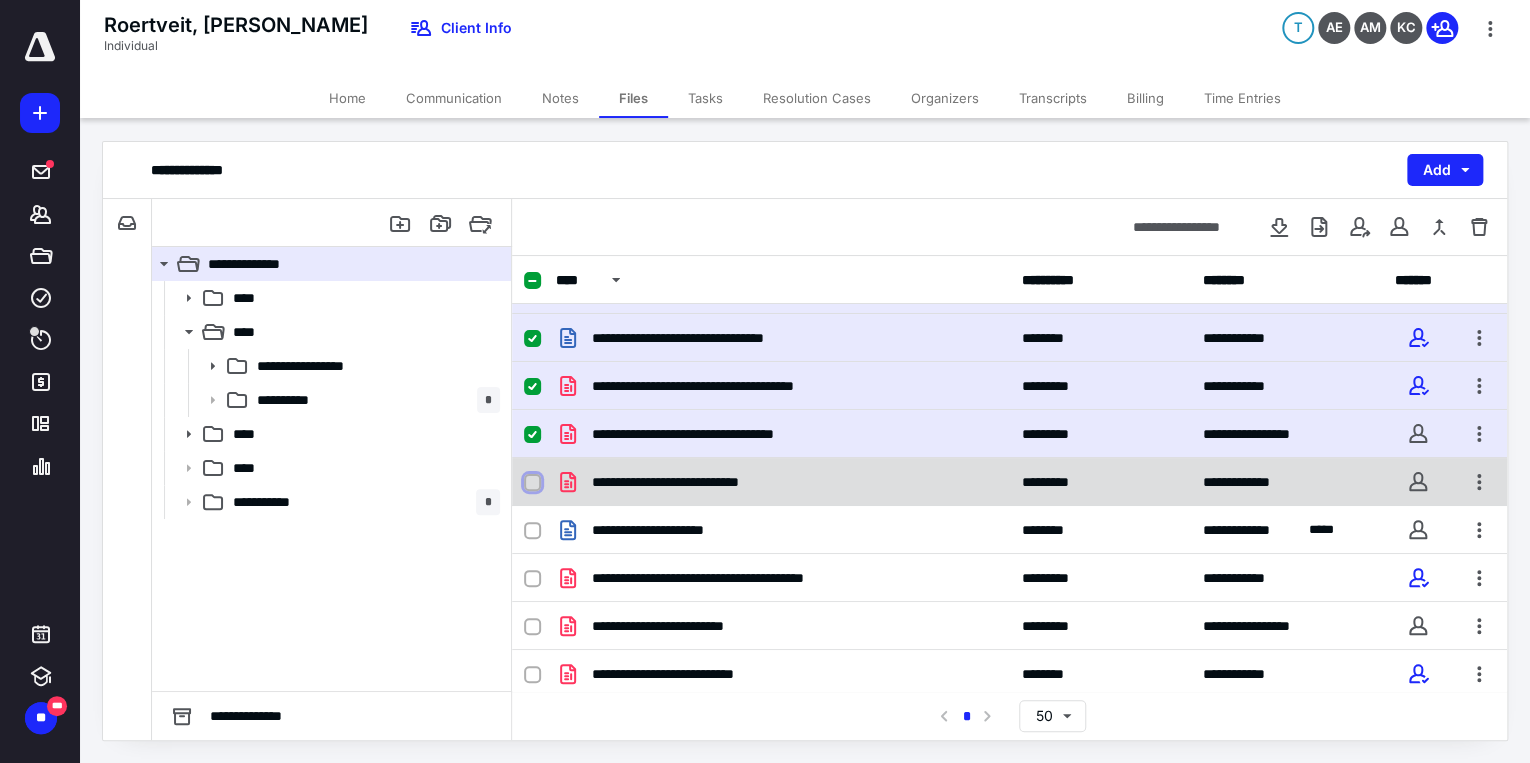 click at bounding box center [532, 483] 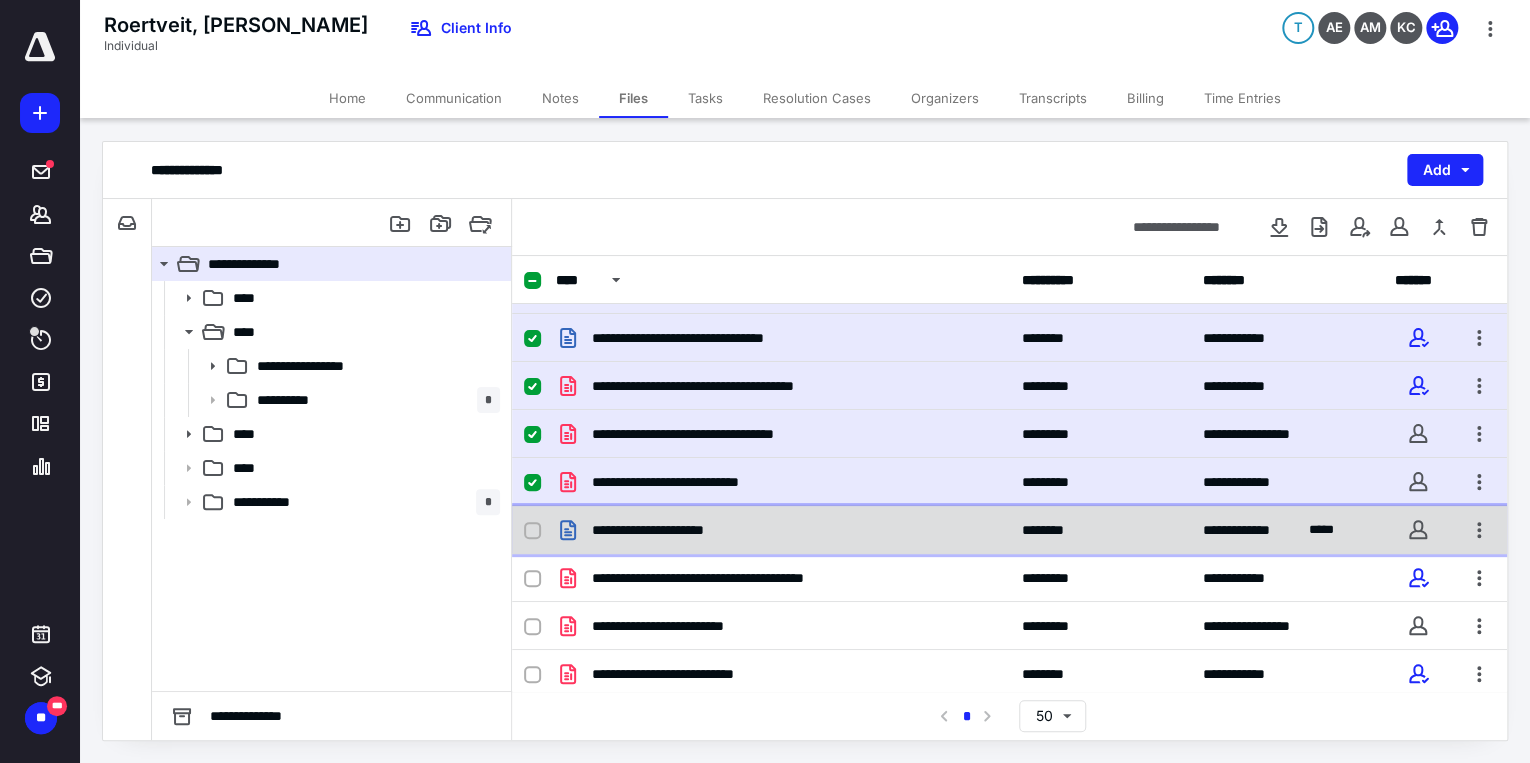 click 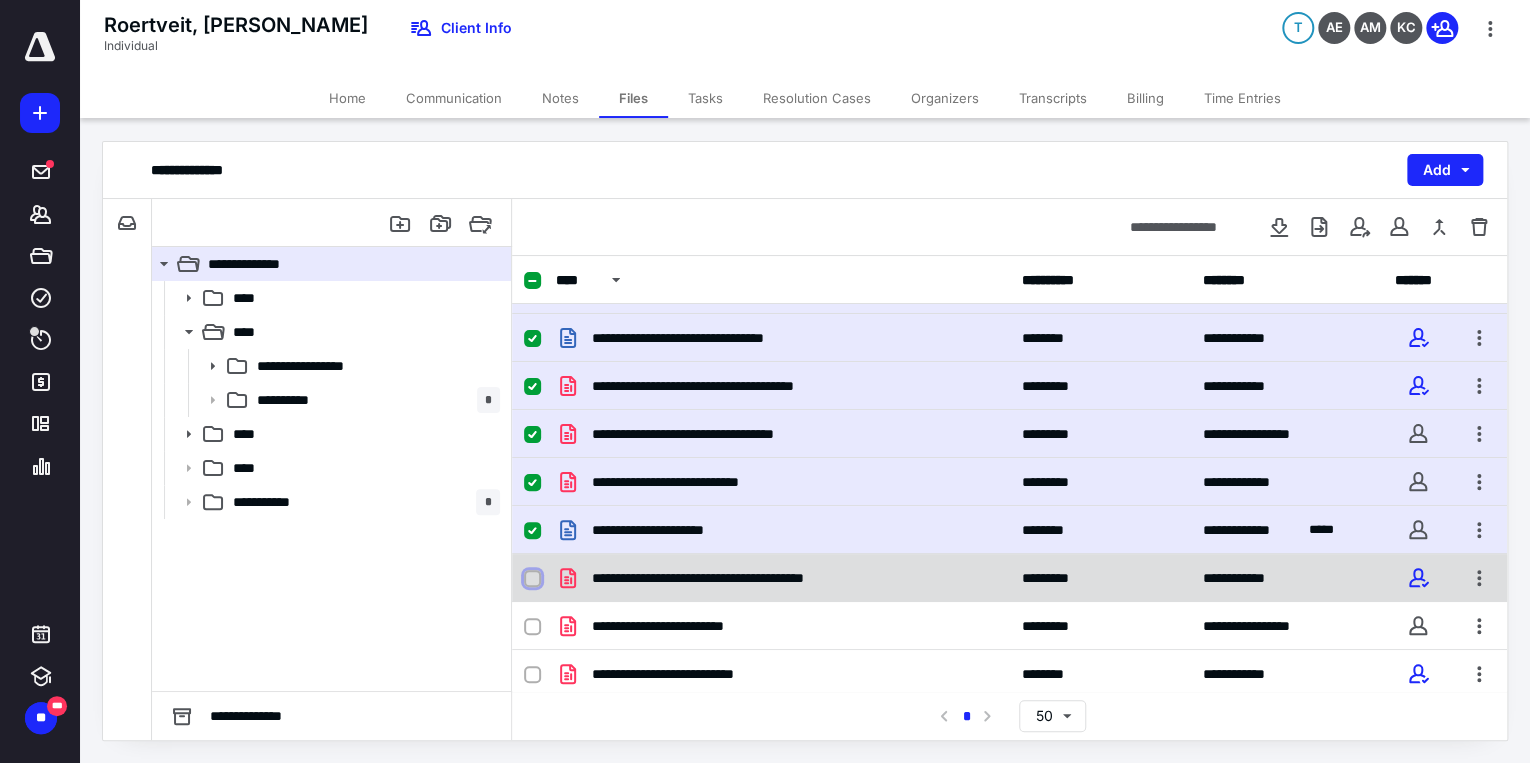 click at bounding box center (532, 579) 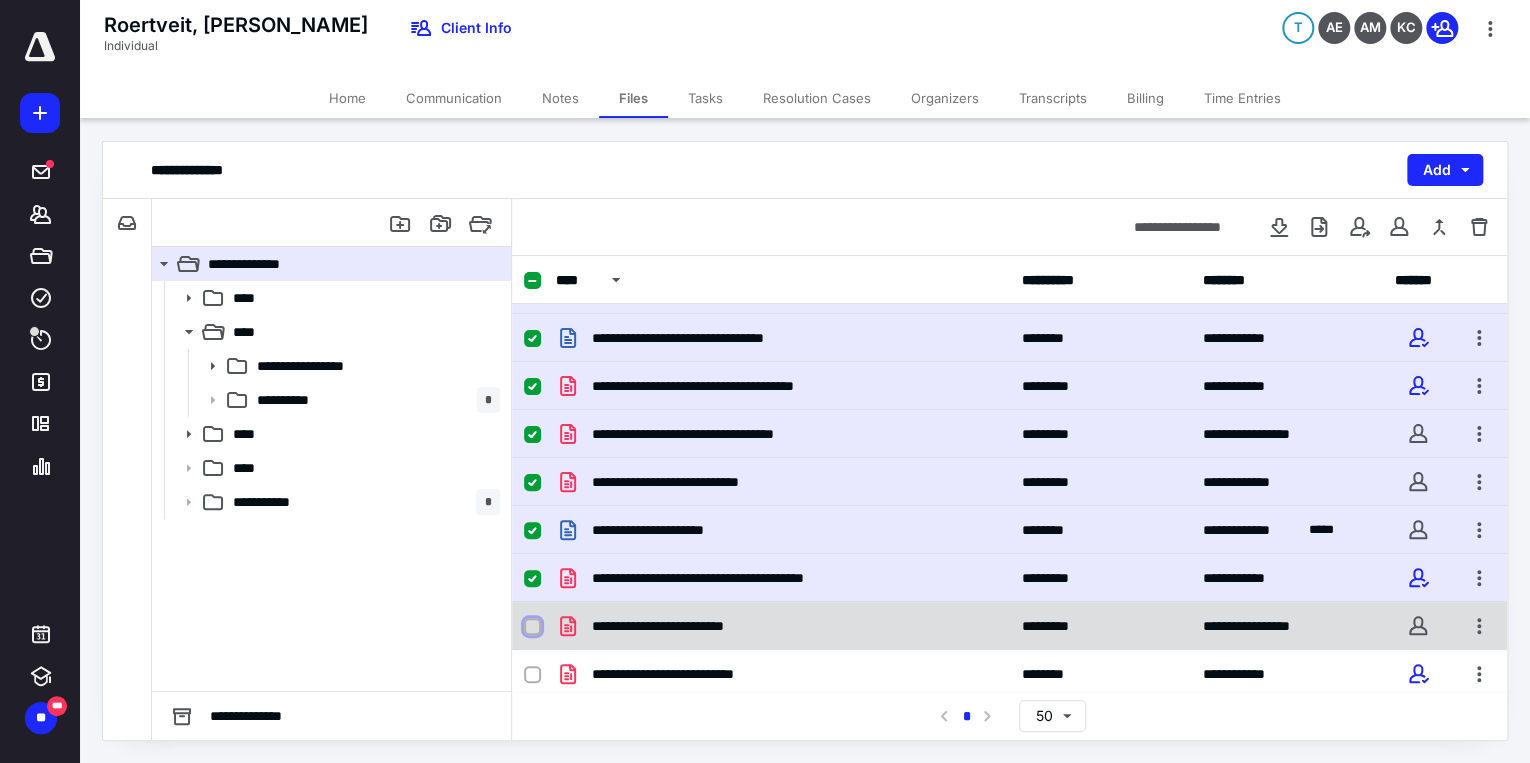 click at bounding box center (532, 627) 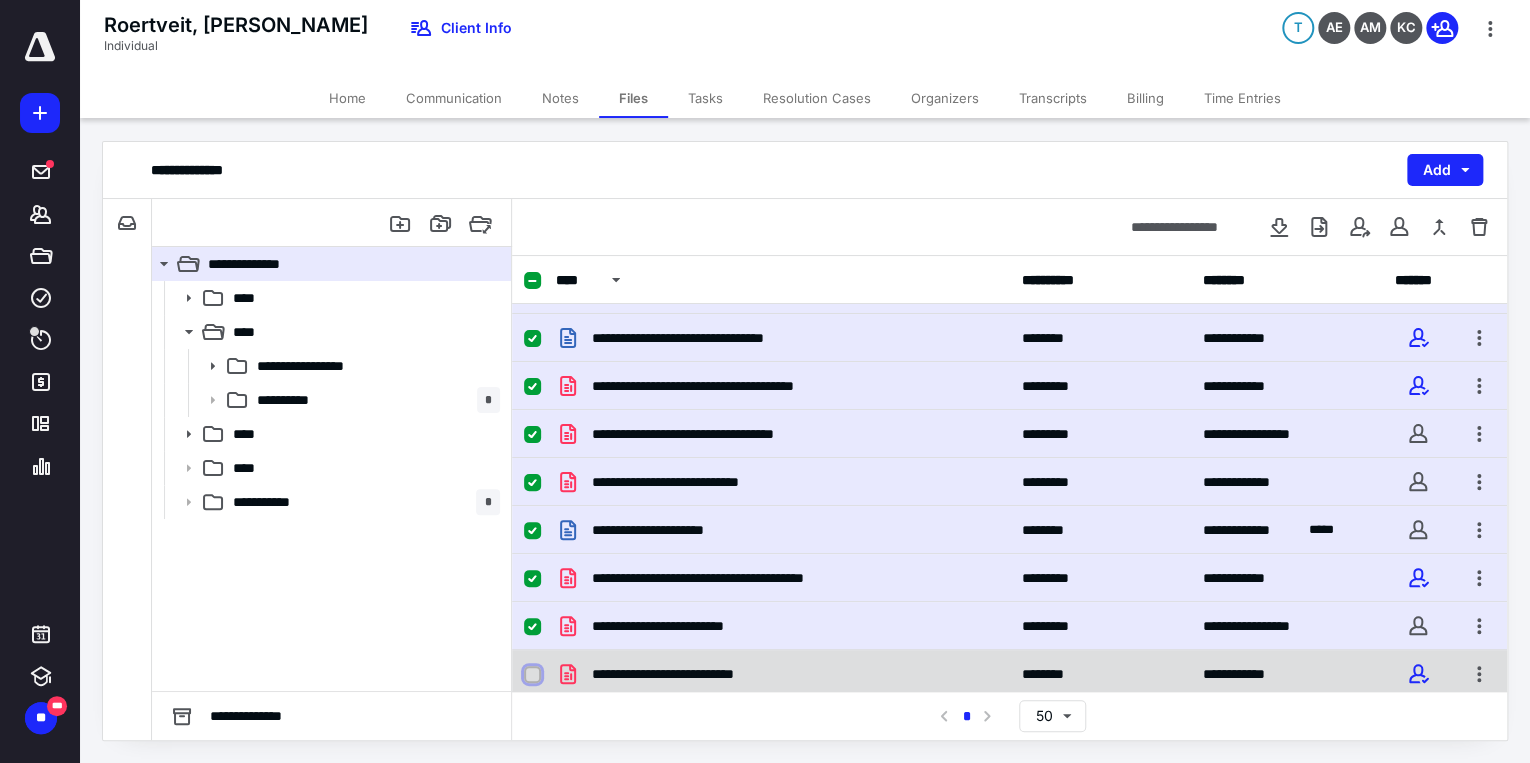 click at bounding box center [532, 675] 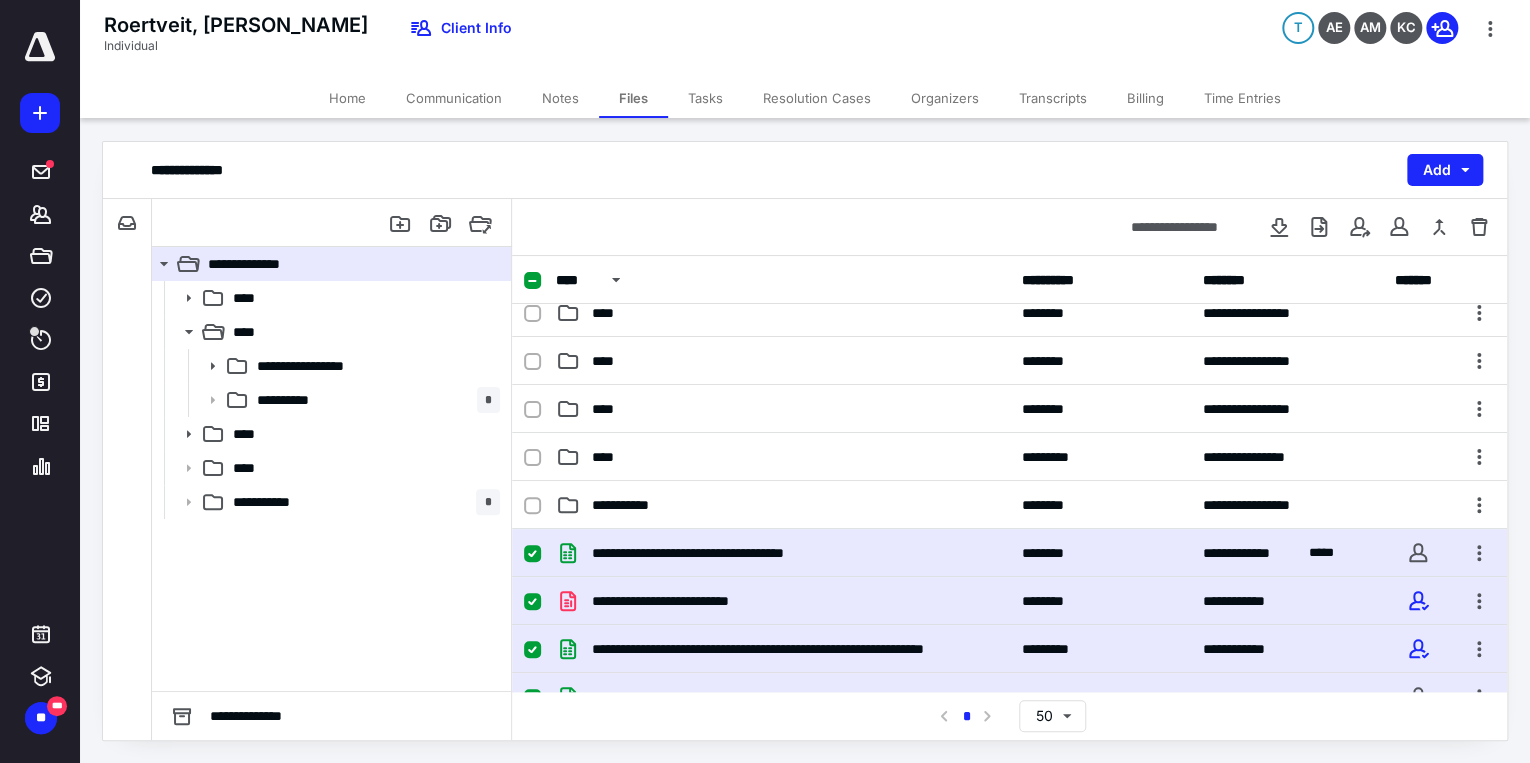 scroll, scrollTop: 0, scrollLeft: 0, axis: both 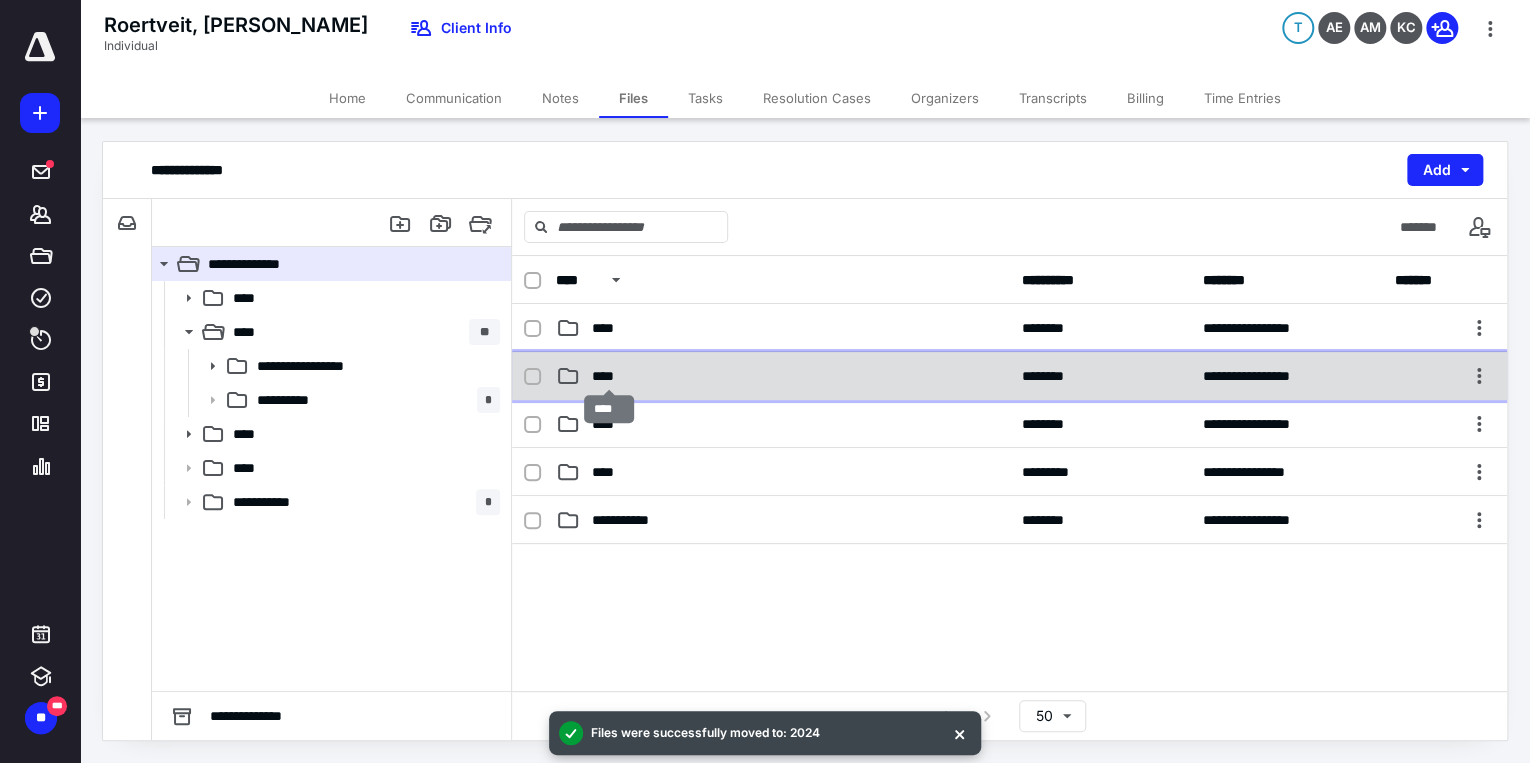 click on "****" at bounding box center (609, 376) 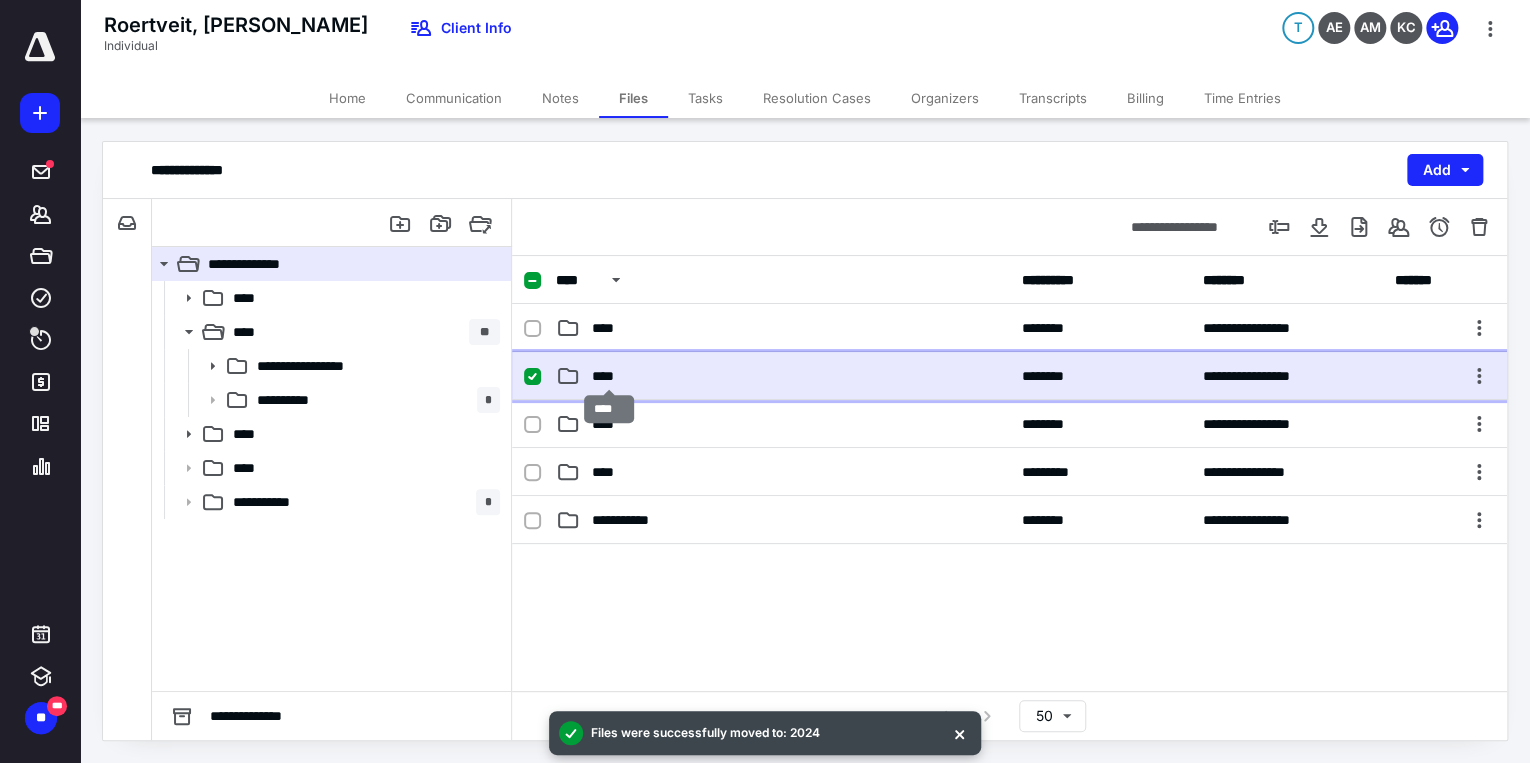 click on "****" at bounding box center [609, 376] 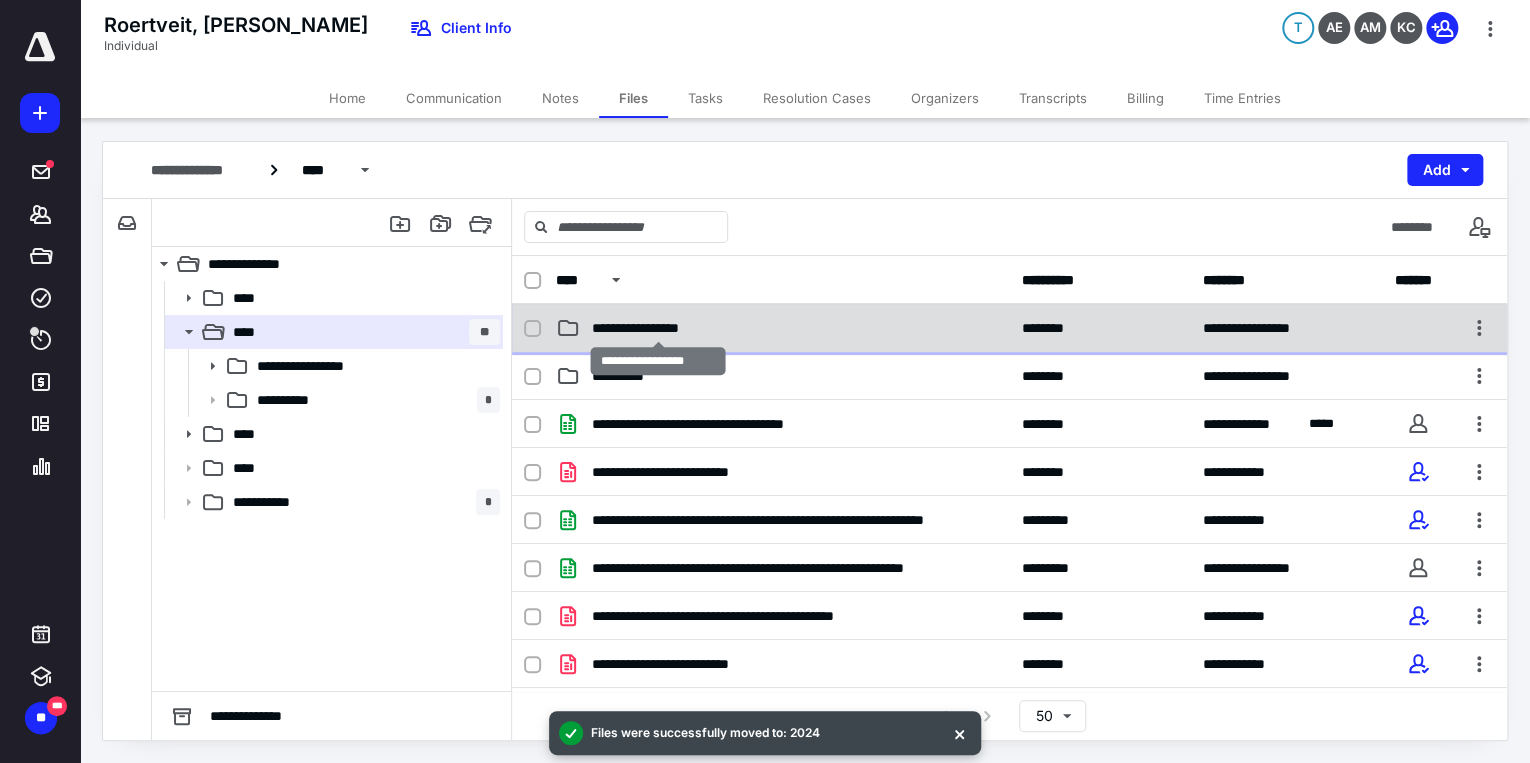 click on "**********" at bounding box center [658, 328] 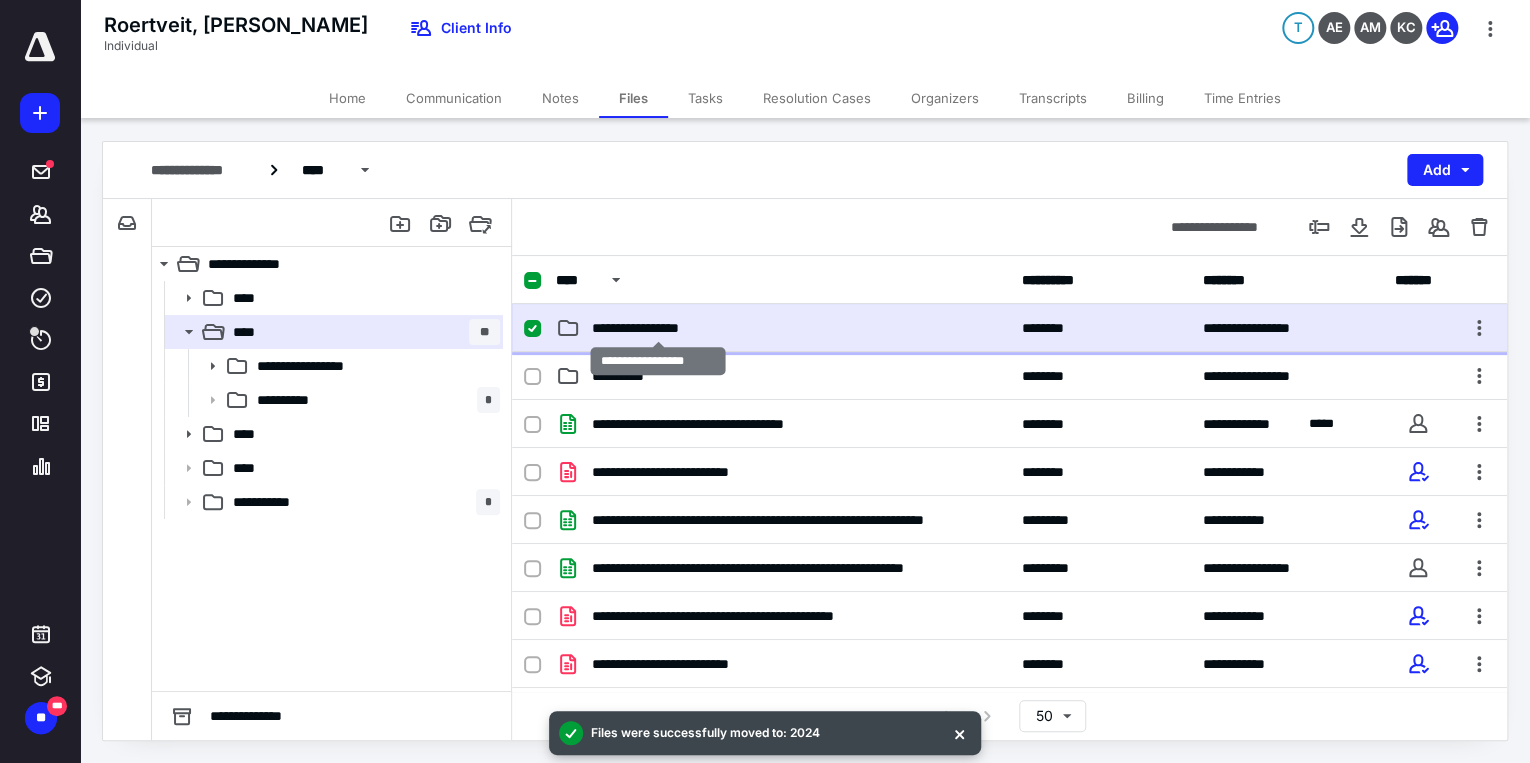 click on "**********" at bounding box center (658, 328) 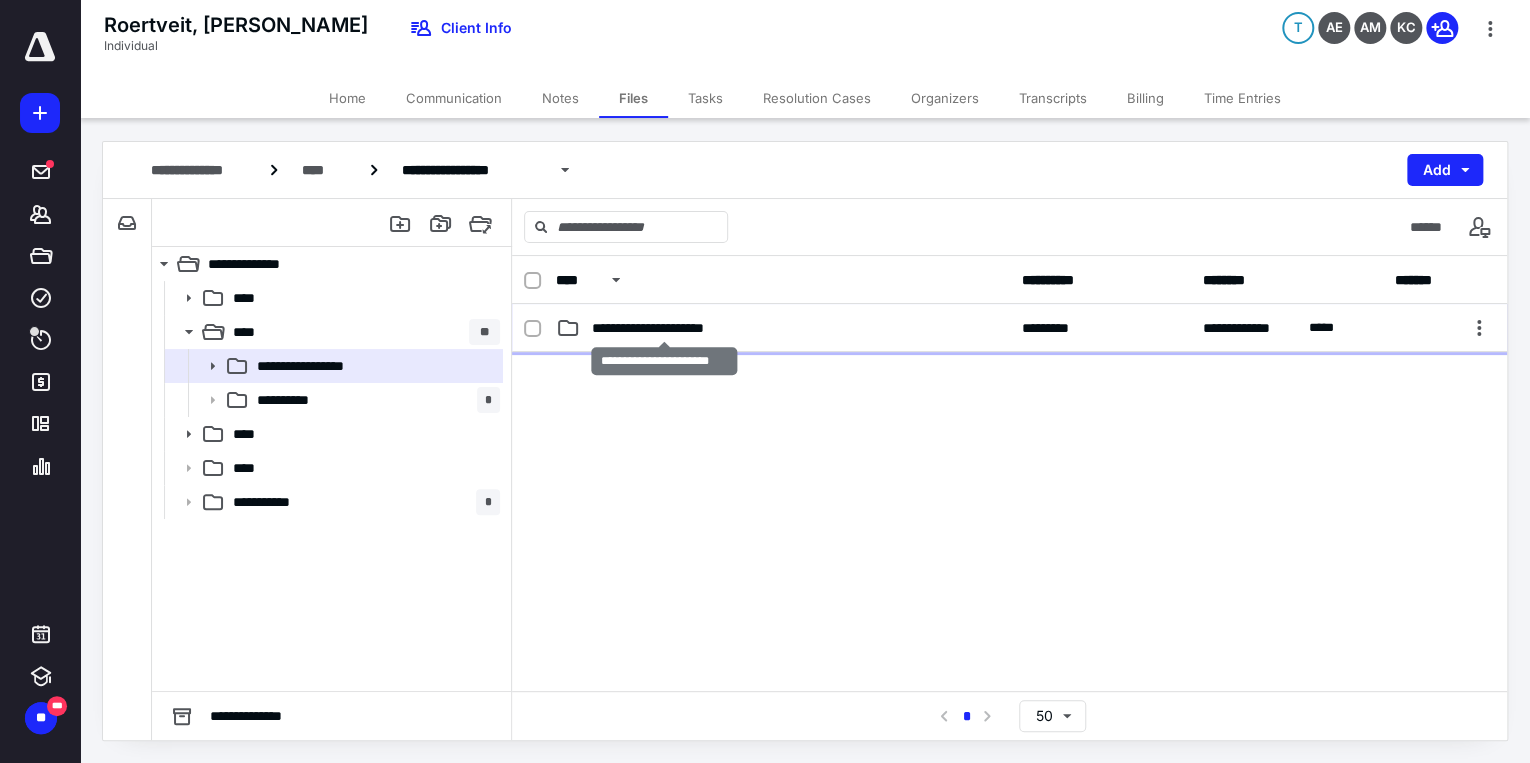 click on "**********" at bounding box center (664, 328) 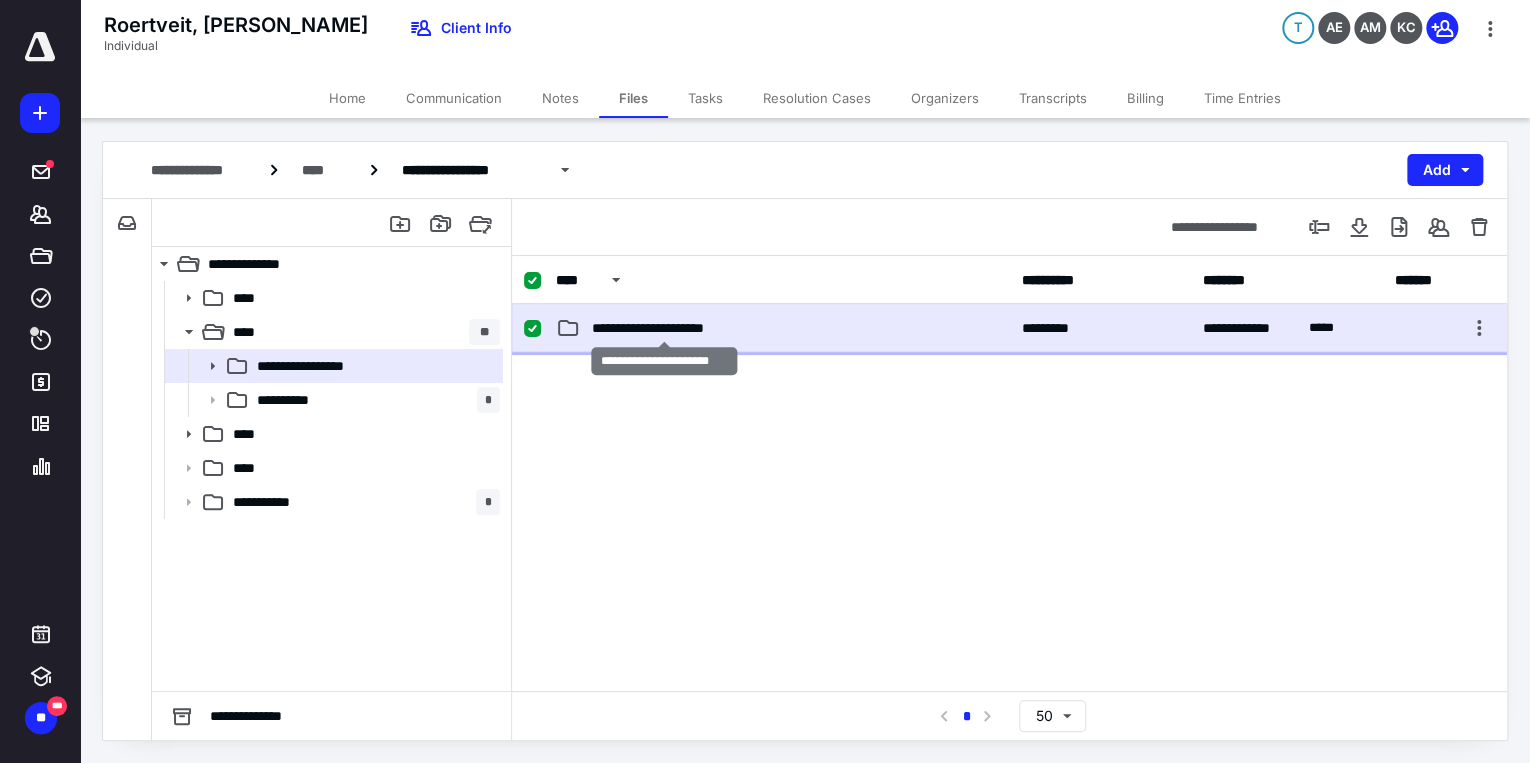 click on "**********" at bounding box center [664, 328] 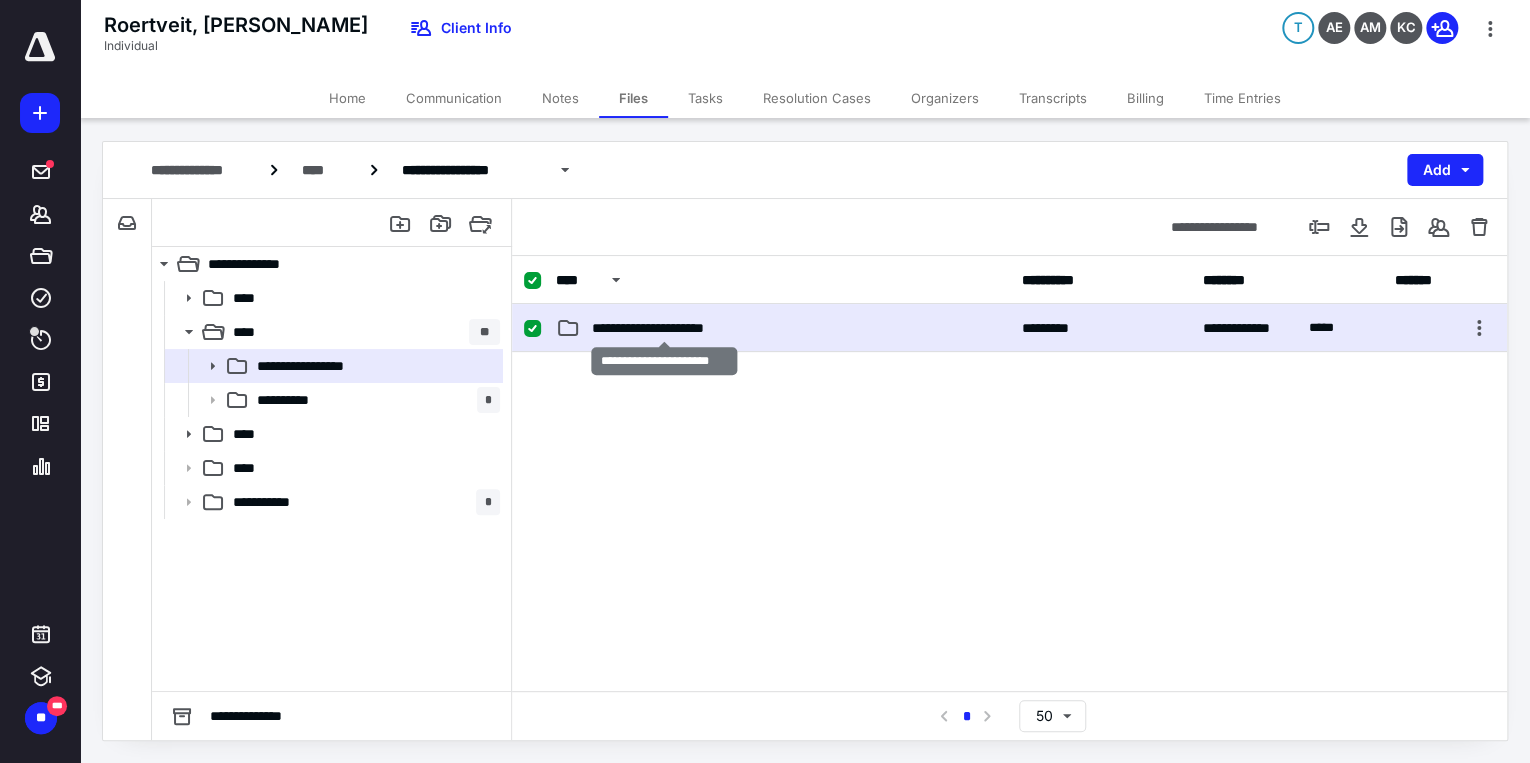 checkbox on "false" 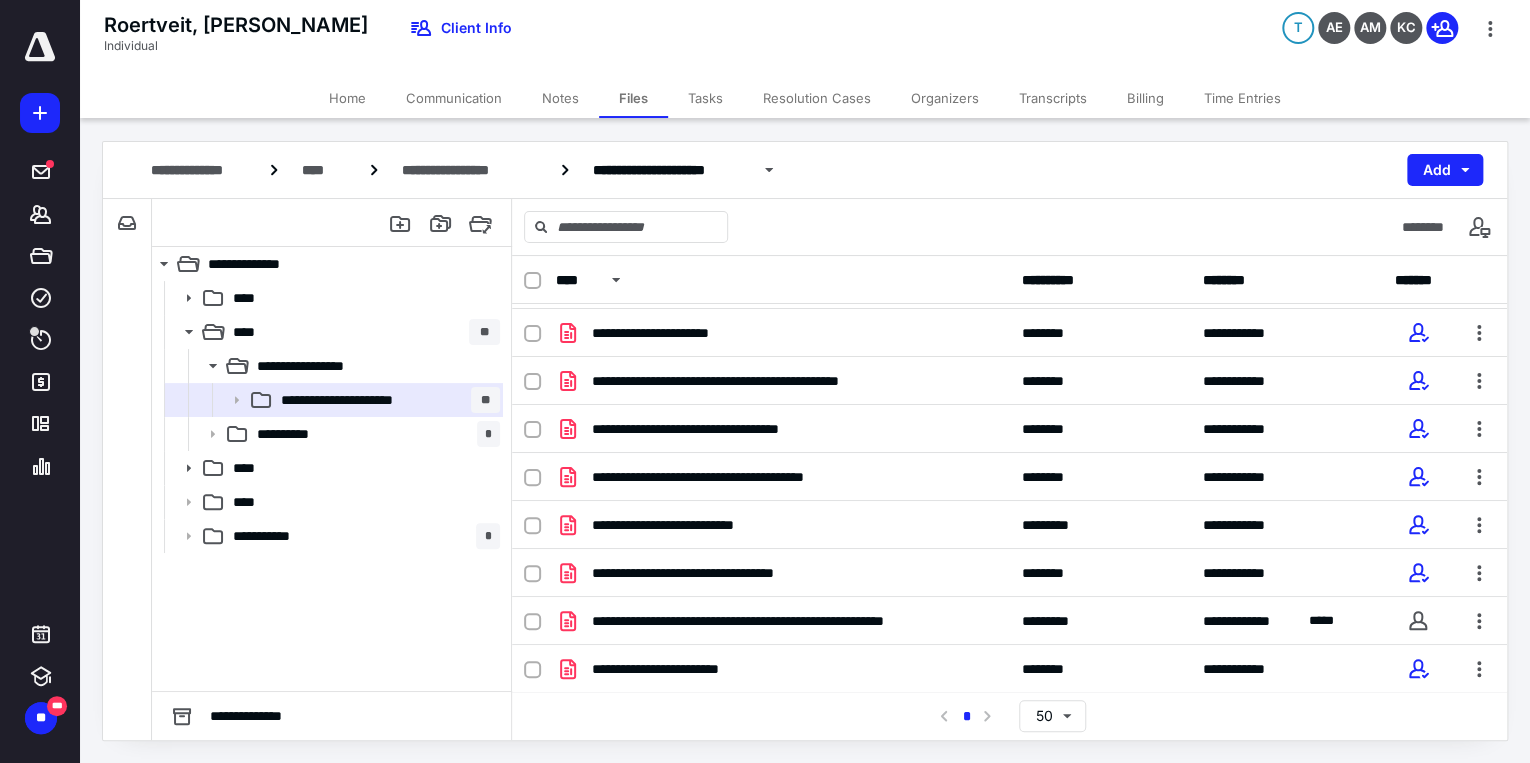 scroll, scrollTop: 0, scrollLeft: 0, axis: both 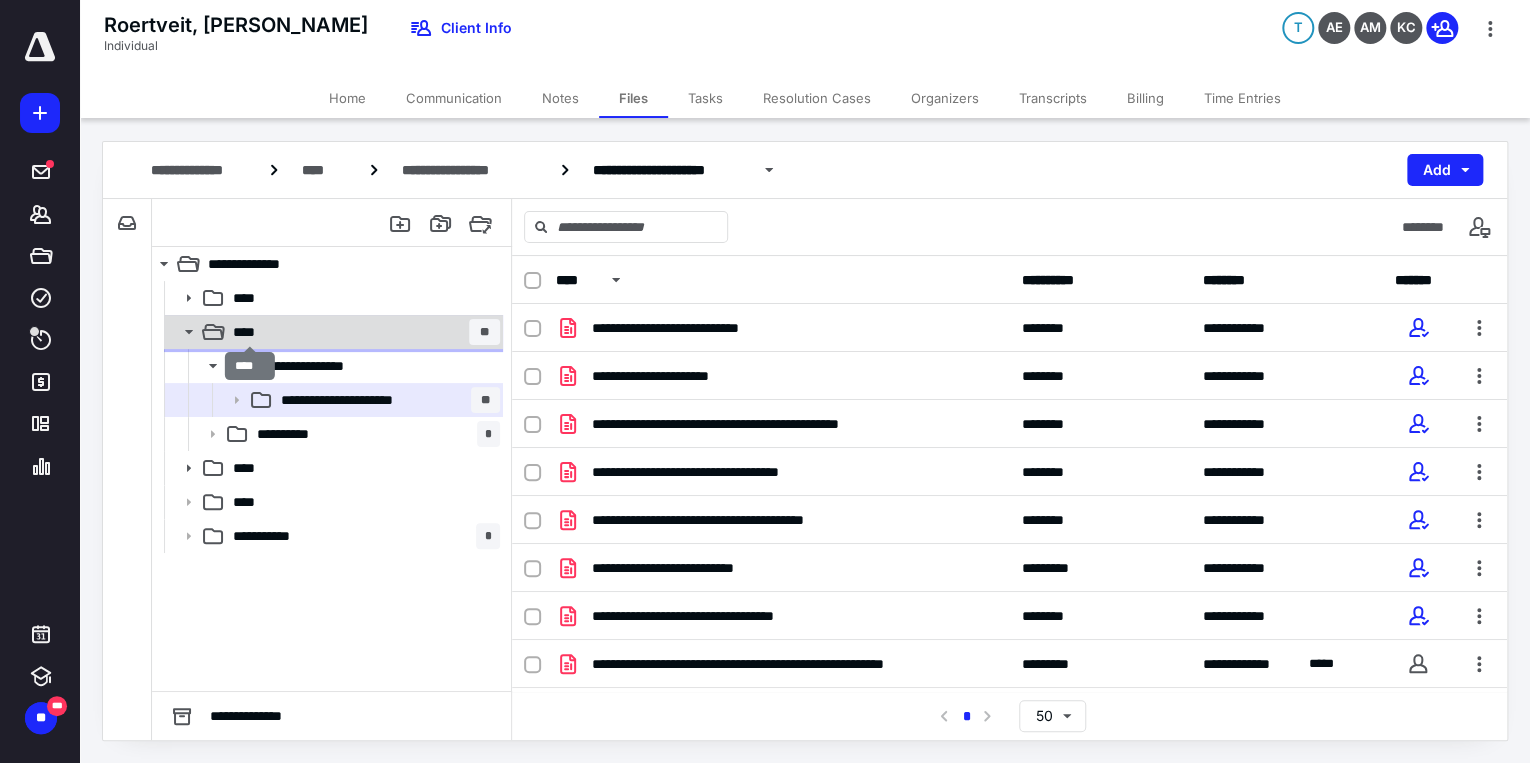 click on "****" at bounding box center [250, 332] 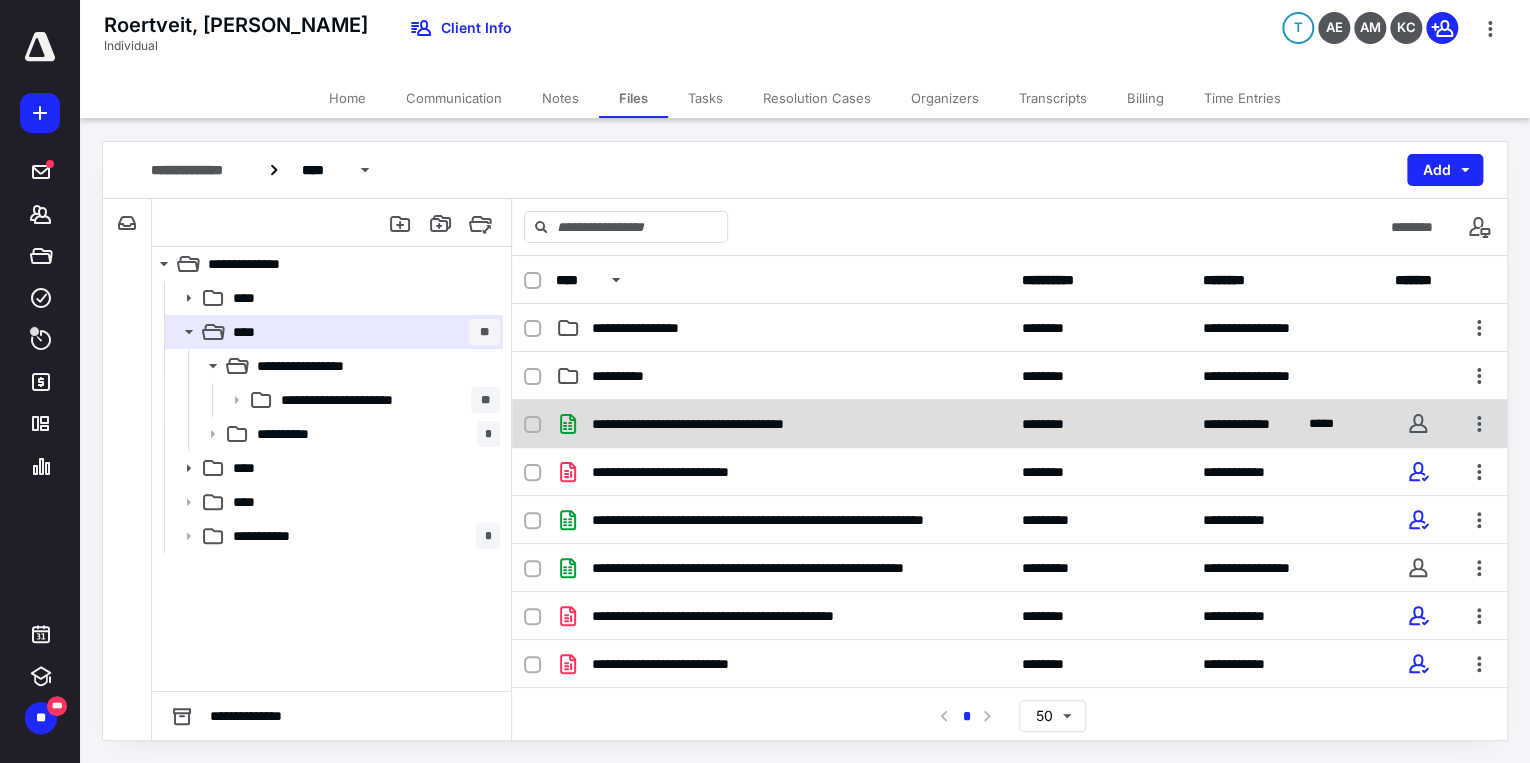 click 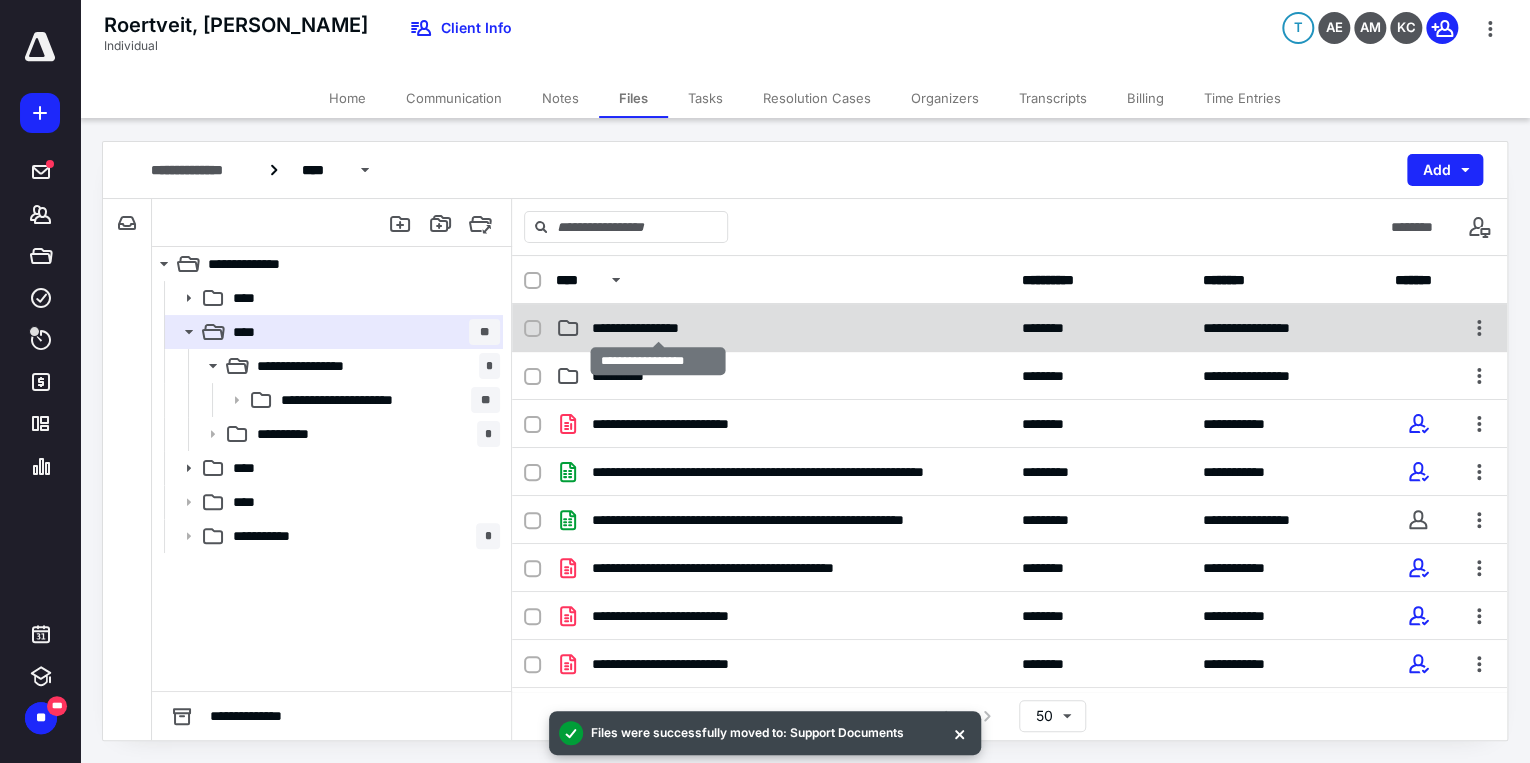 click on "**********" at bounding box center (658, 328) 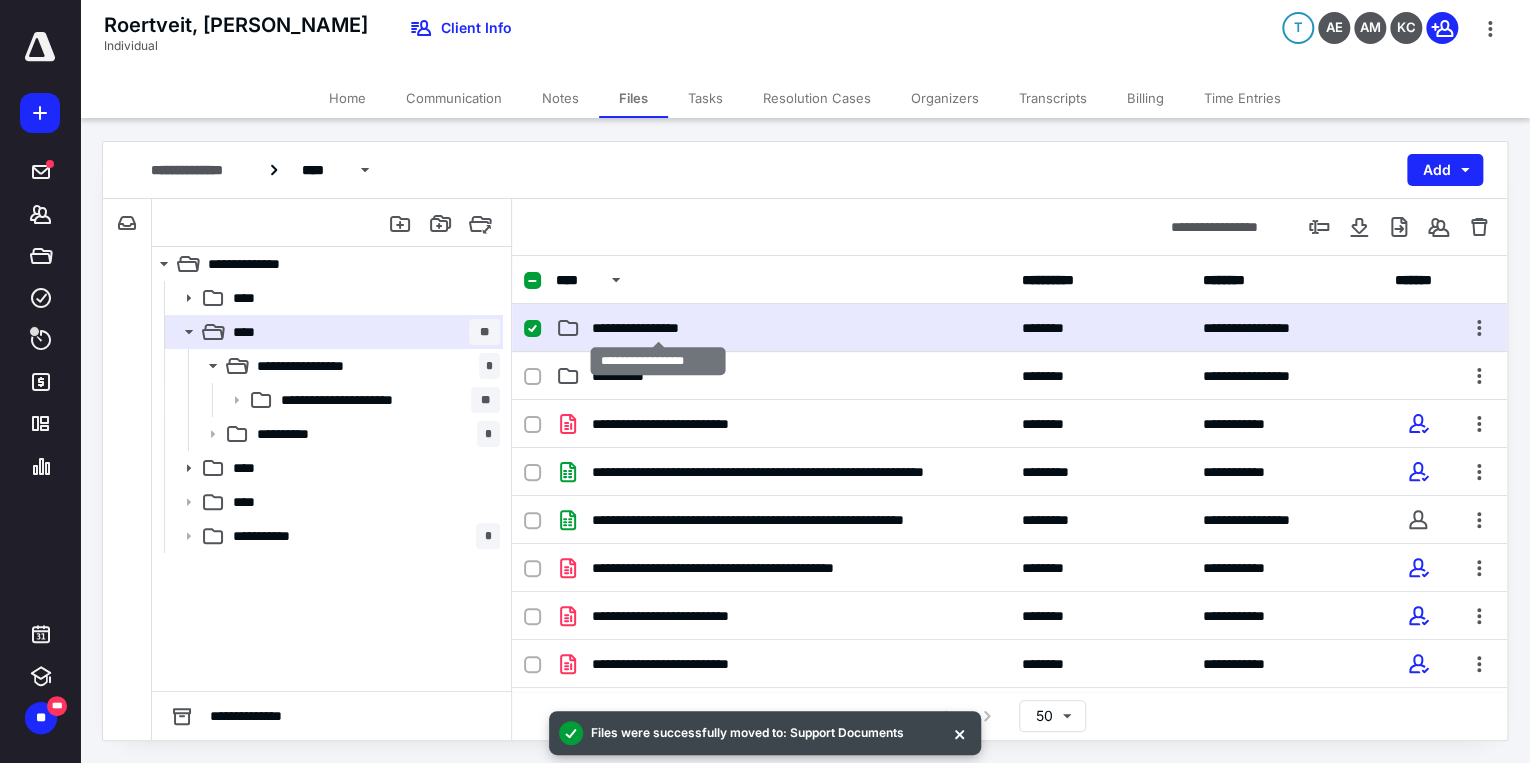 click on "**********" at bounding box center [658, 328] 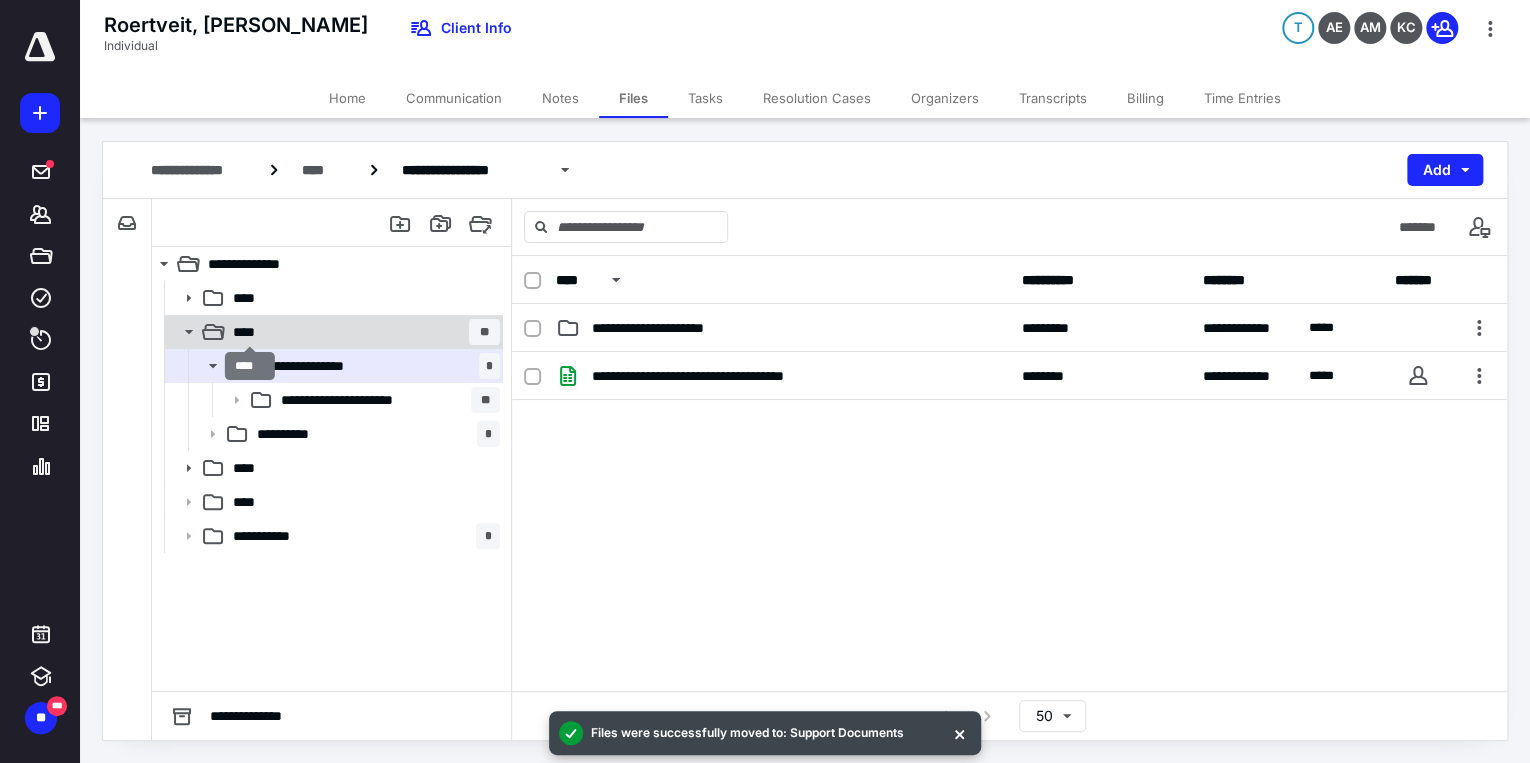 click on "****" at bounding box center [250, 332] 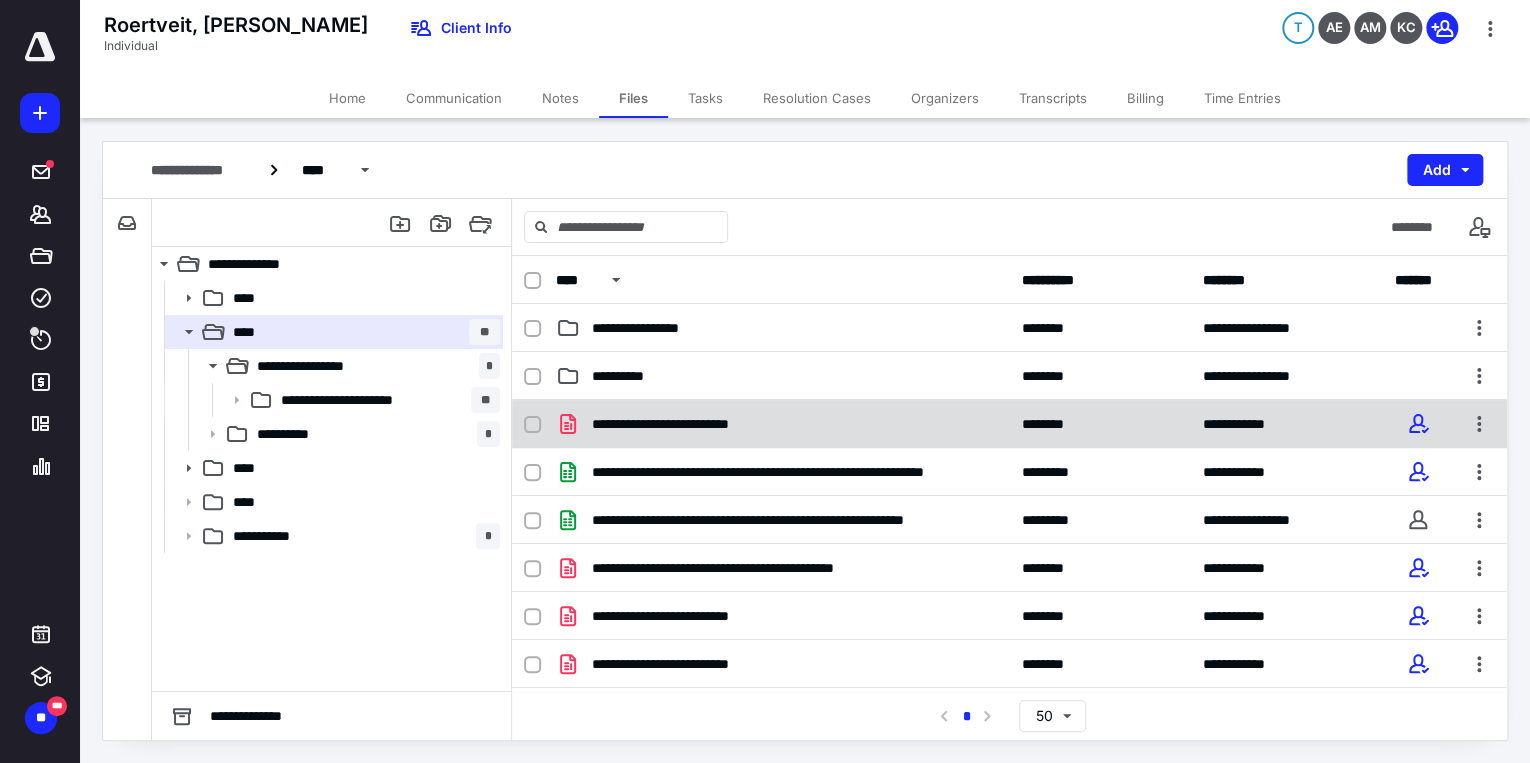 click 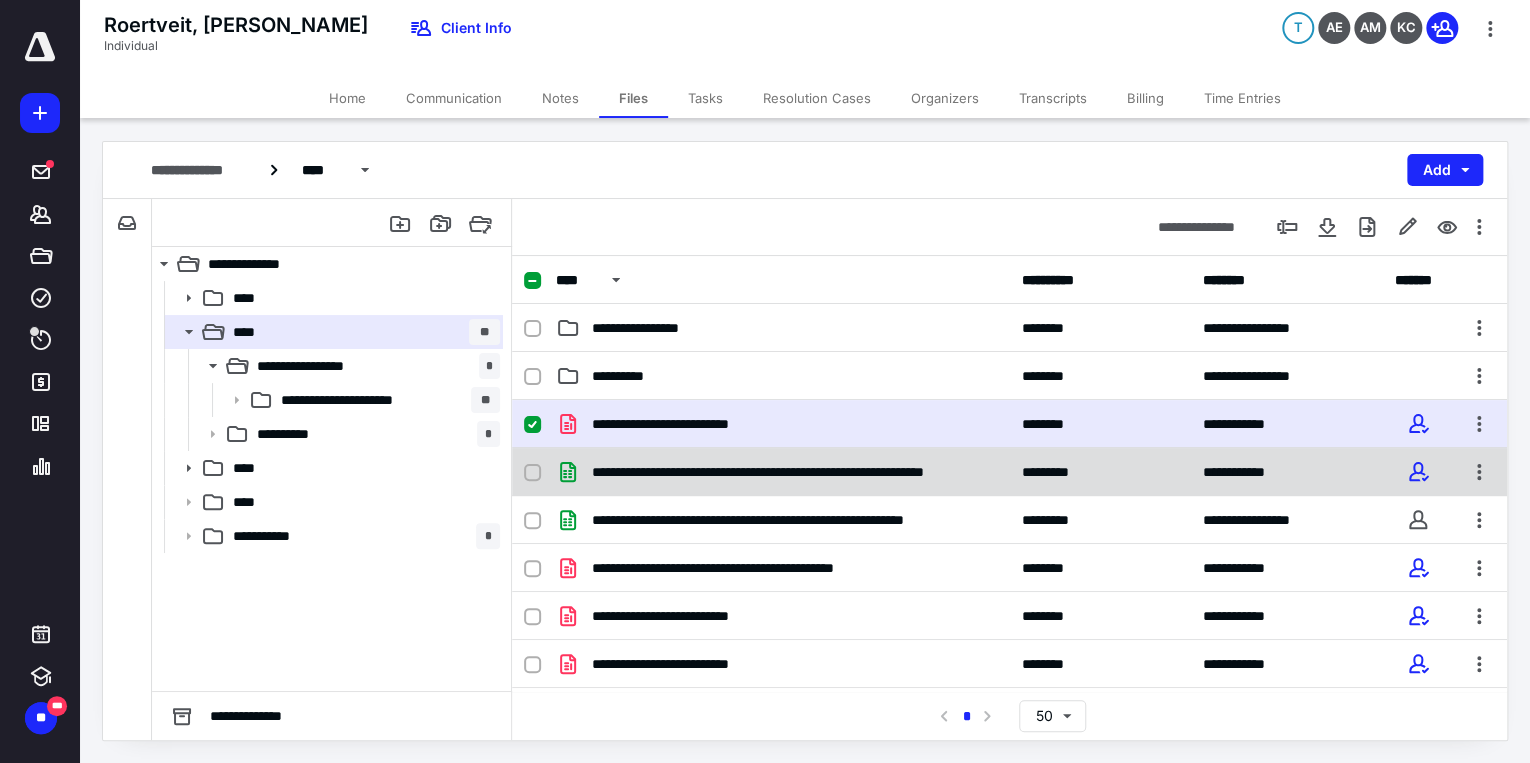 click 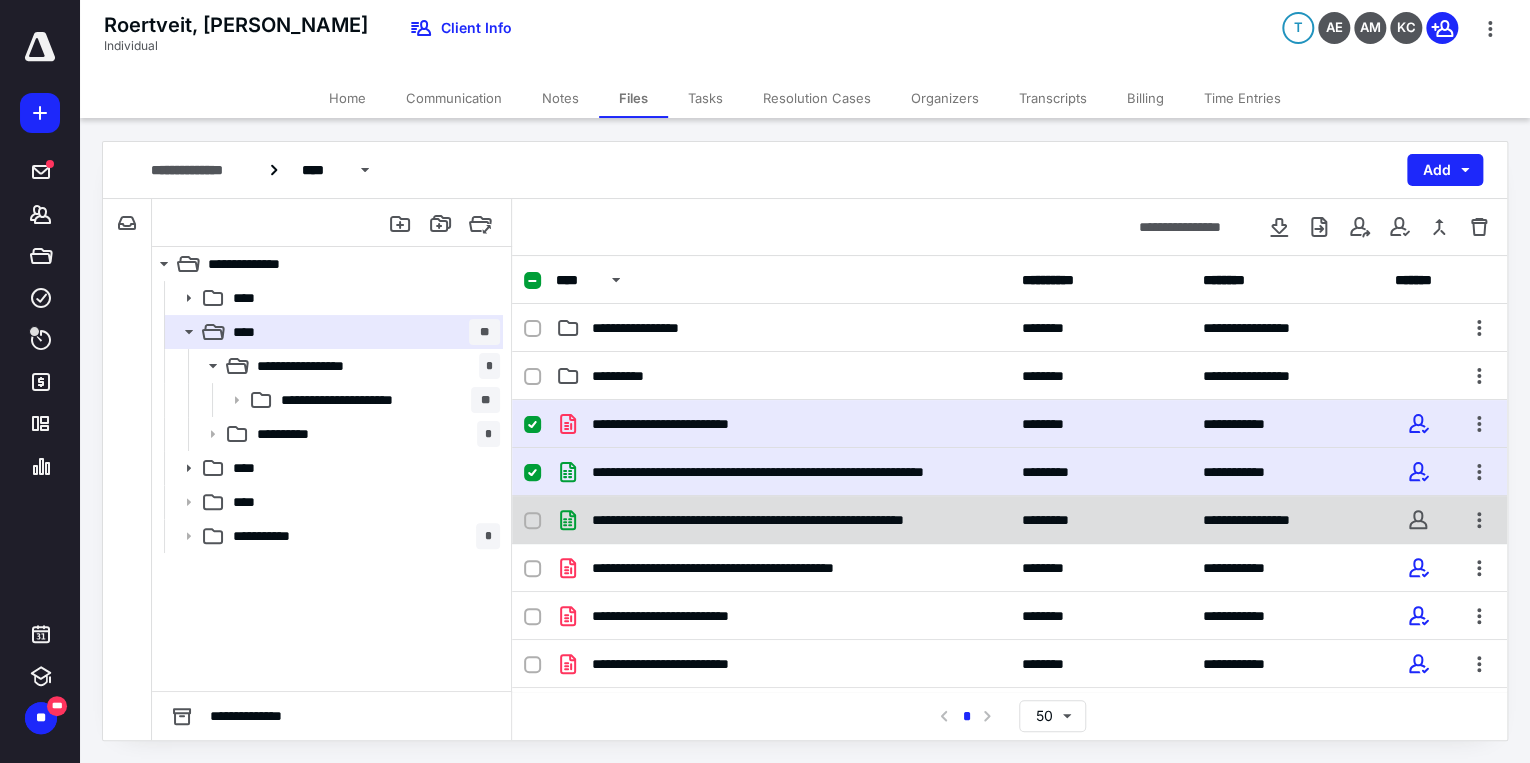 click 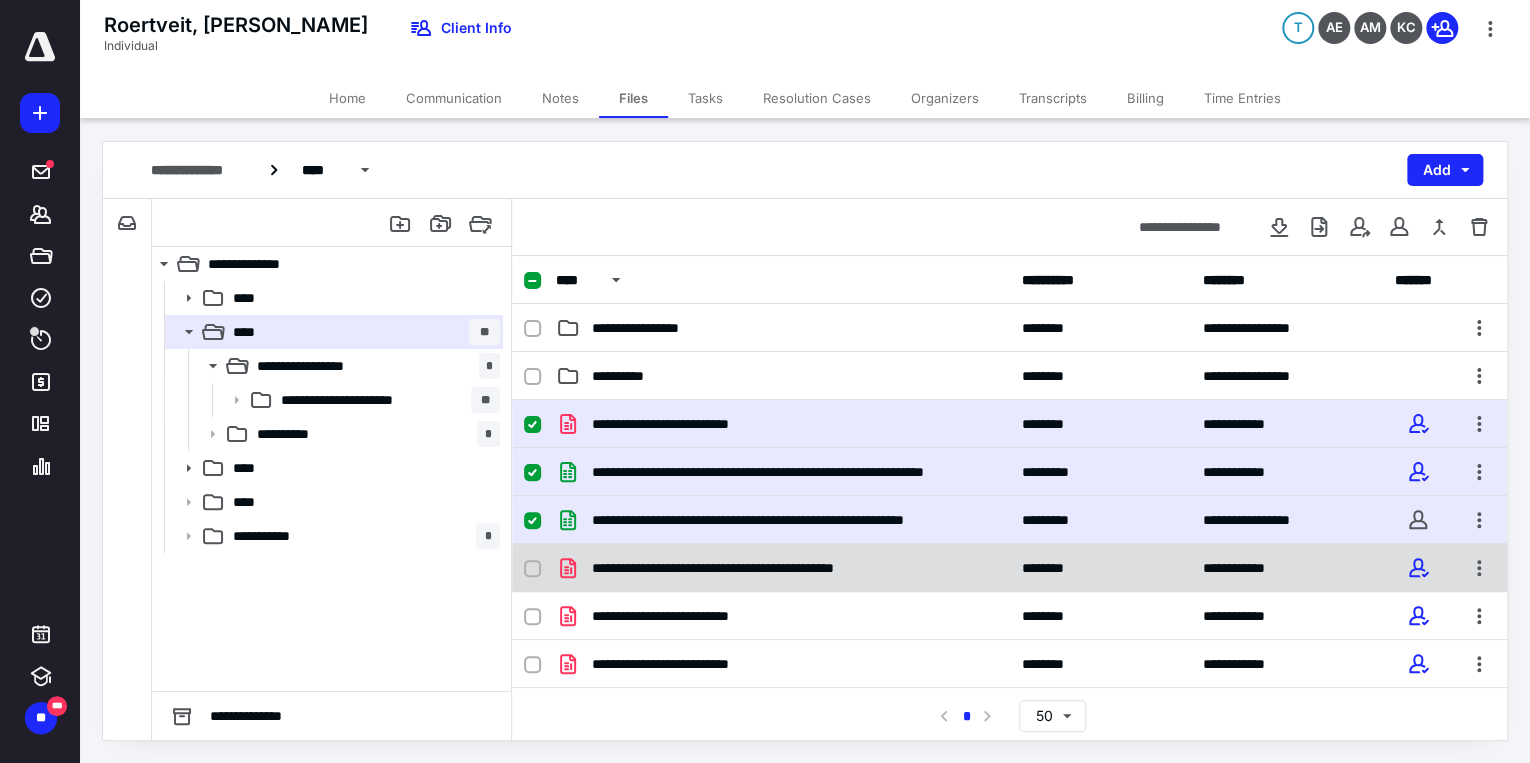 click 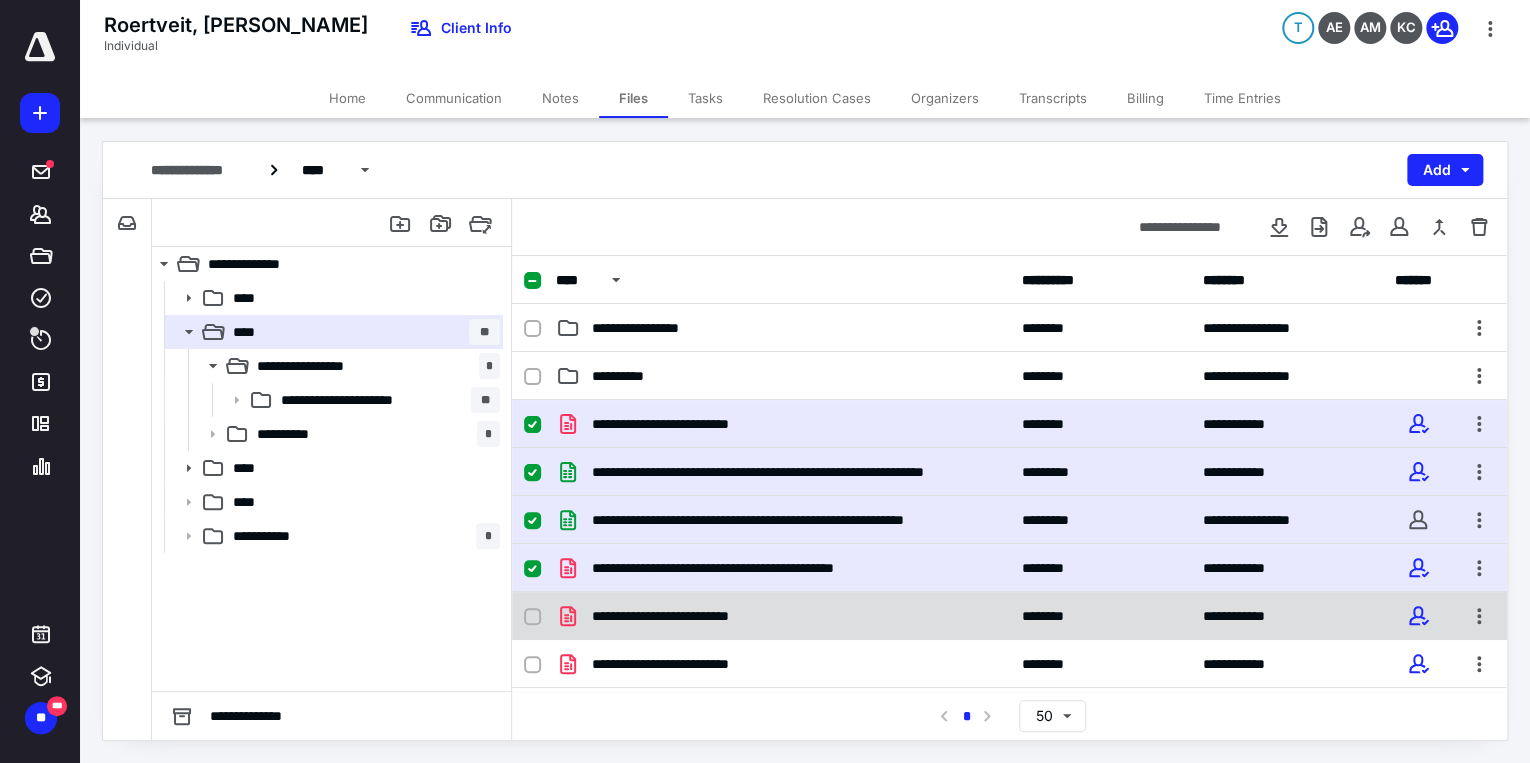 click at bounding box center [532, 617] 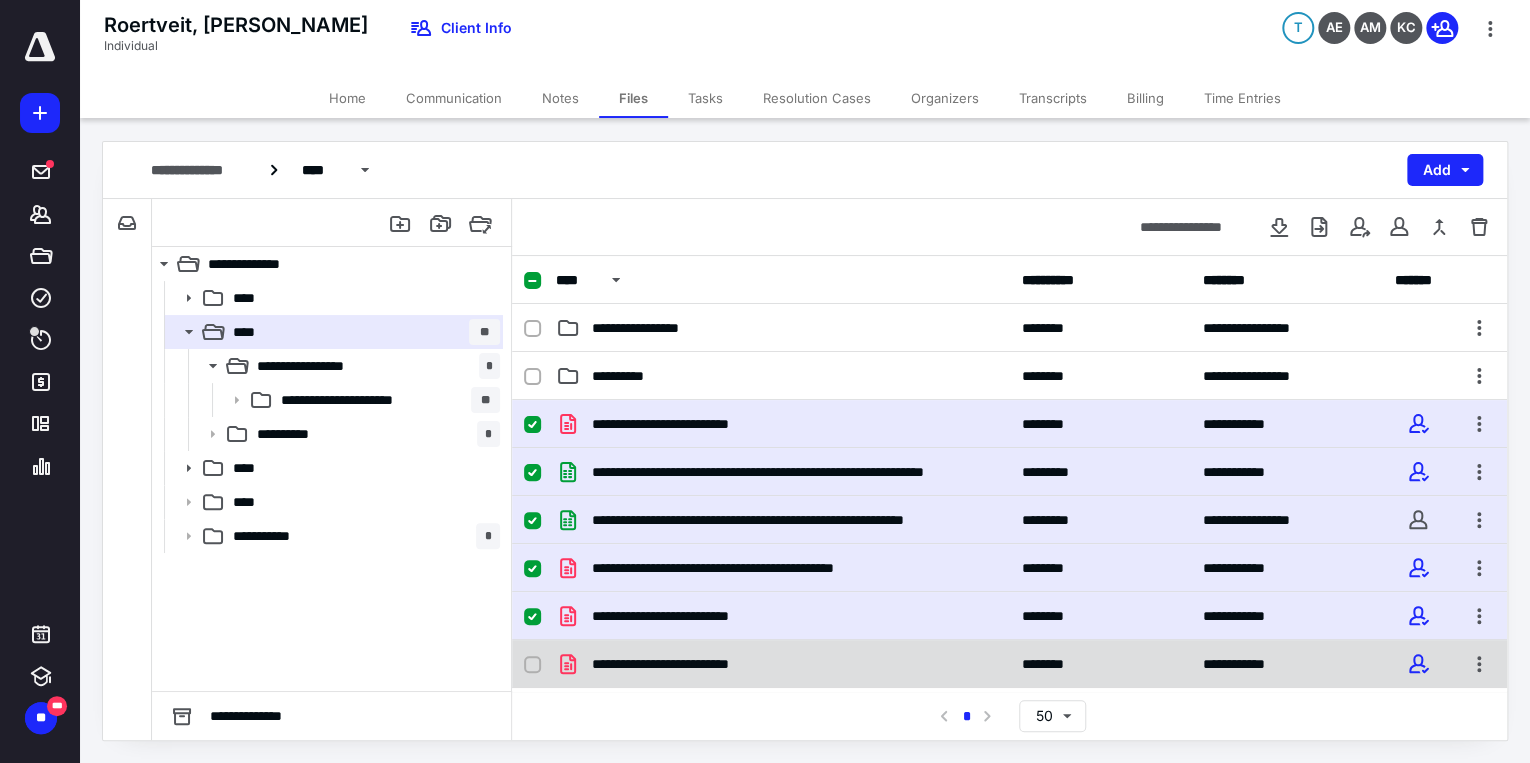 click at bounding box center (532, 665) 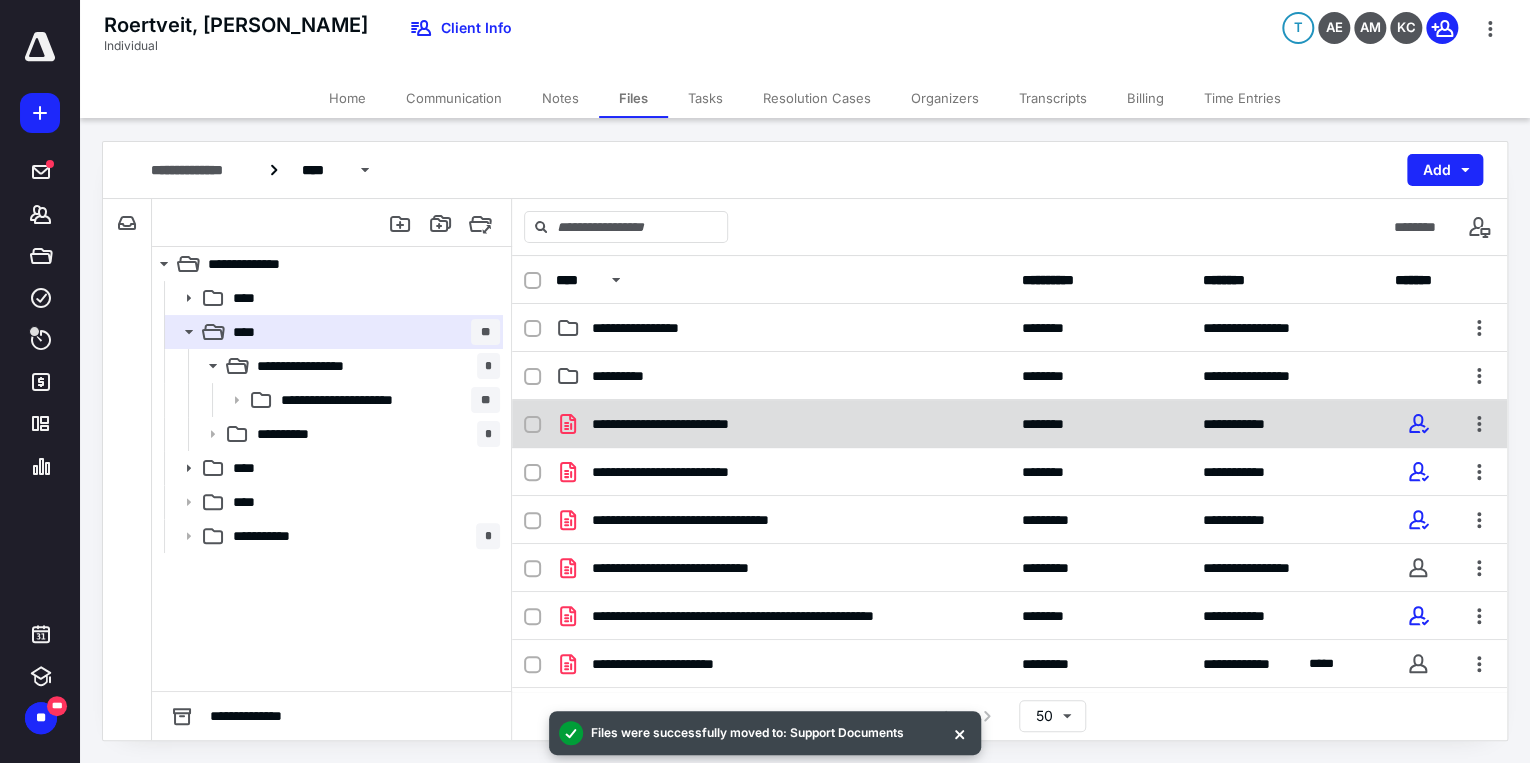 click 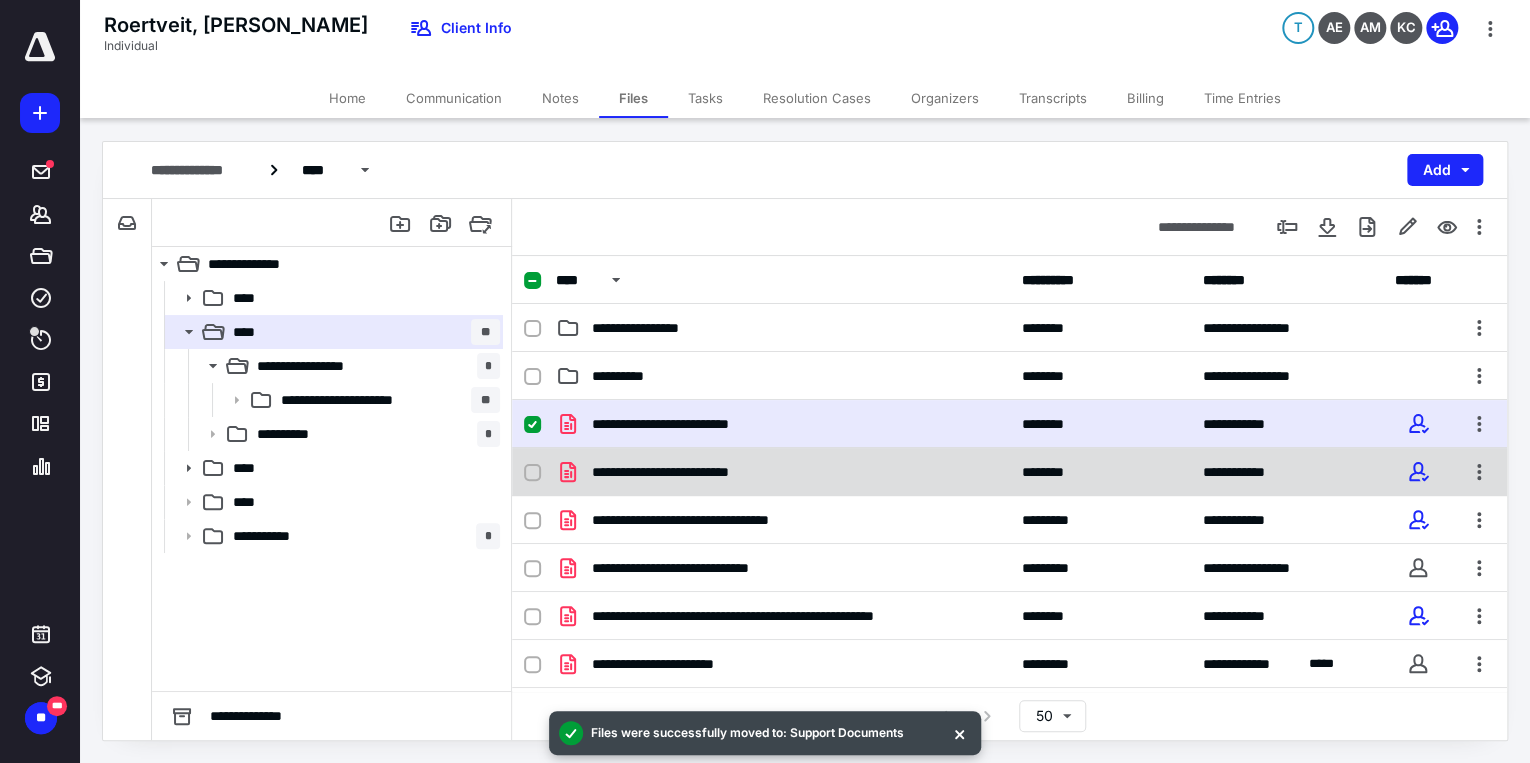 click 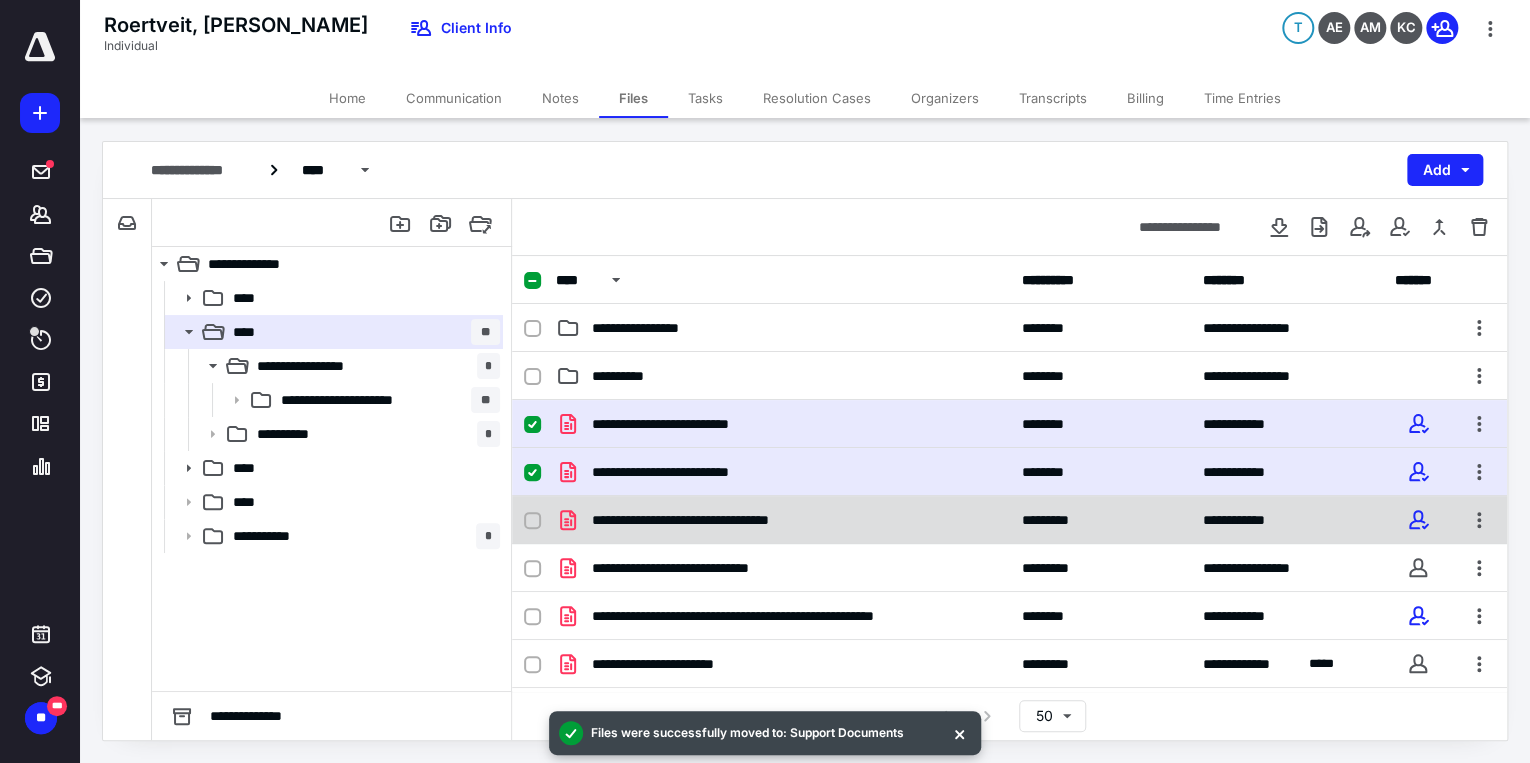 click 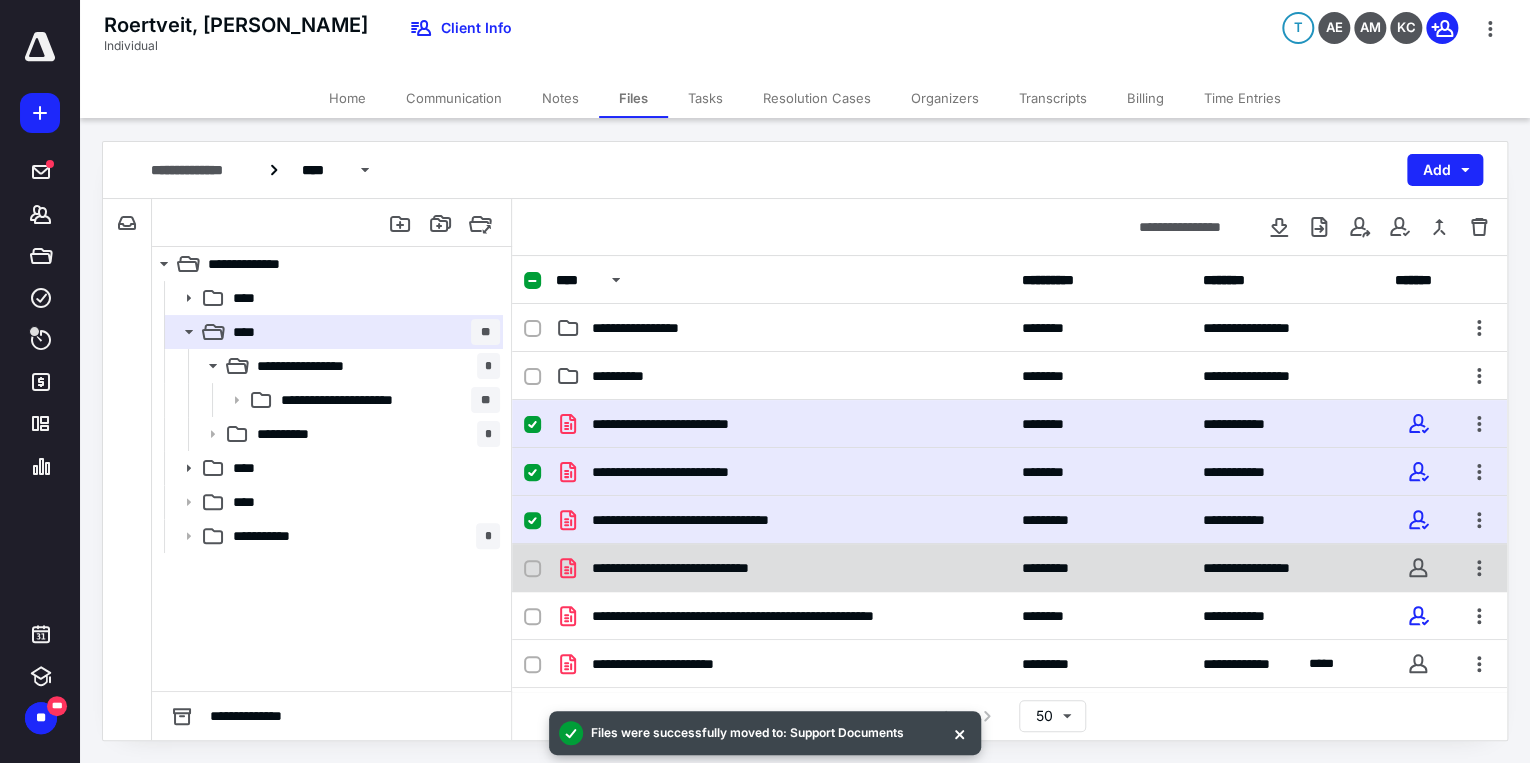 click 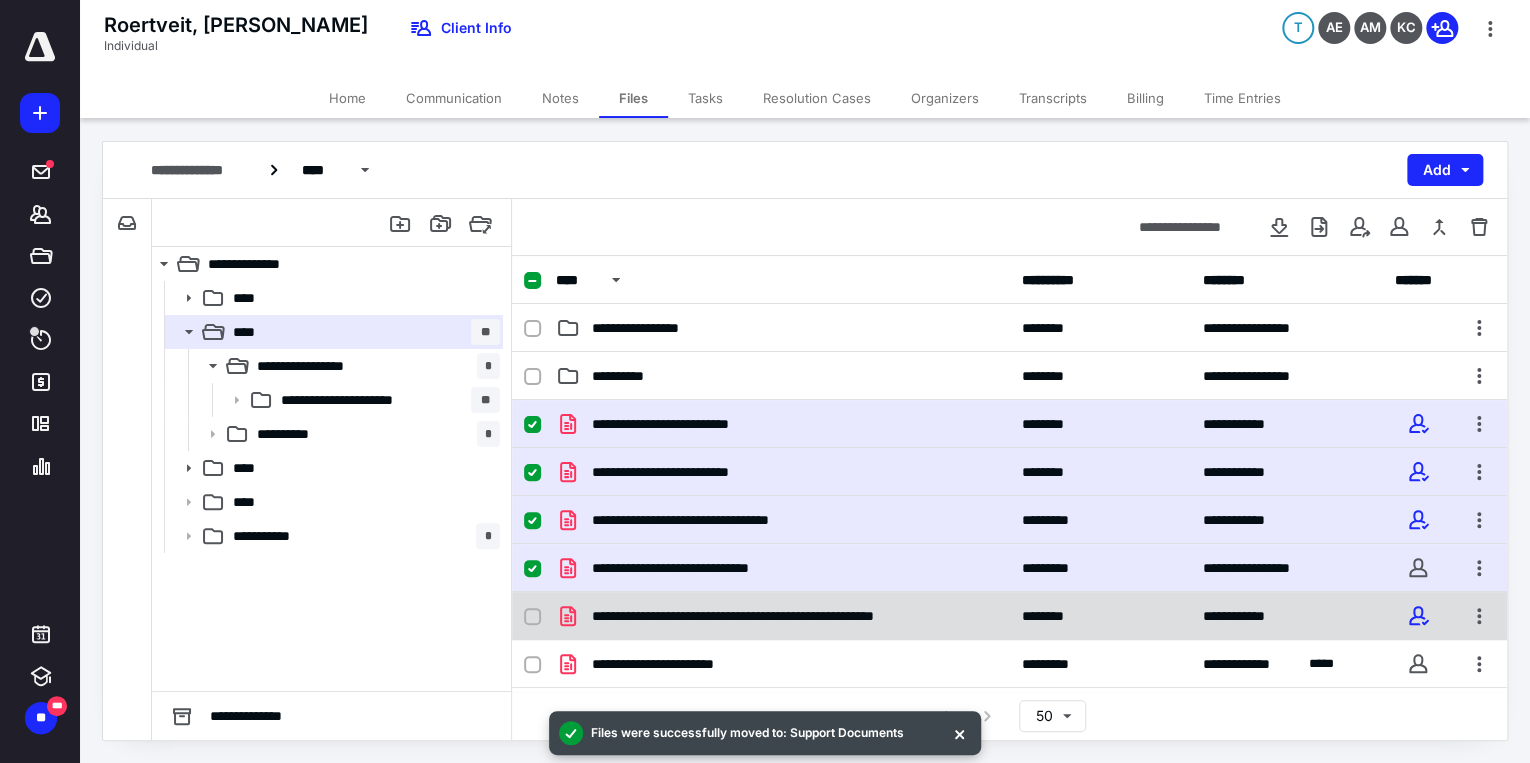 click 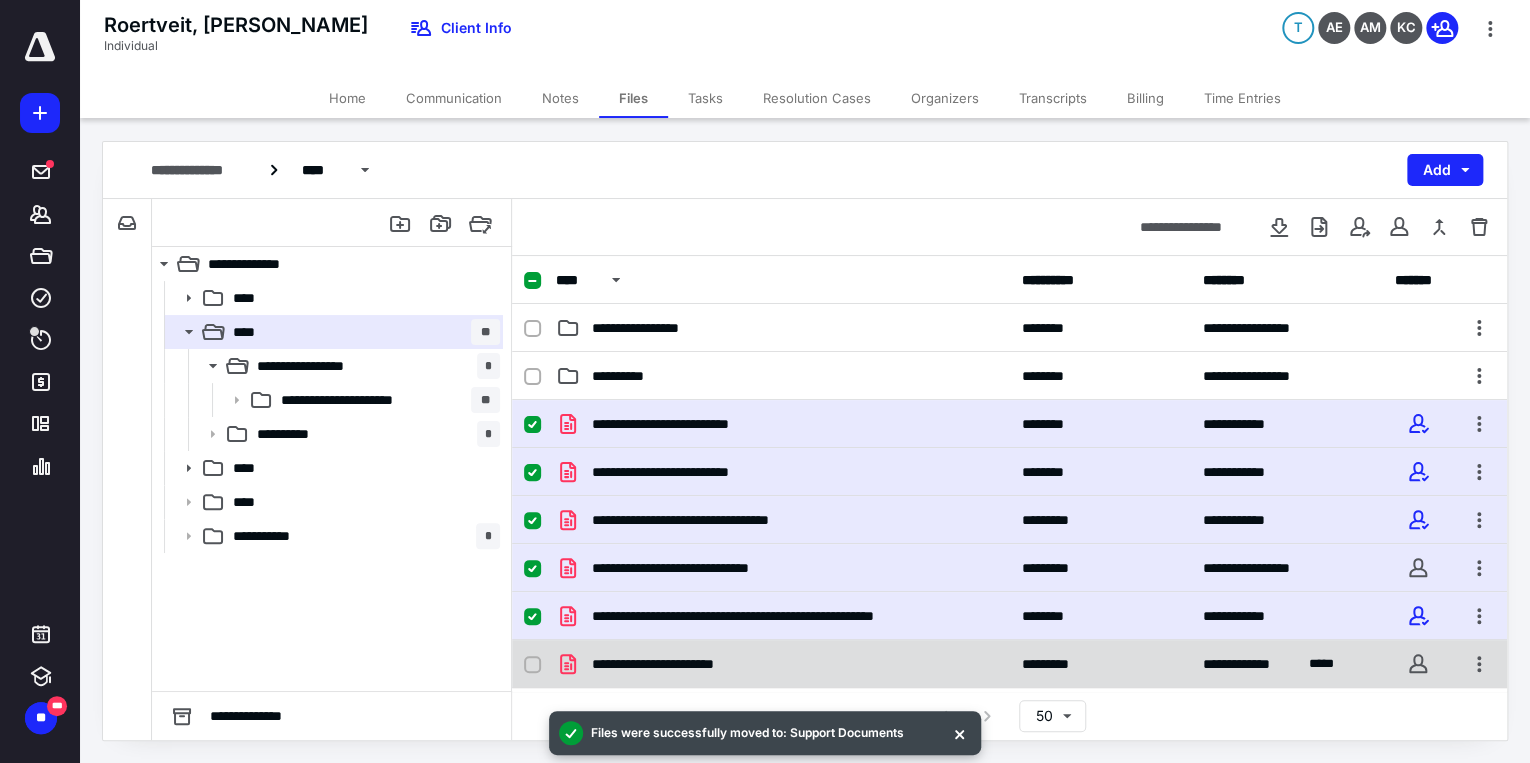 click at bounding box center (540, 664) 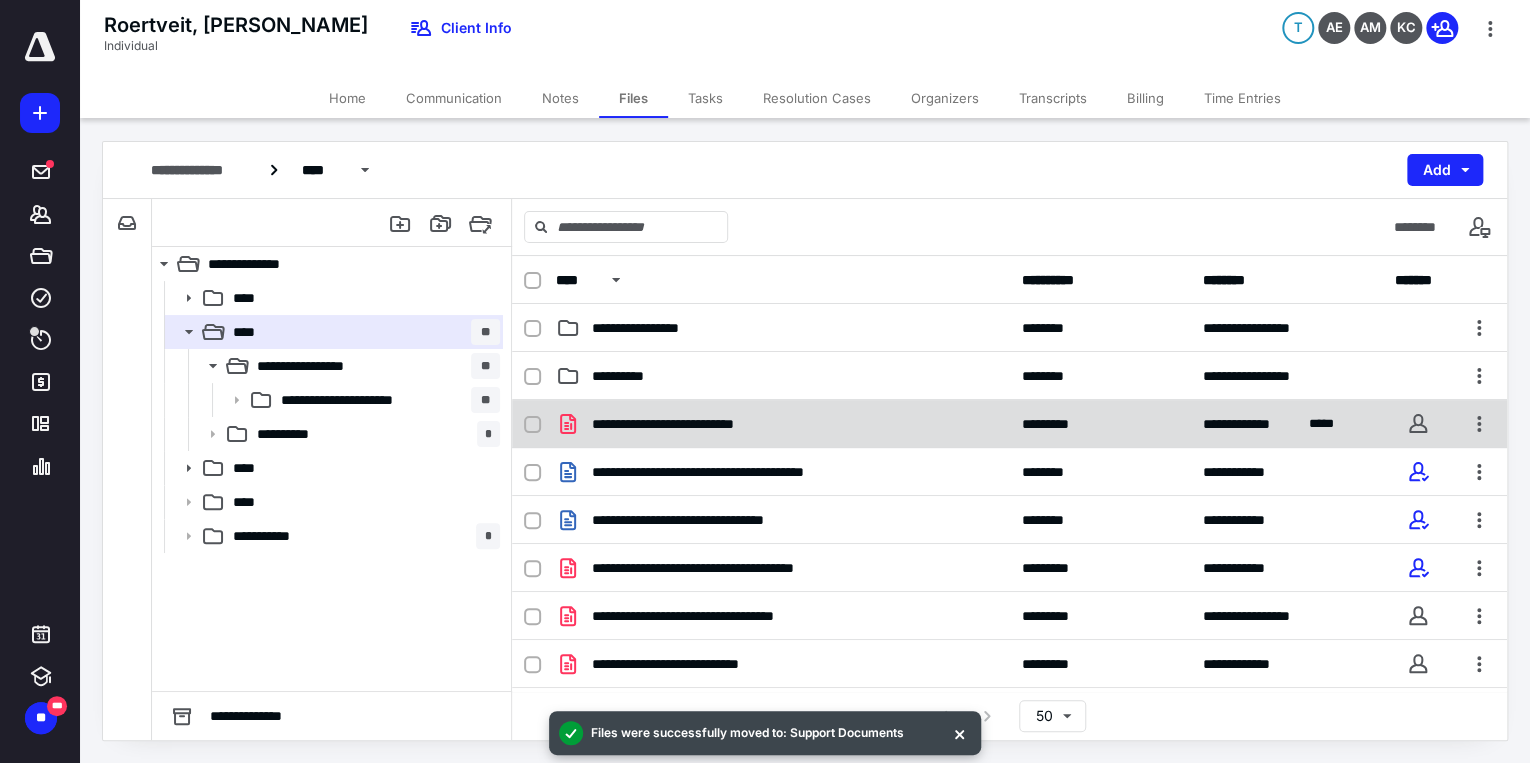 click 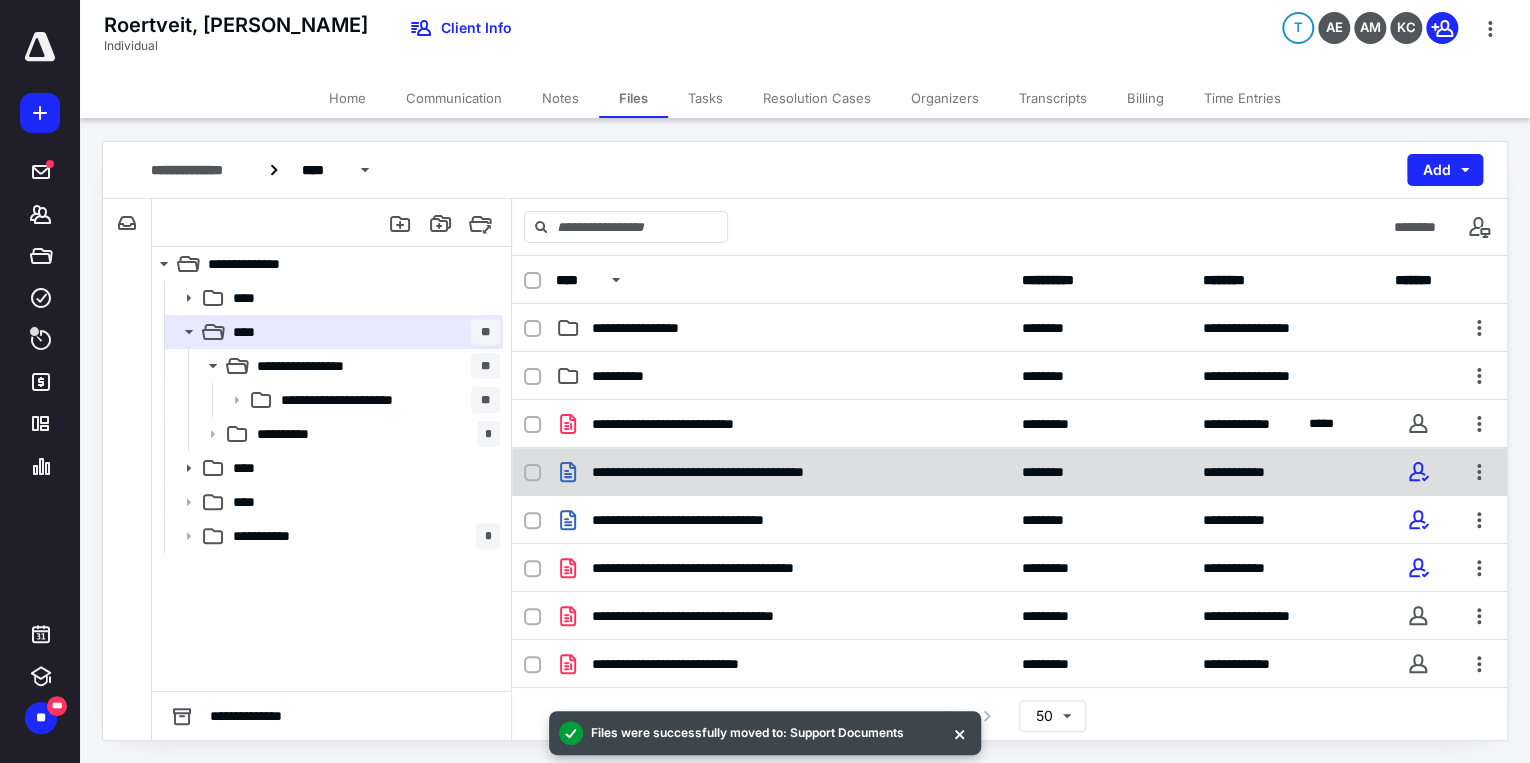 checkbox on "true" 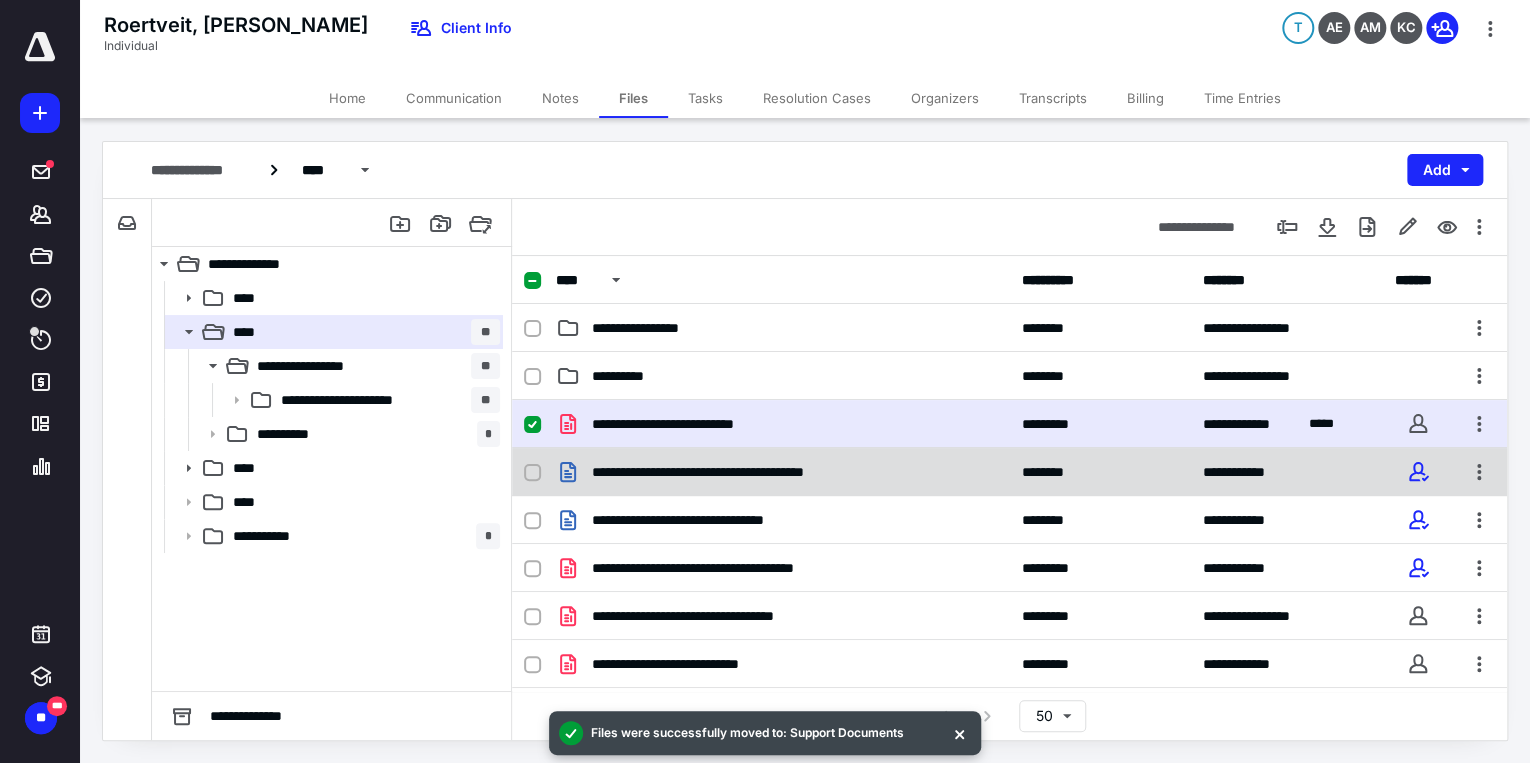 click 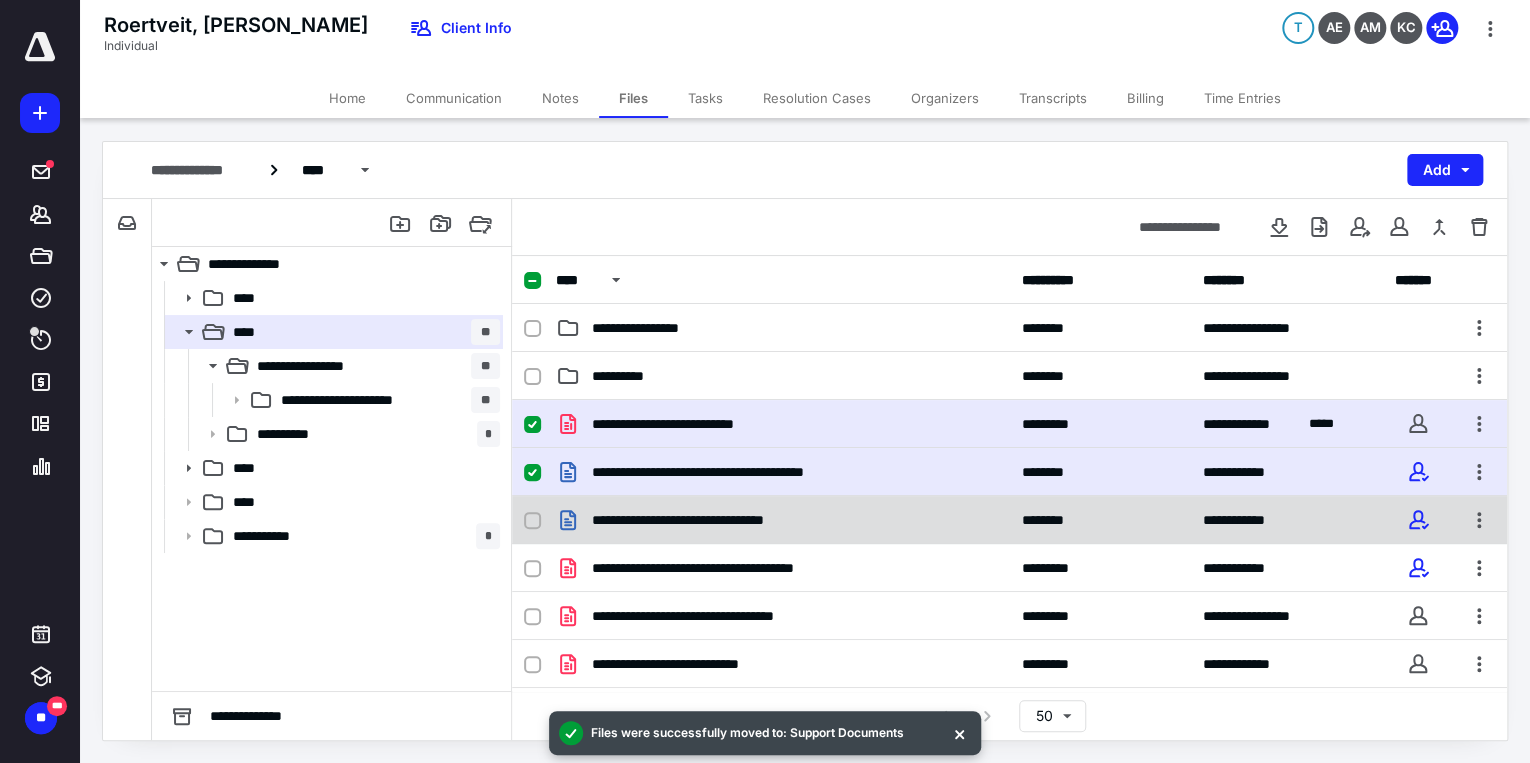click 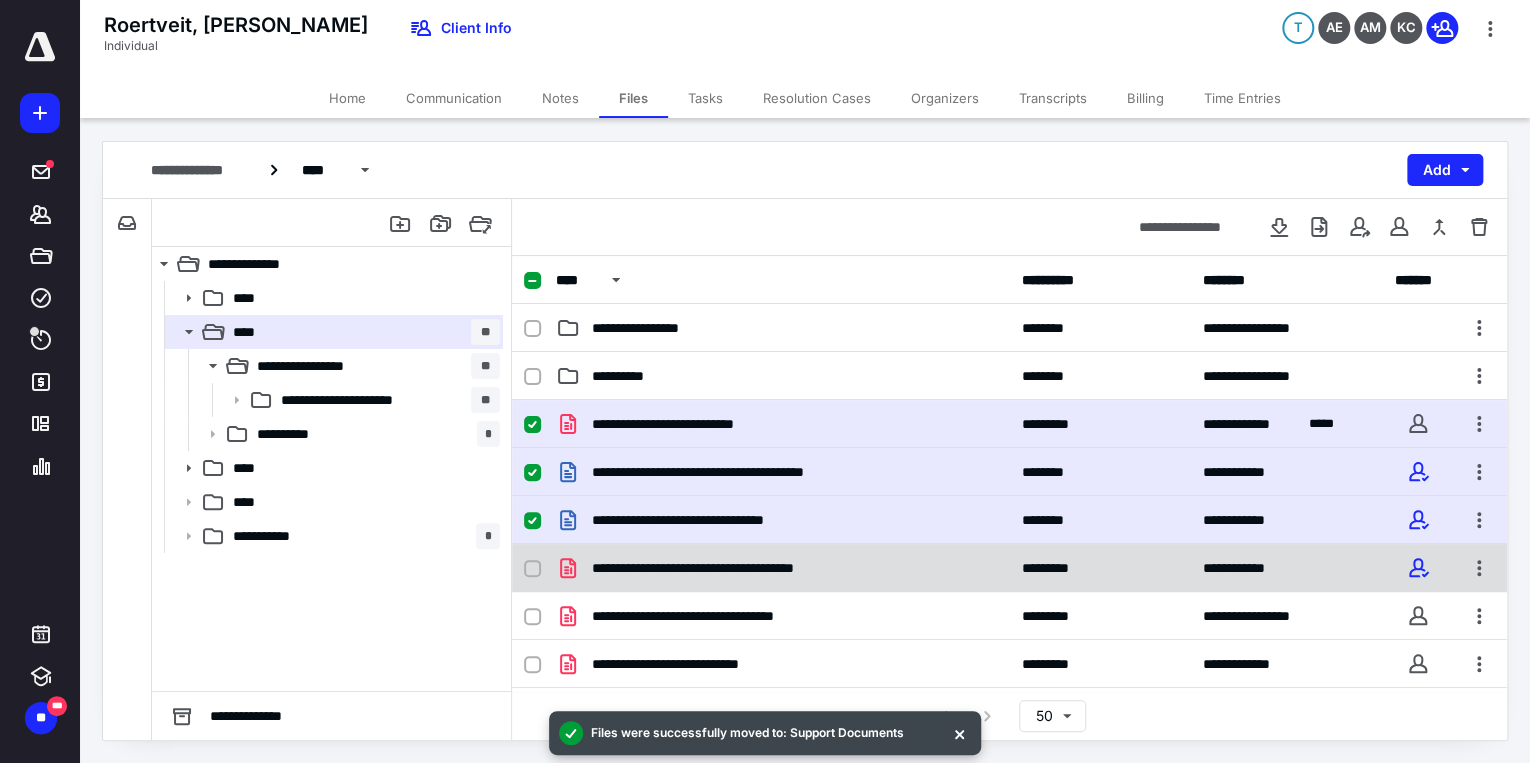 click 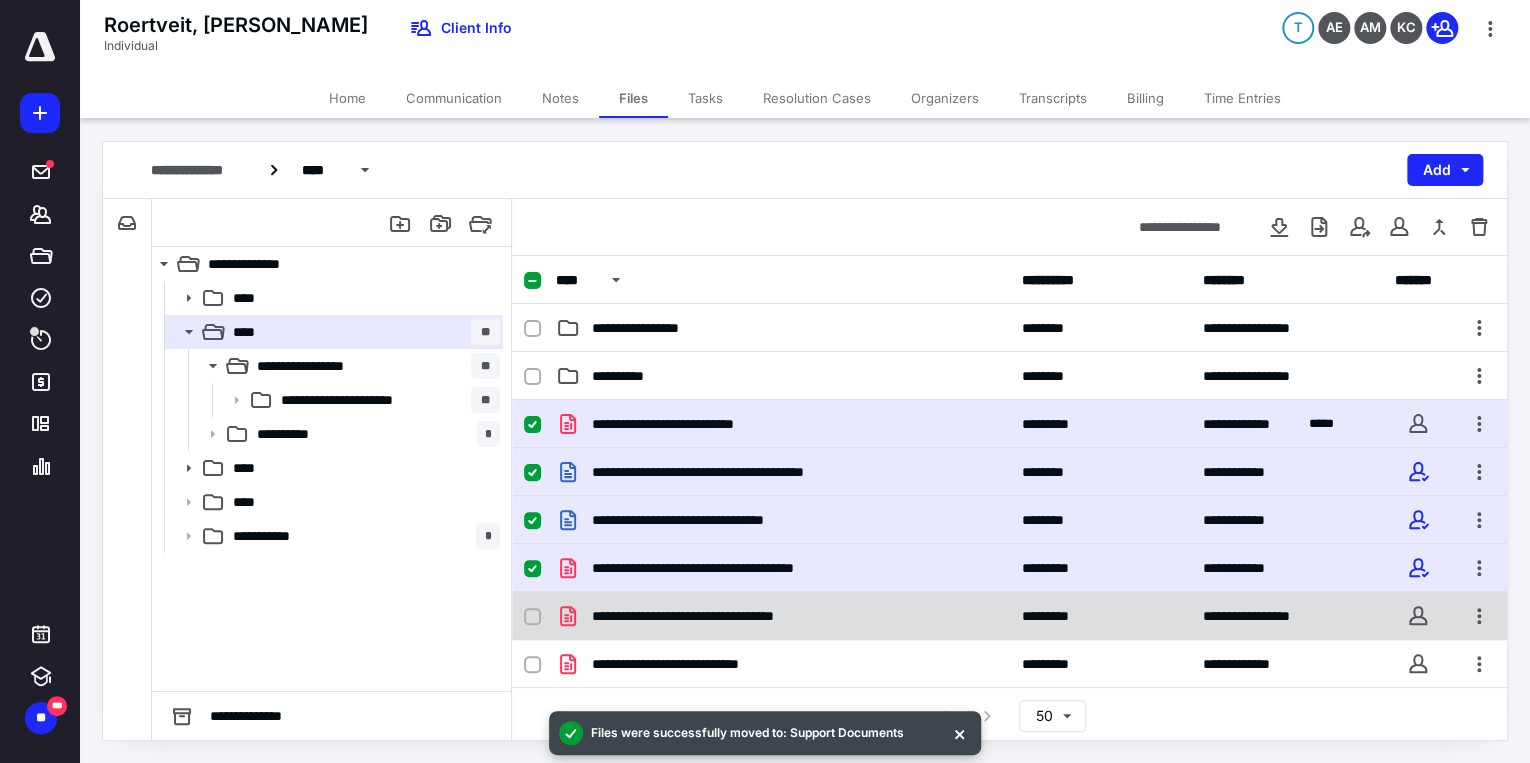 click 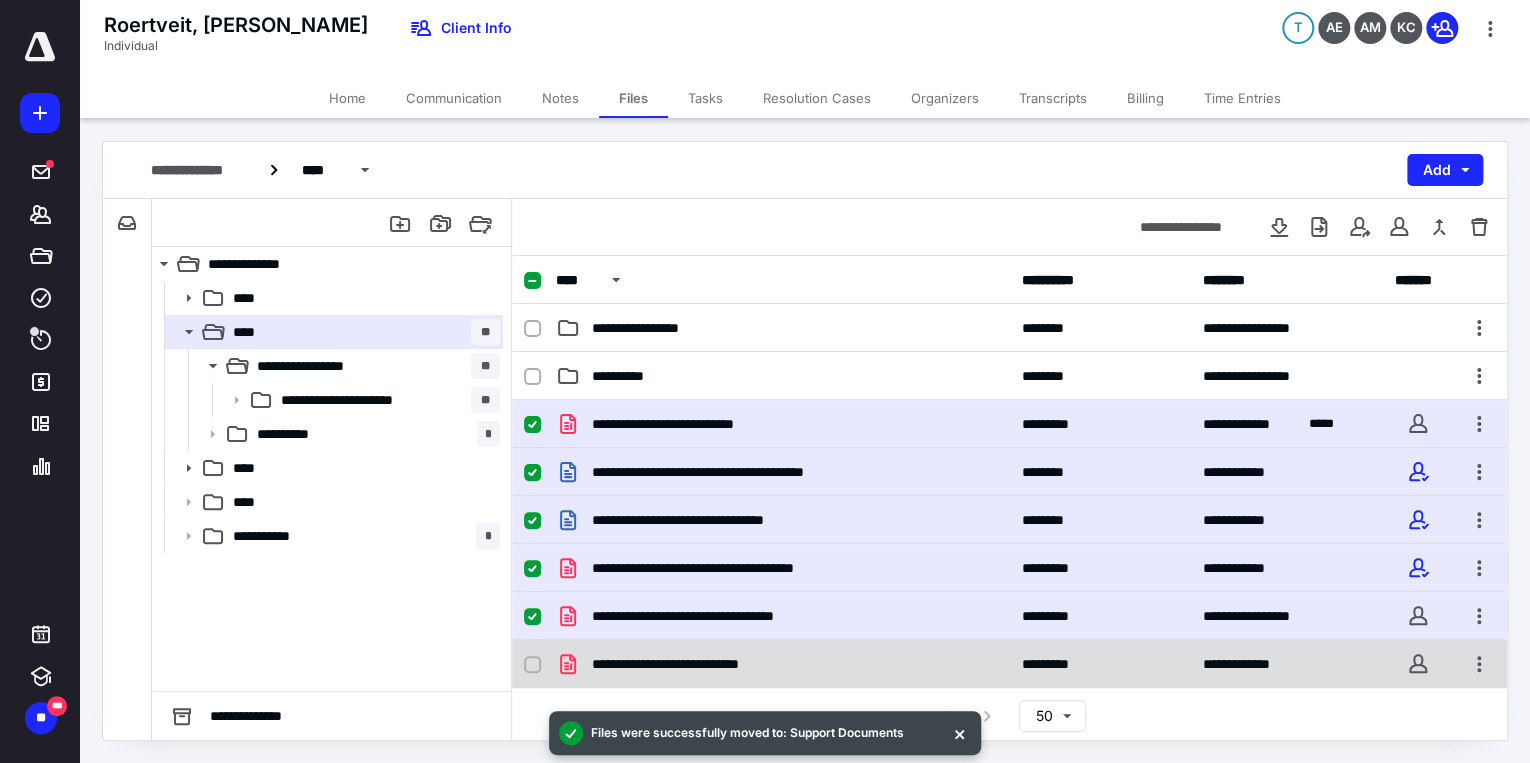 click 